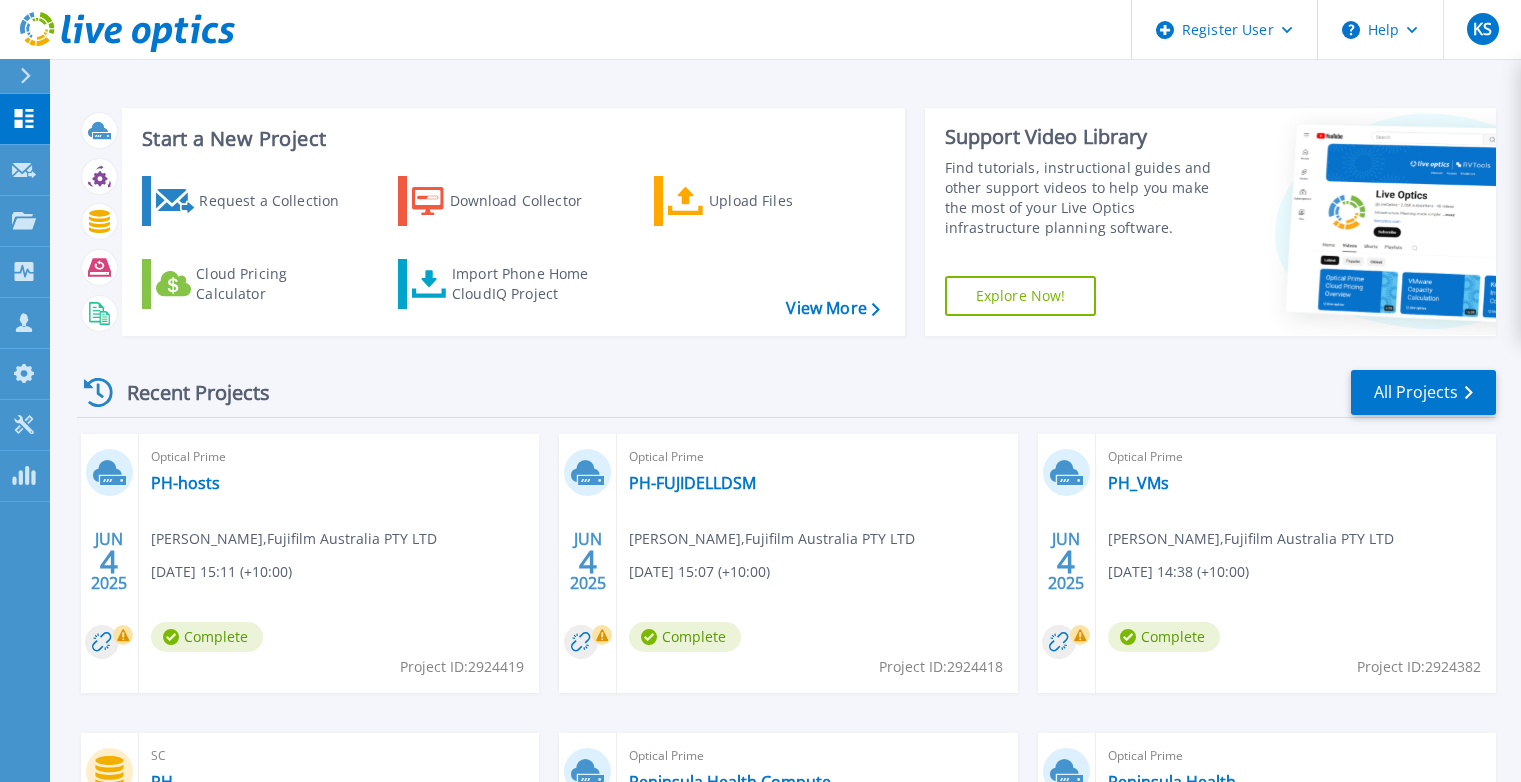 scroll, scrollTop: 0, scrollLeft: 0, axis: both 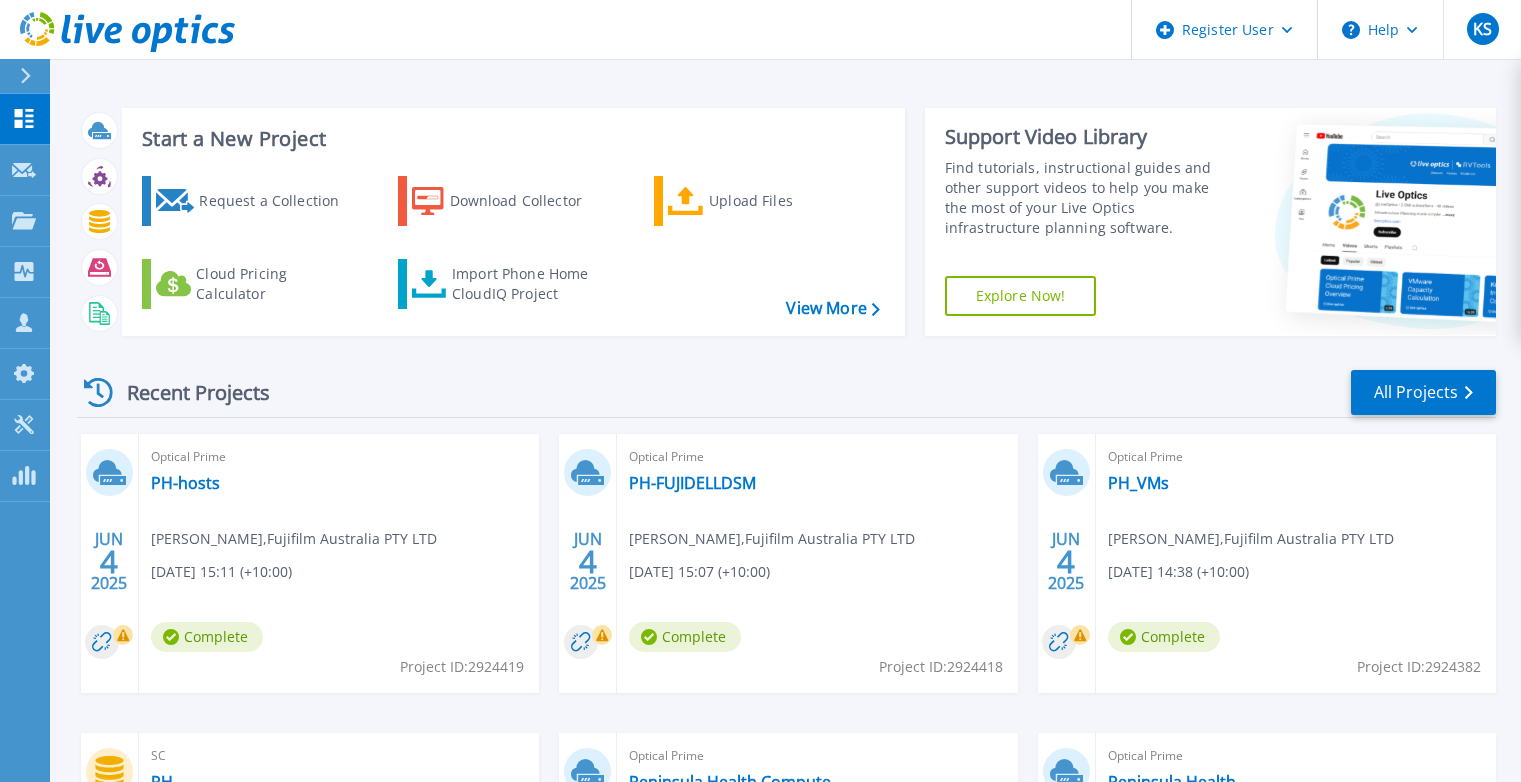 click on "Recent Projects All Projects JUN   4   2025 Optical Prime PH-hosts Matthew Huynh ,  Fujifilm Australia PTY LTD 06/04/2025, 15:11 (+10:00) Complete Project ID:  2924419 JUN   4   2025 Optical Prime PH-FUJIDELLDSM Matthew Huynh ,  Fujifilm Australia PTY LTD 06/04/2025, 15:07 (+10:00) Complete Project ID:  2924418 JUN   4   2025 Optical Prime PH_VMs Matthew Huynh ,  Fujifilm Australia PTY LTD 06/04/2025, 14:38 (+10:00) Complete Project ID:  2924382 JUN   4   2025 SC PH Matthew Huynh ,  Fujifilm Australia PTY LTD 06/04/2025, 14:33 (+10:00) Complete Project ID:  2924381 APR   8   2025 Optical Prime Peninsula Health Compute Matthew Huynh ,  Fujifilm Australia PTY LTD 04/08/2025, 13:22 (+10:00) Complete Project ID:  2849828 APR   8   2025 Optical Prime Peninsula Health Matthew Huynh ,  Fujifilm Australia PTY LTD 04/08/2025, 13:01 (+10:00) Complete Project ID:  2849793" at bounding box center (786, 700) 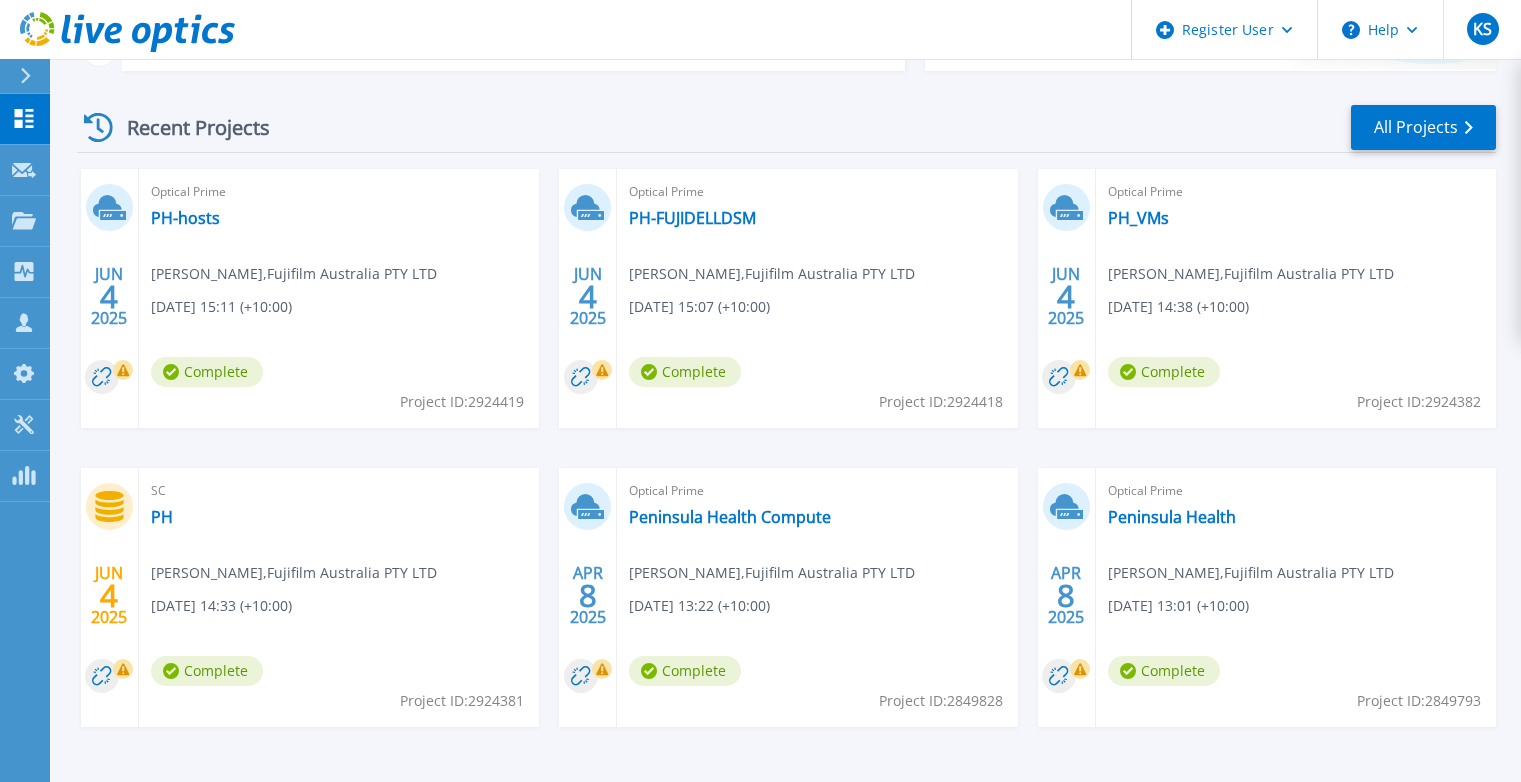 scroll, scrollTop: 300, scrollLeft: 0, axis: vertical 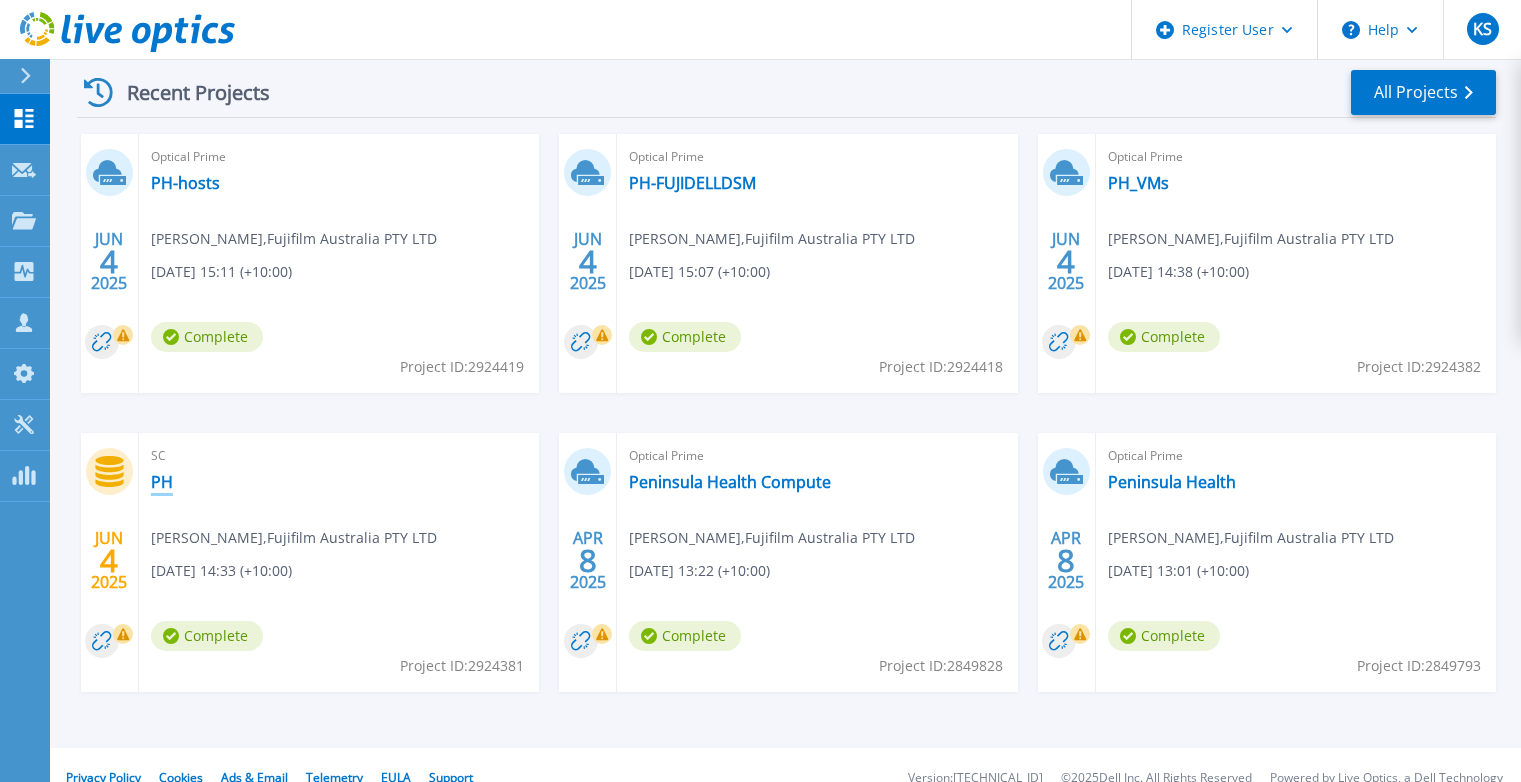 click on "PH" at bounding box center (162, 482) 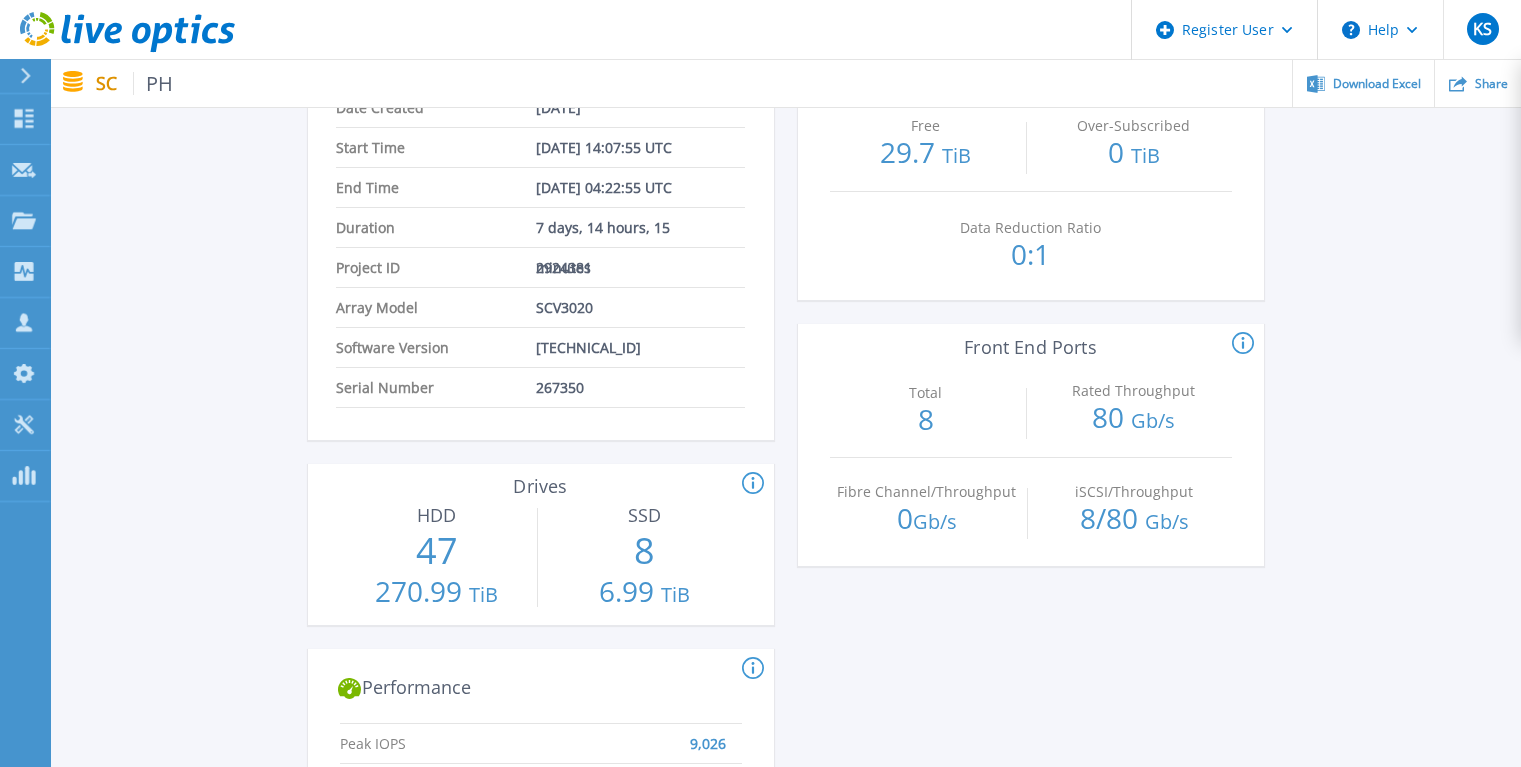 scroll, scrollTop: 200, scrollLeft: 0, axis: vertical 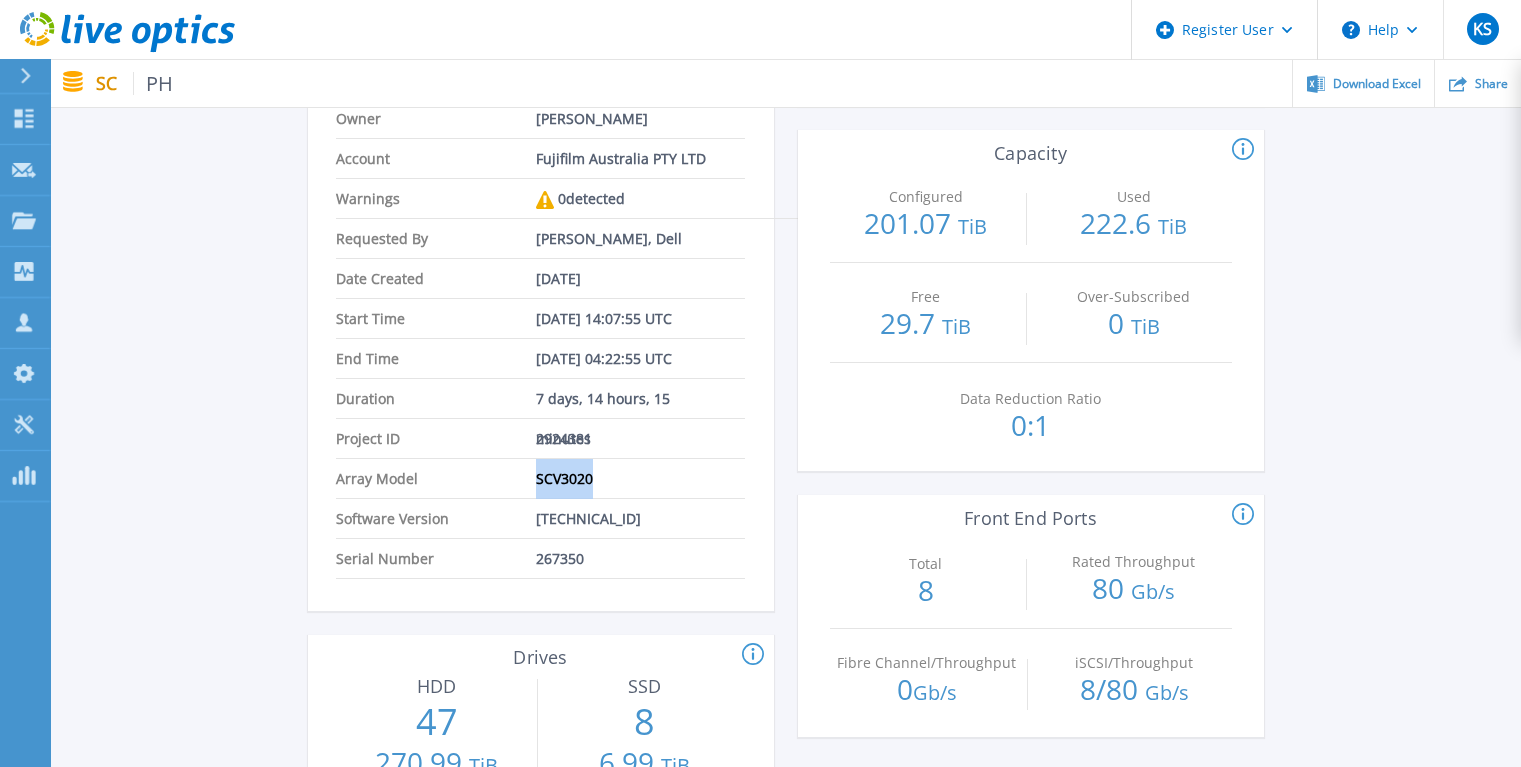 drag, startPoint x: 546, startPoint y: 479, endPoint x: 621, endPoint y: 476, distance: 75.059975 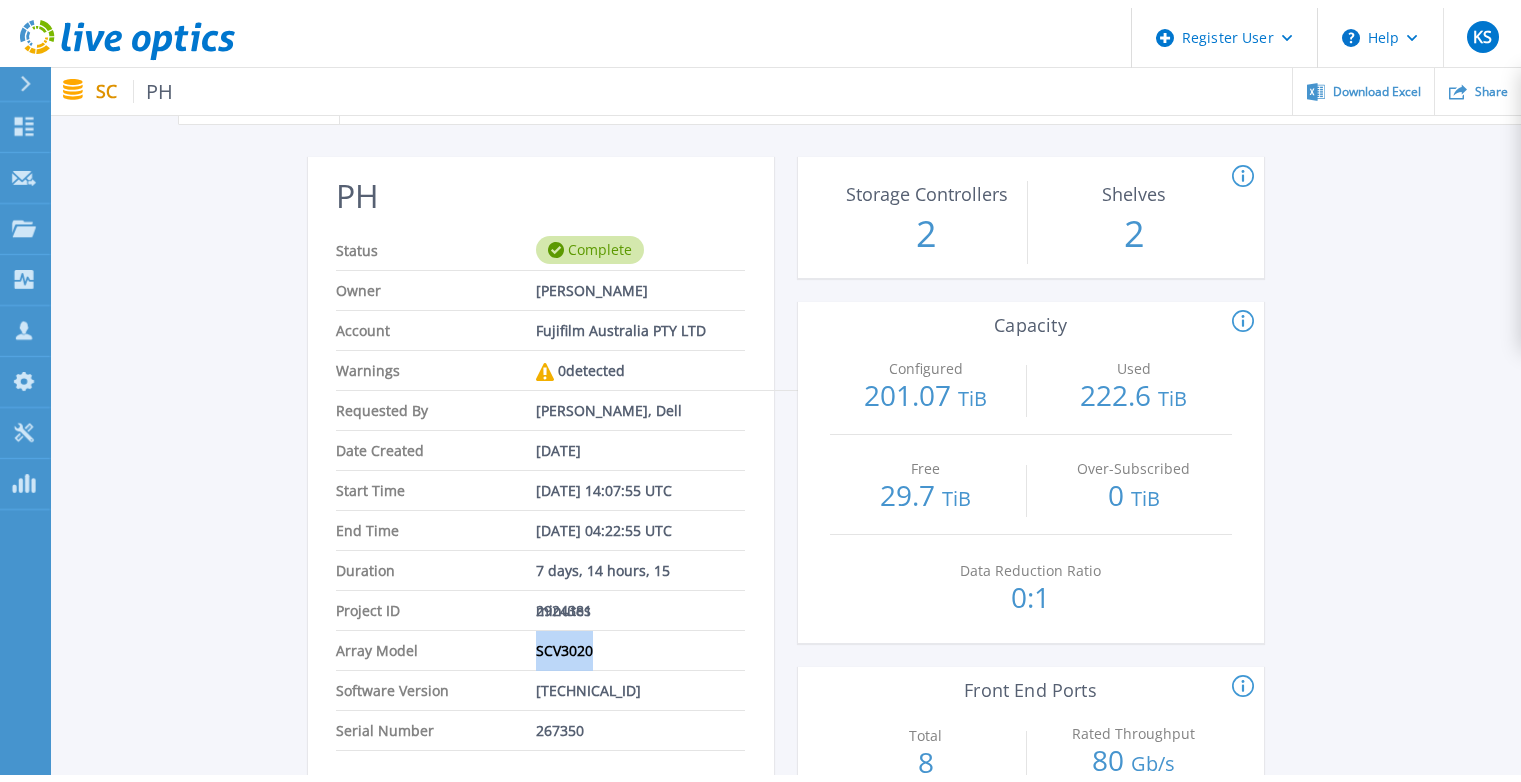 scroll, scrollTop: 0, scrollLeft: 0, axis: both 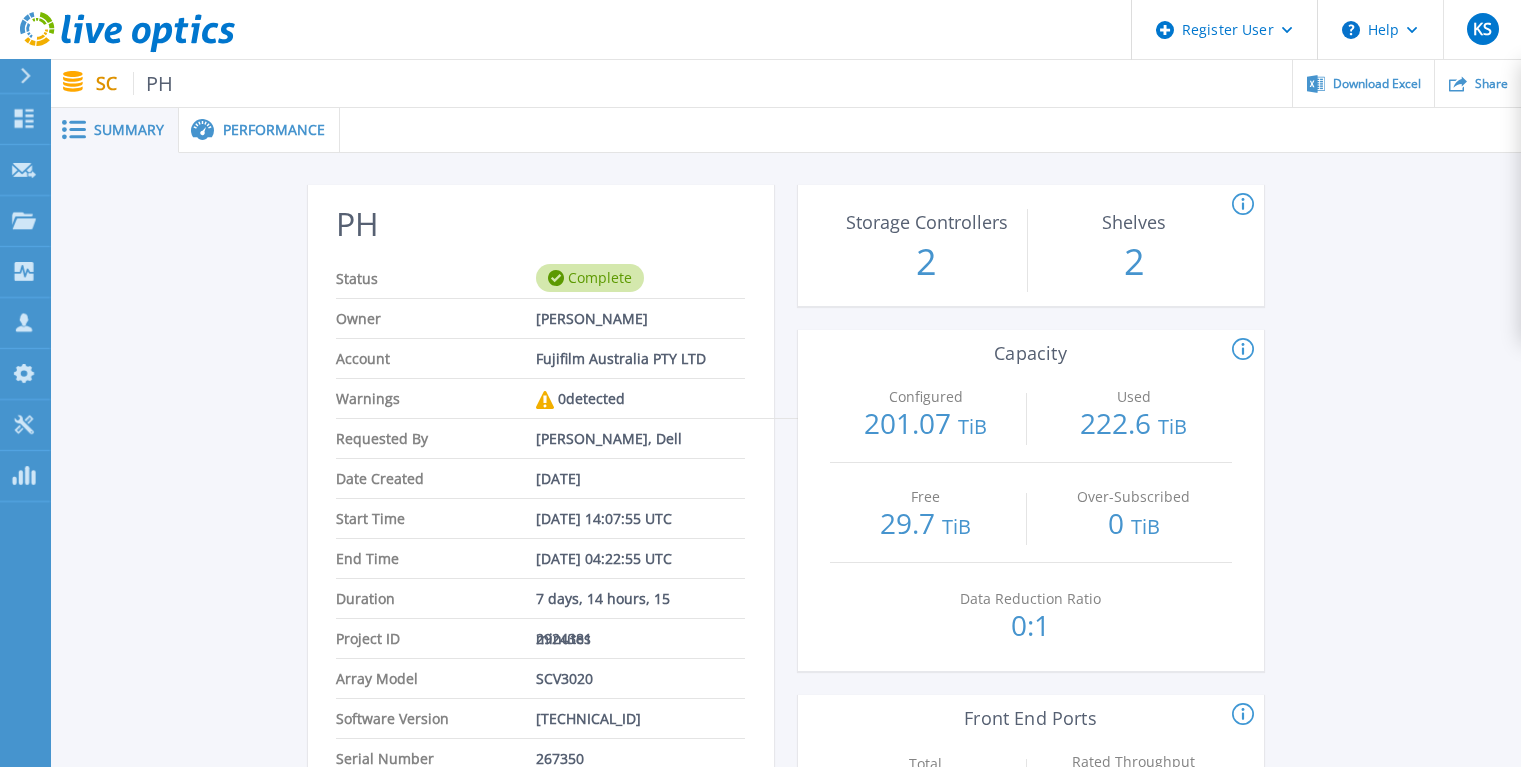 click on "Performance" at bounding box center (274, 130) 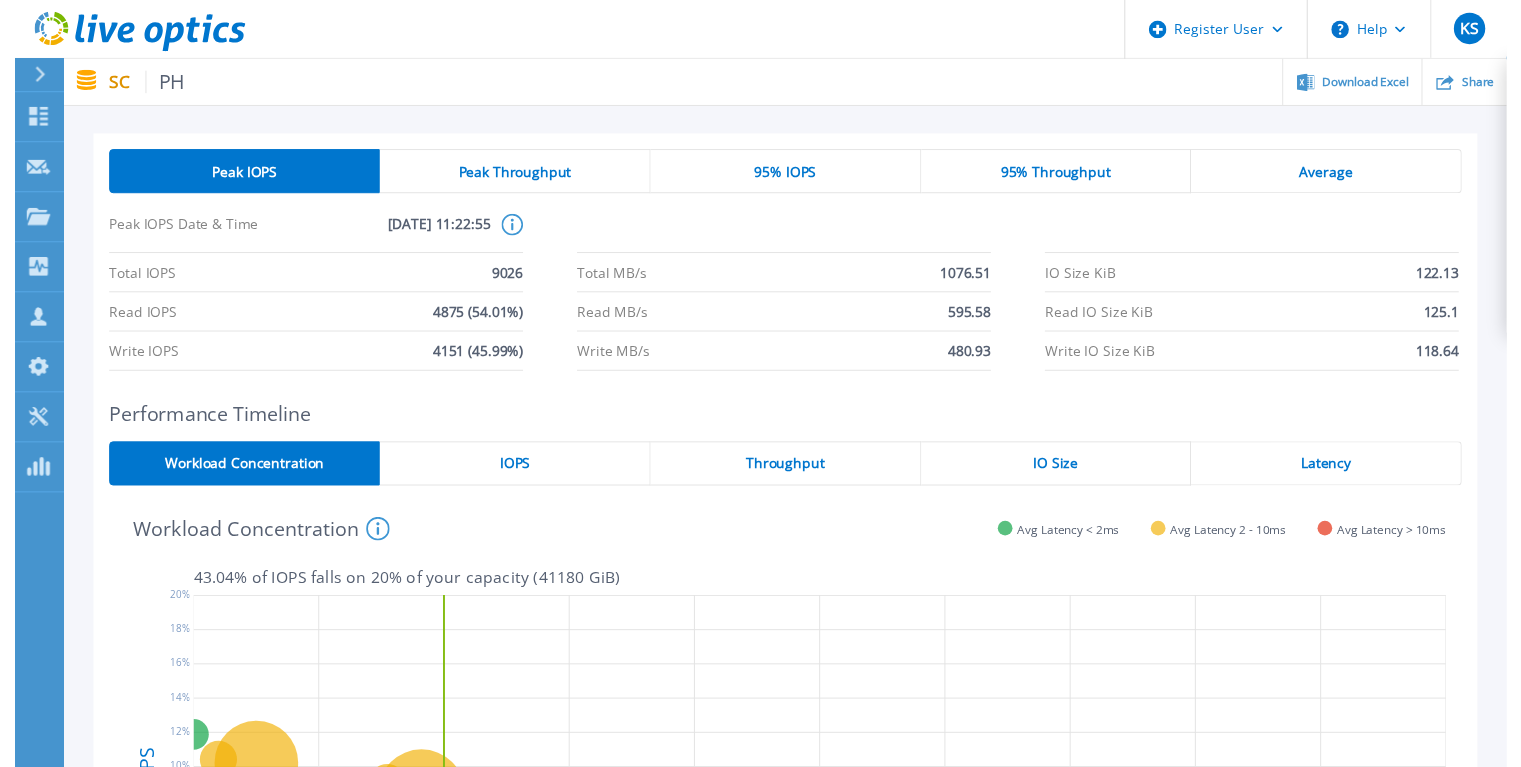 scroll, scrollTop: 0, scrollLeft: 0, axis: both 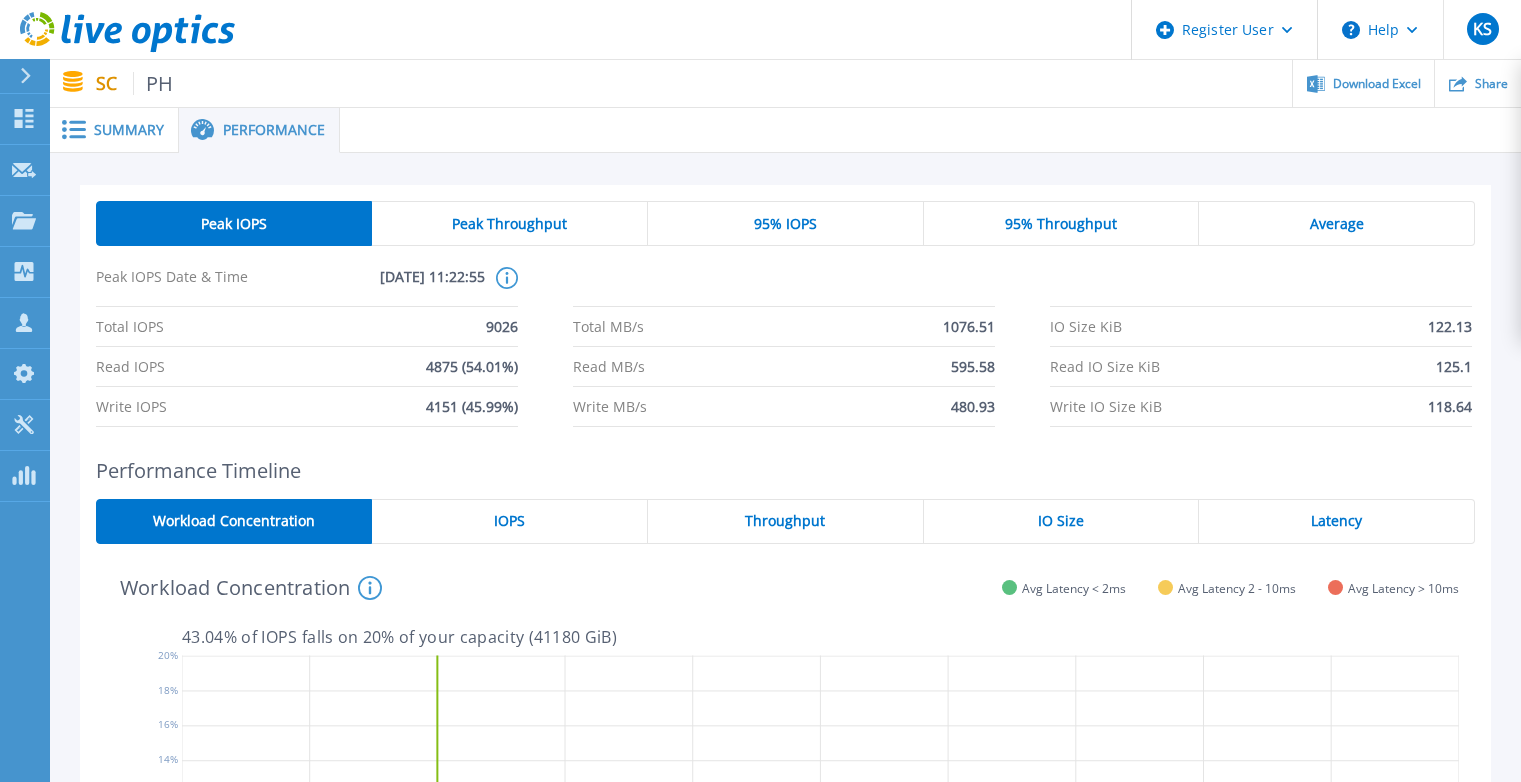 click on "Summary" at bounding box center [114, 130] 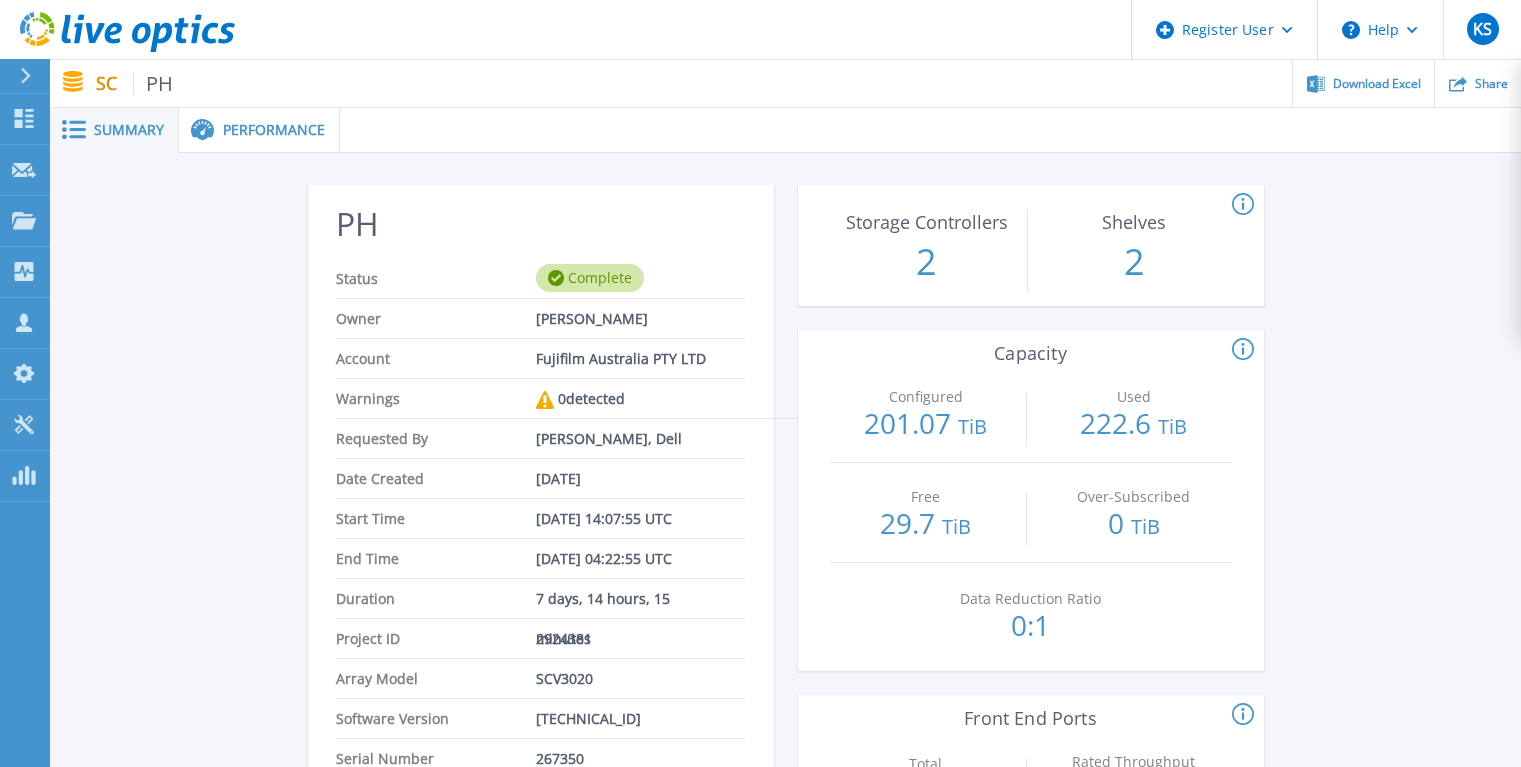 scroll, scrollTop: 100, scrollLeft: 0, axis: vertical 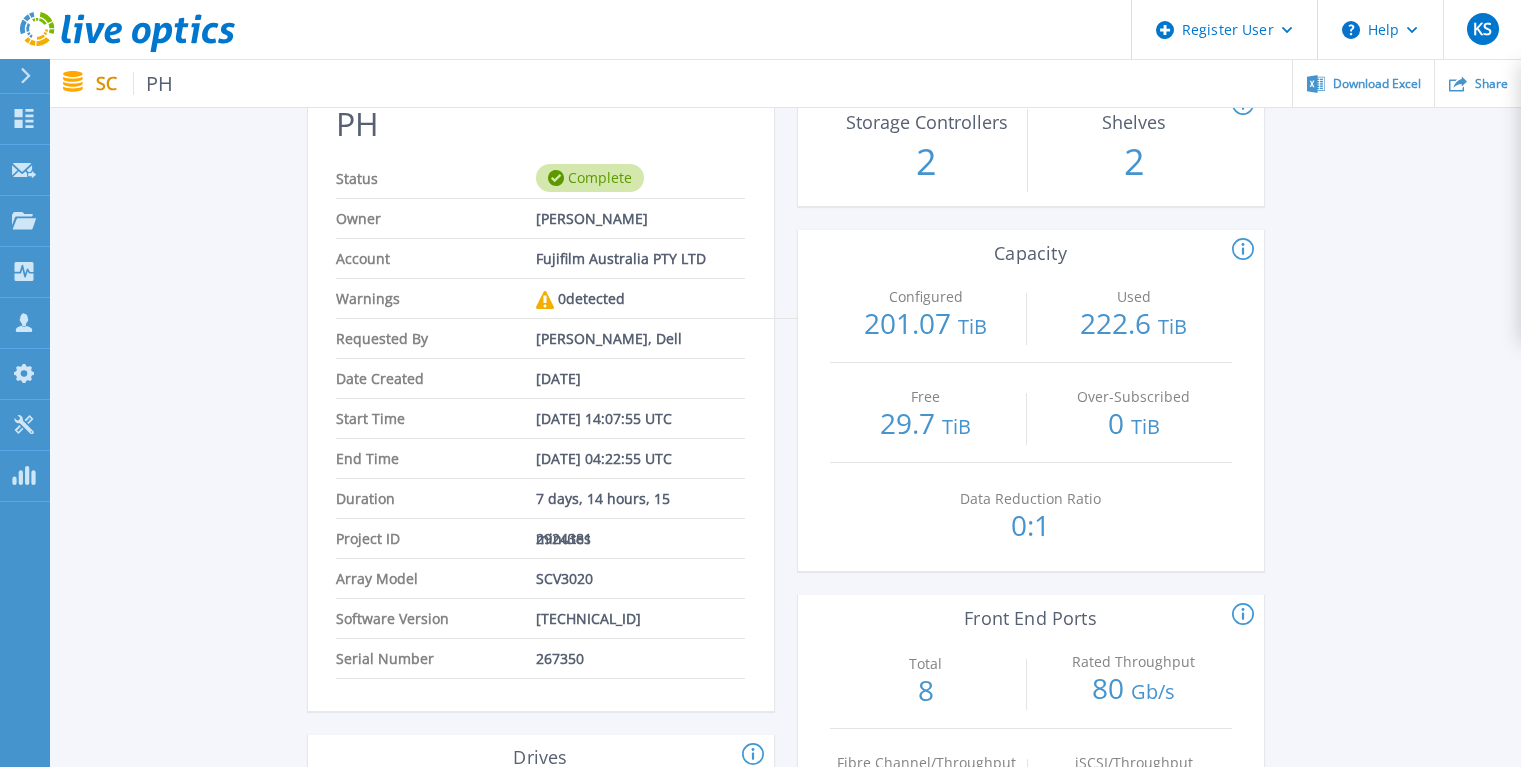 click on "PH Status Complete Owner Matthew Huynh Account Fujifilm Australia PTY LTD Warnings   0  detected   Requested By Keith Sum, Dell  Date Created Jun 04, 2025 Start Time May 27, 2025 14:07:55 UTC End Time Jun 04, 2025 04:22:55 UTC Duration 7 days, 14 hours, 15 minutes Project ID 2924381 Array Model SCV3020 Software Version 7.4.2.103 Serial Number 267350 This section shows the total number of hard drives and SSD drives in the array. Drives HDD 47 270.99   TiB SSD 8 6.99   TiB This shows the peak front-end IOPS, the 95th percentile front-end IOPS, the peak front-end MB/sec, and the 95th percentile front-end MB/sec.  For more detailed performance stats click on 'View more'.  Performance   Peak IOPS 9,026 95% IOPS 5,771 Peak Throughput 1081.08 MB/s  95% Throughput 647.16 MB/s  View More This section shows the # of volumes with the specific features enabled as well as features status. Array Features Status 267350   Total Live Volumes Automatic Failover Settings Asynchronous Synchronous Semi-Synchronous Live Migration" at bounding box center (785, 973) 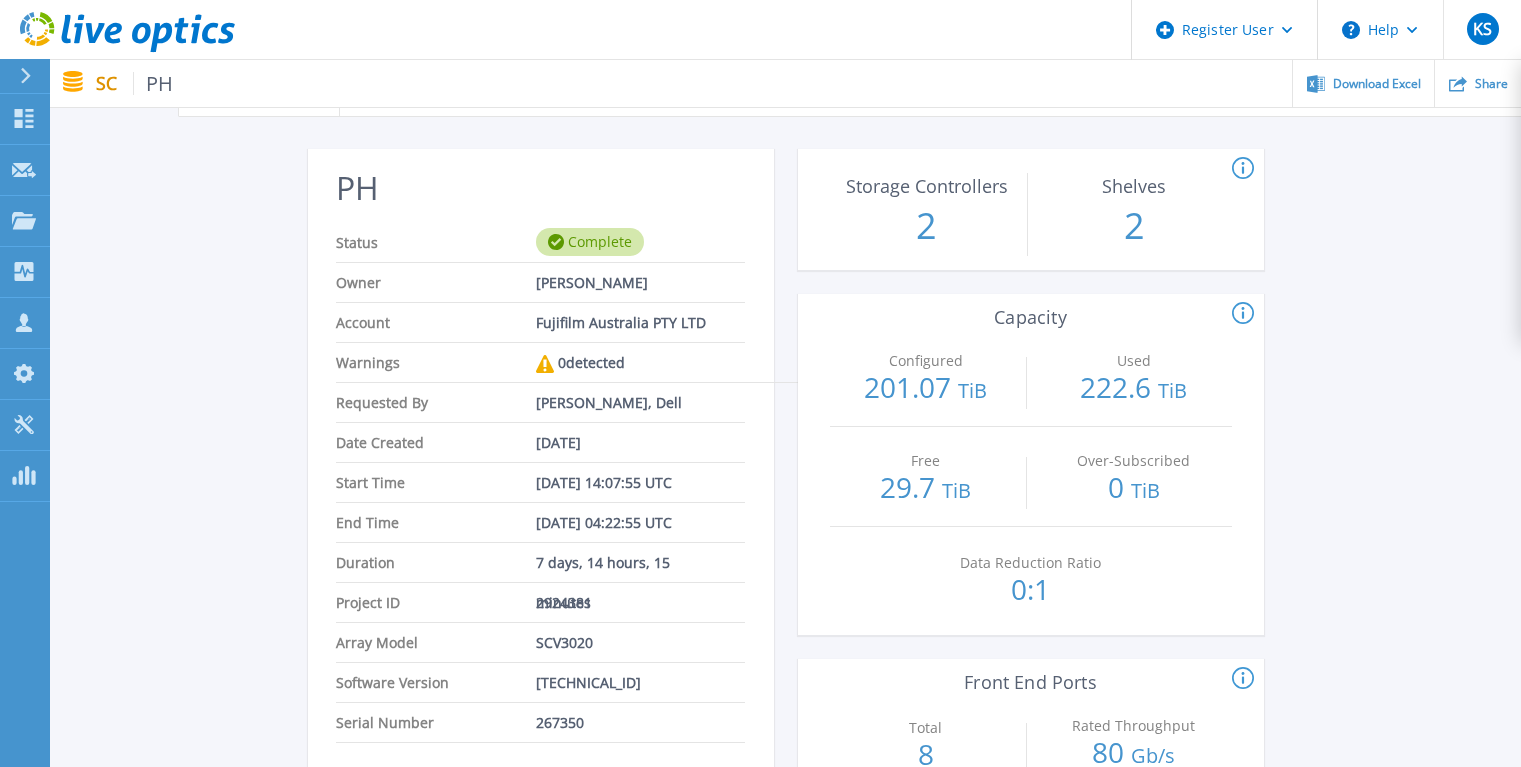 scroll, scrollTop: 0, scrollLeft: 0, axis: both 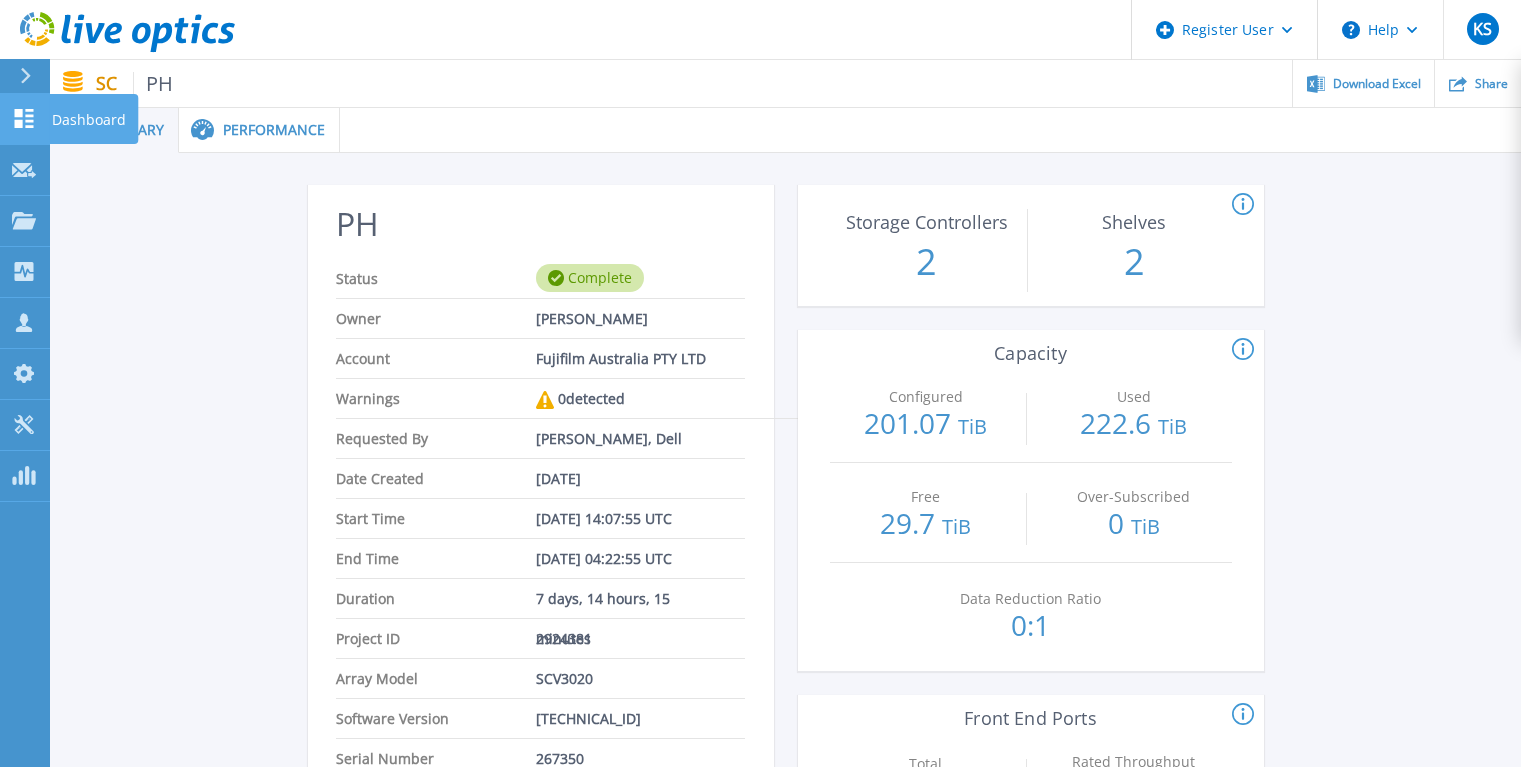 click on "Dashboard" at bounding box center (89, 120) 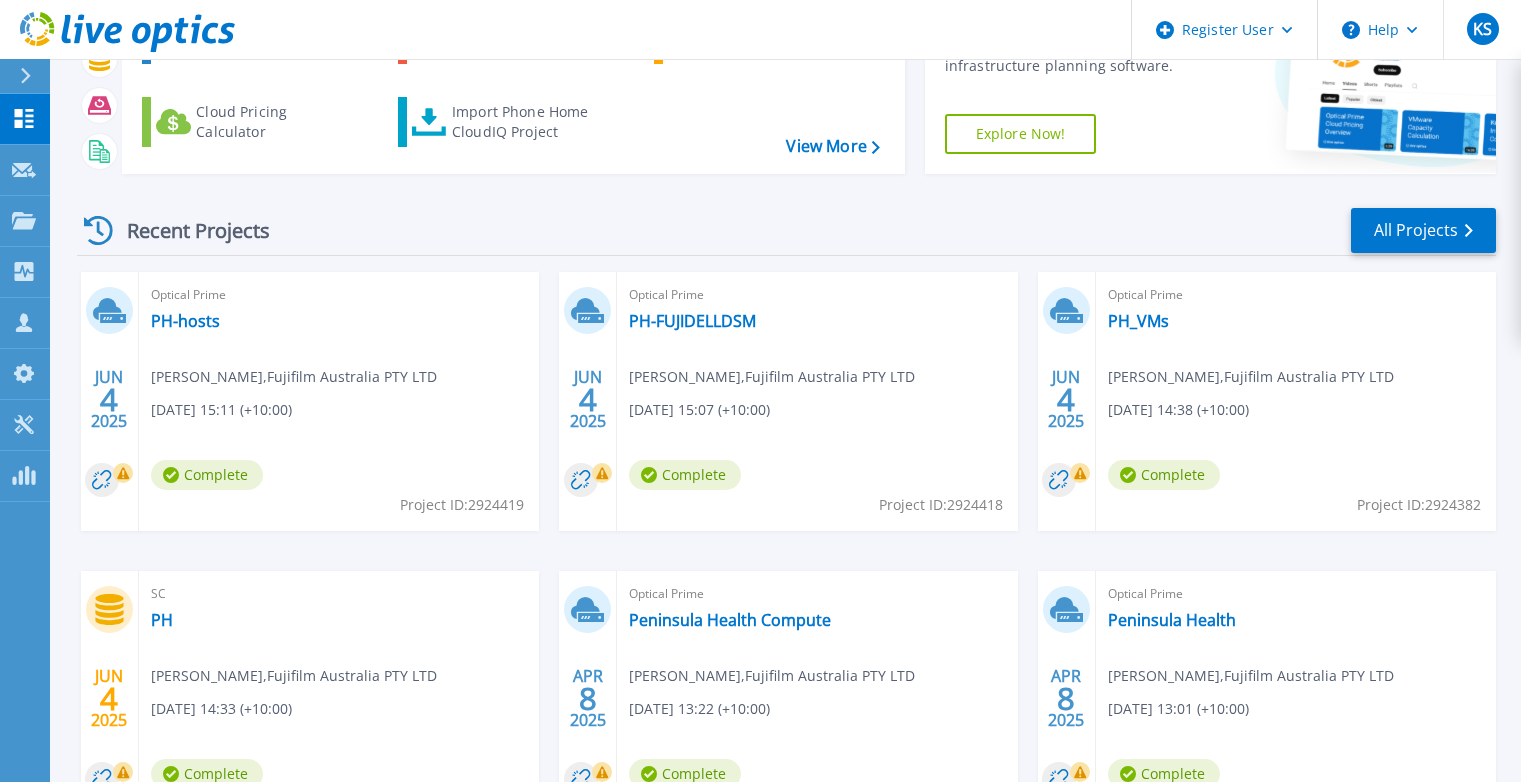 scroll, scrollTop: 200, scrollLeft: 0, axis: vertical 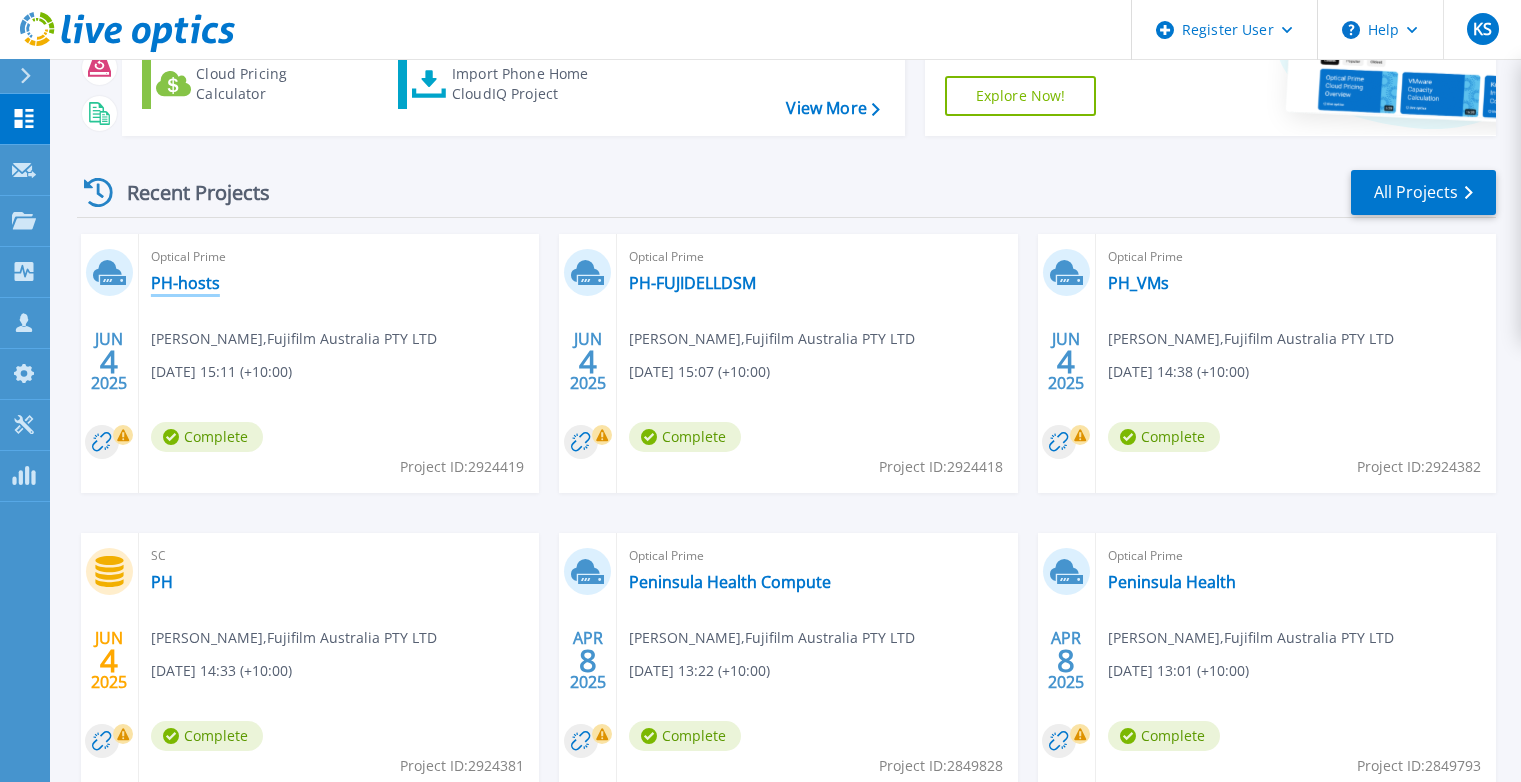 click on "PH-hosts" at bounding box center [185, 283] 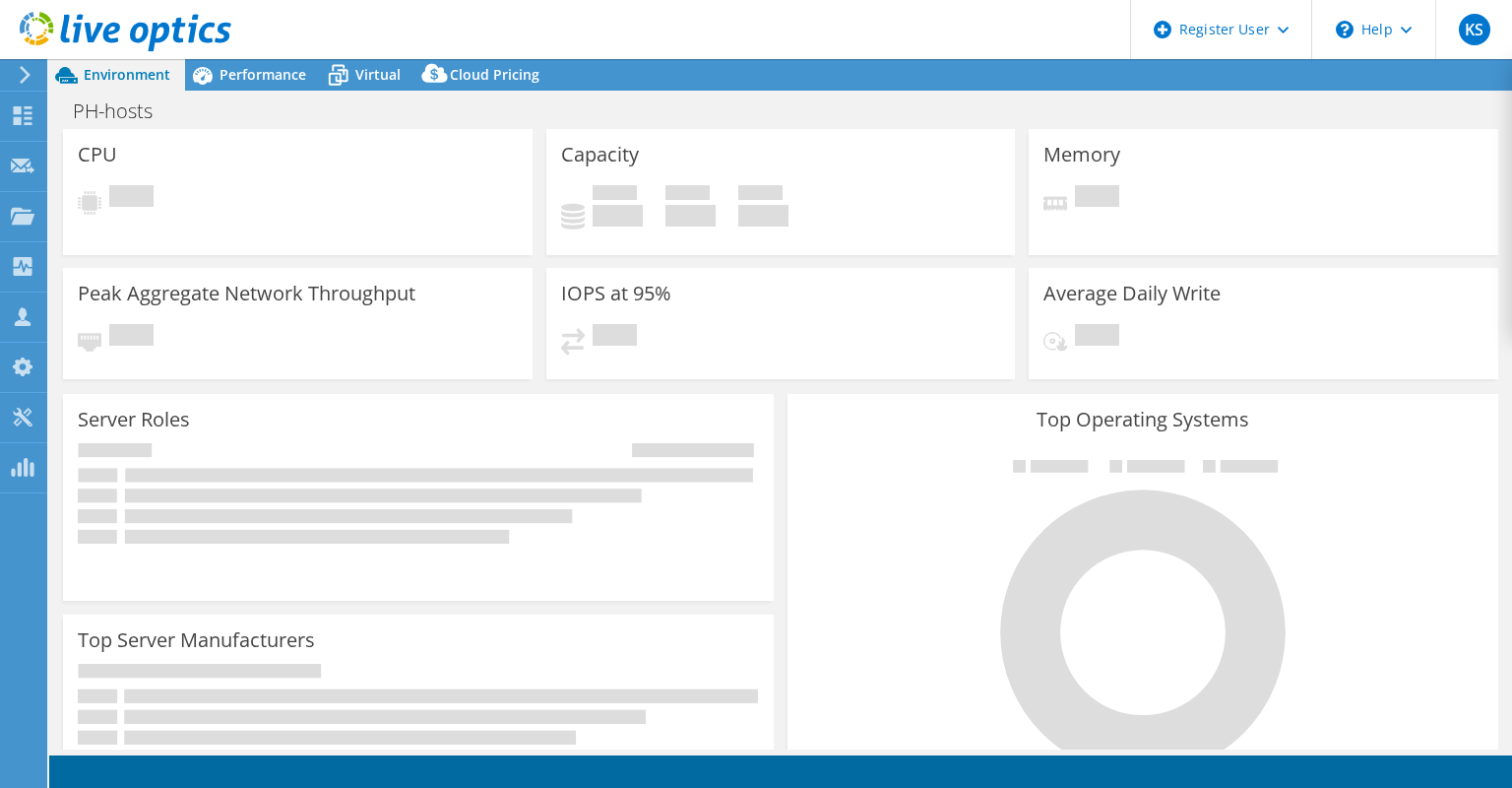 scroll, scrollTop: 0, scrollLeft: 0, axis: both 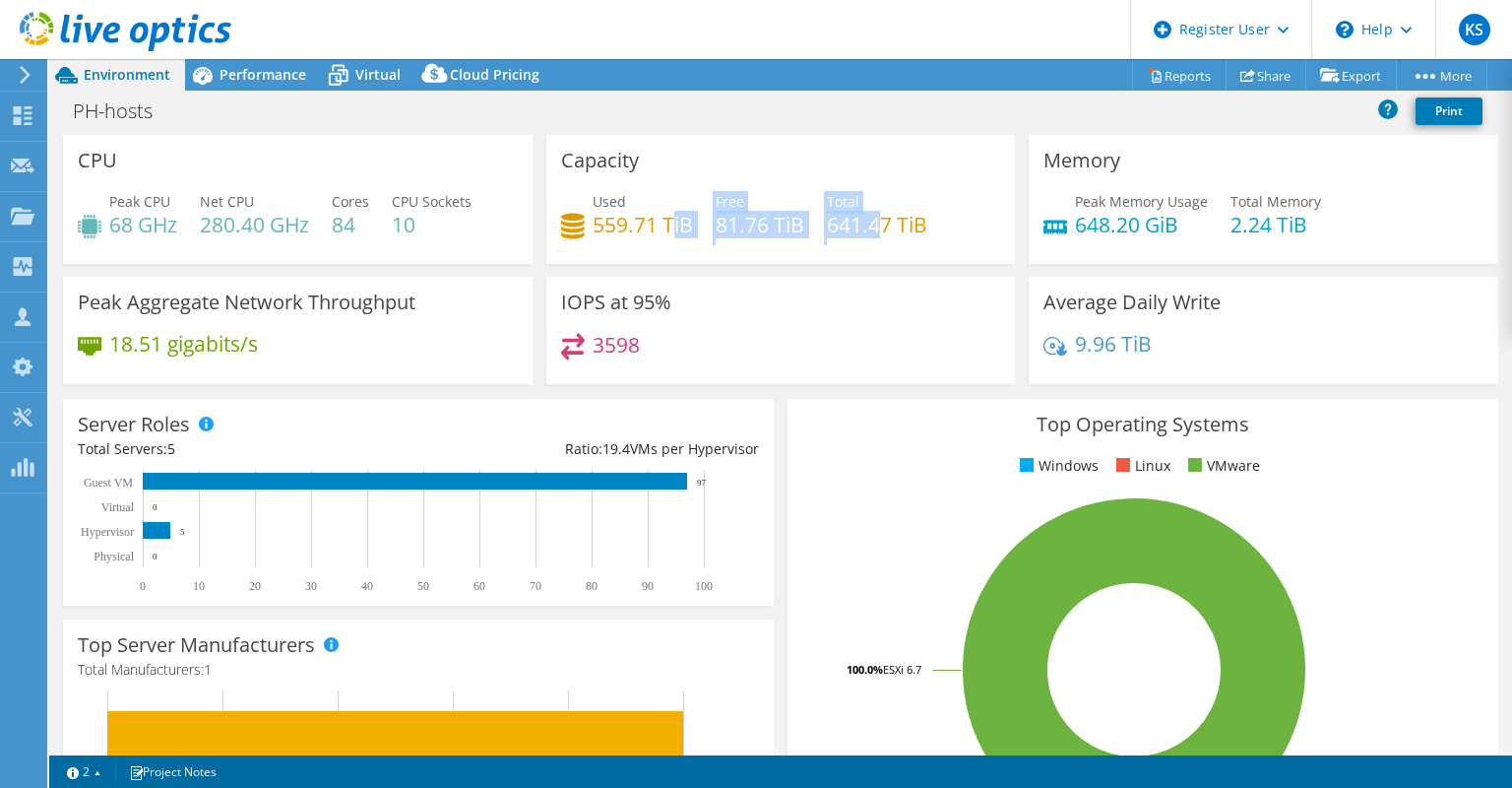 drag, startPoint x: 663, startPoint y: 222, endPoint x: 852, endPoint y: 219, distance: 189.02381 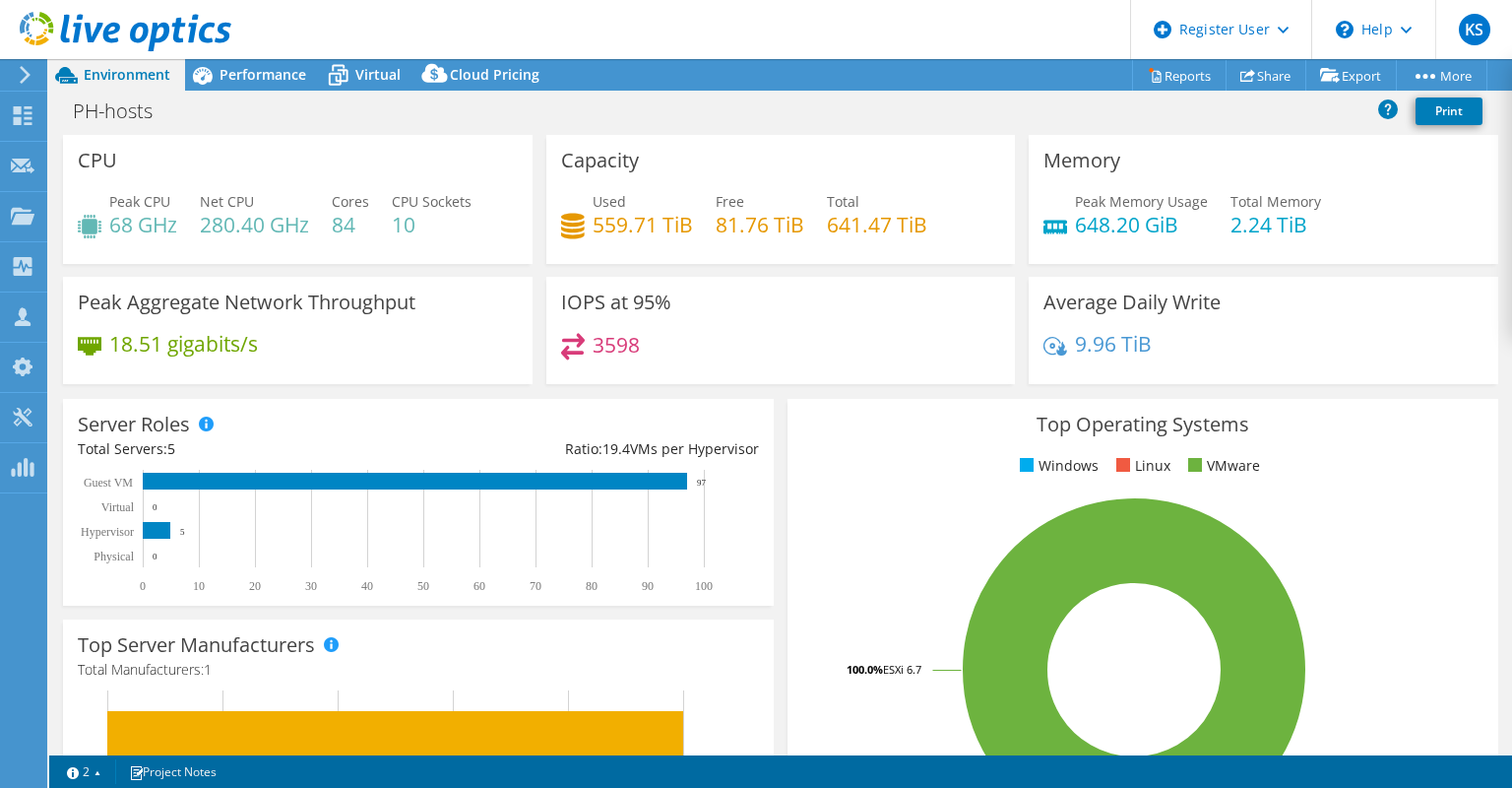 click on "641.47 TiB" at bounding box center (877, 225) 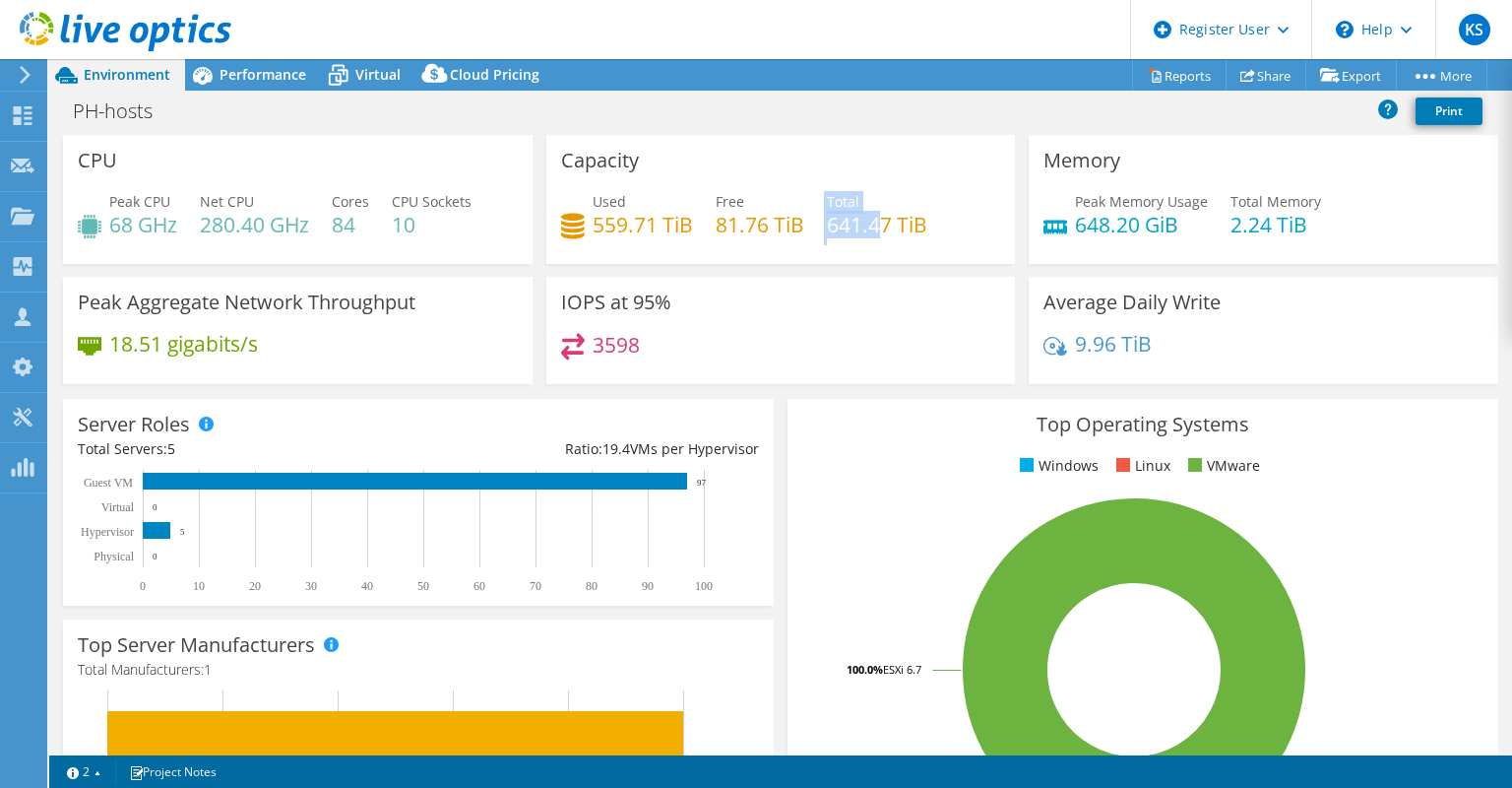 drag, startPoint x: 858, startPoint y: 221, endPoint x: 807, endPoint y: 221, distance: 51 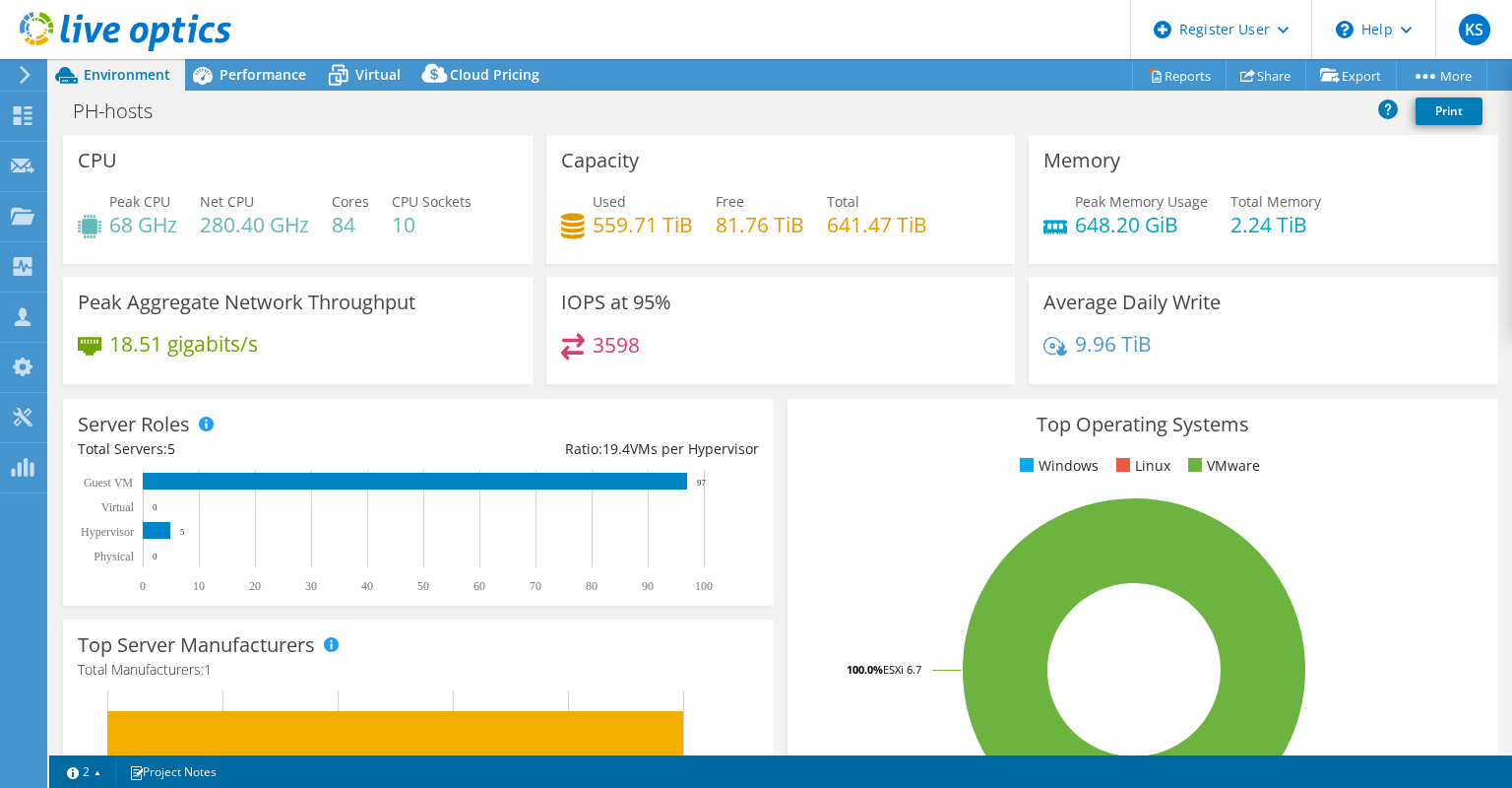 click on "Top Operating Systems
Windows
Linux
VMware
100.0%  ESXi 6.7" at bounding box center (1143, 634) 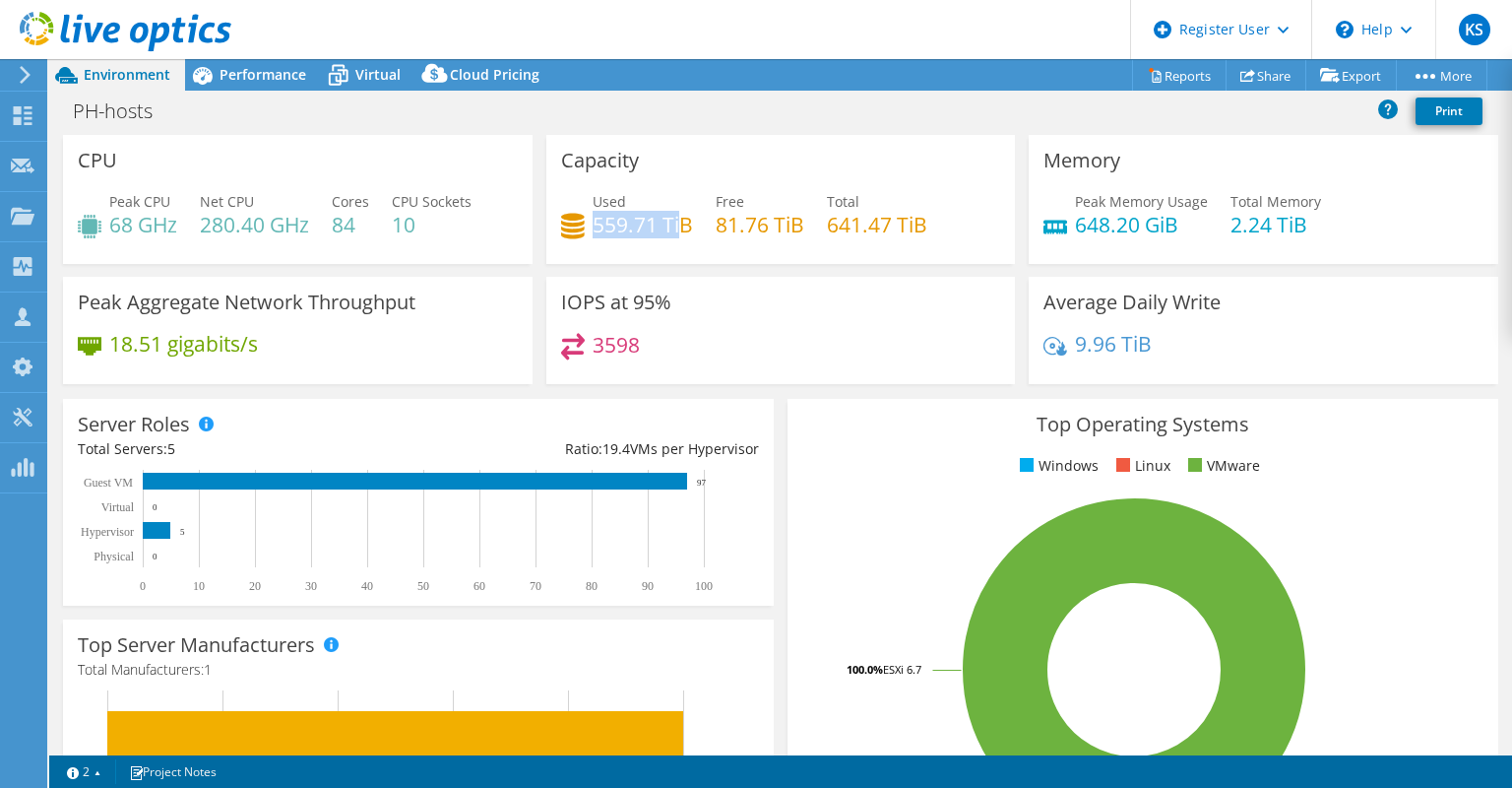 drag, startPoint x: 588, startPoint y: 225, endPoint x: 670, endPoint y: 224, distance: 82.0061 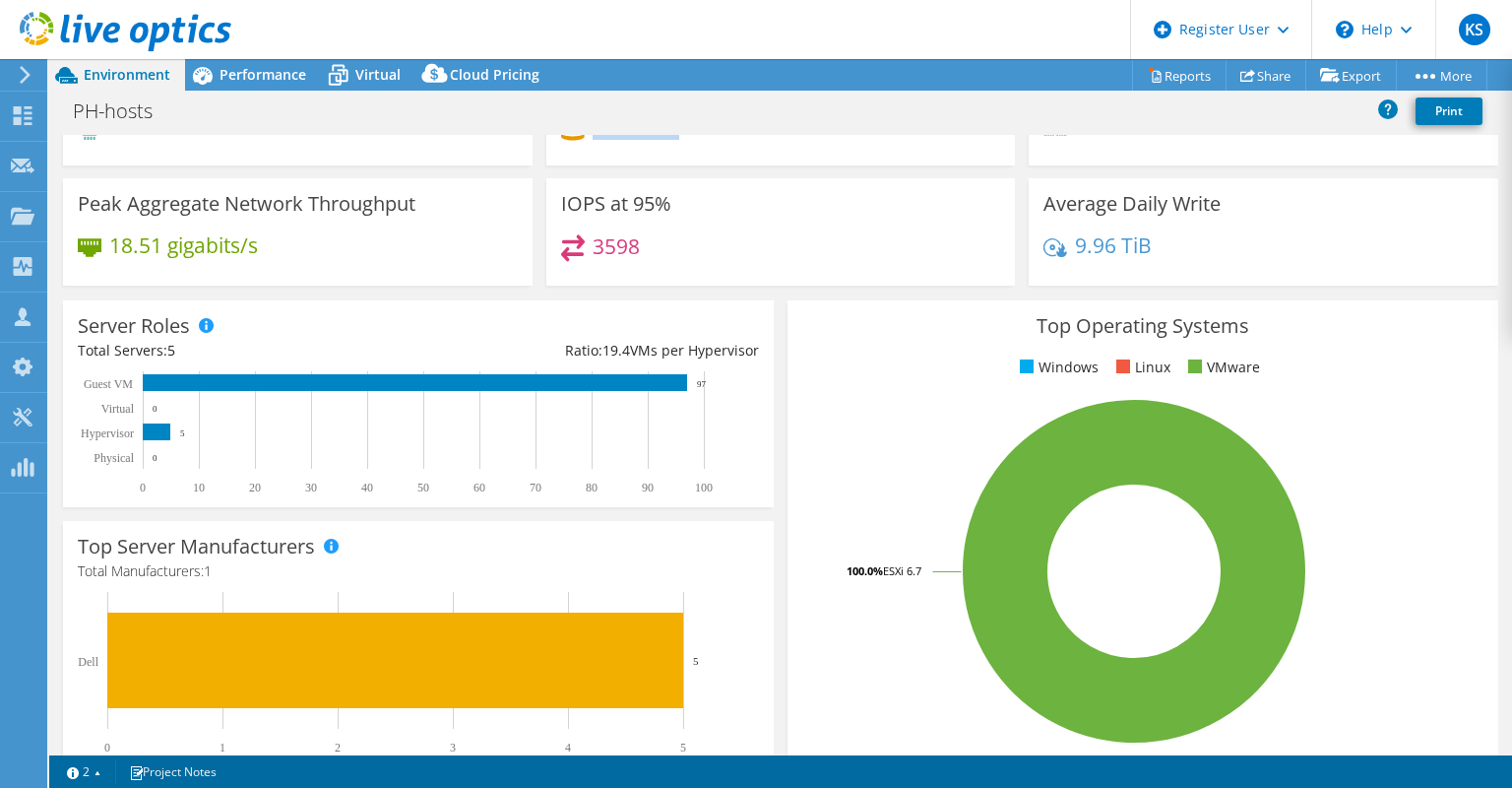 scroll, scrollTop: 0, scrollLeft: 0, axis: both 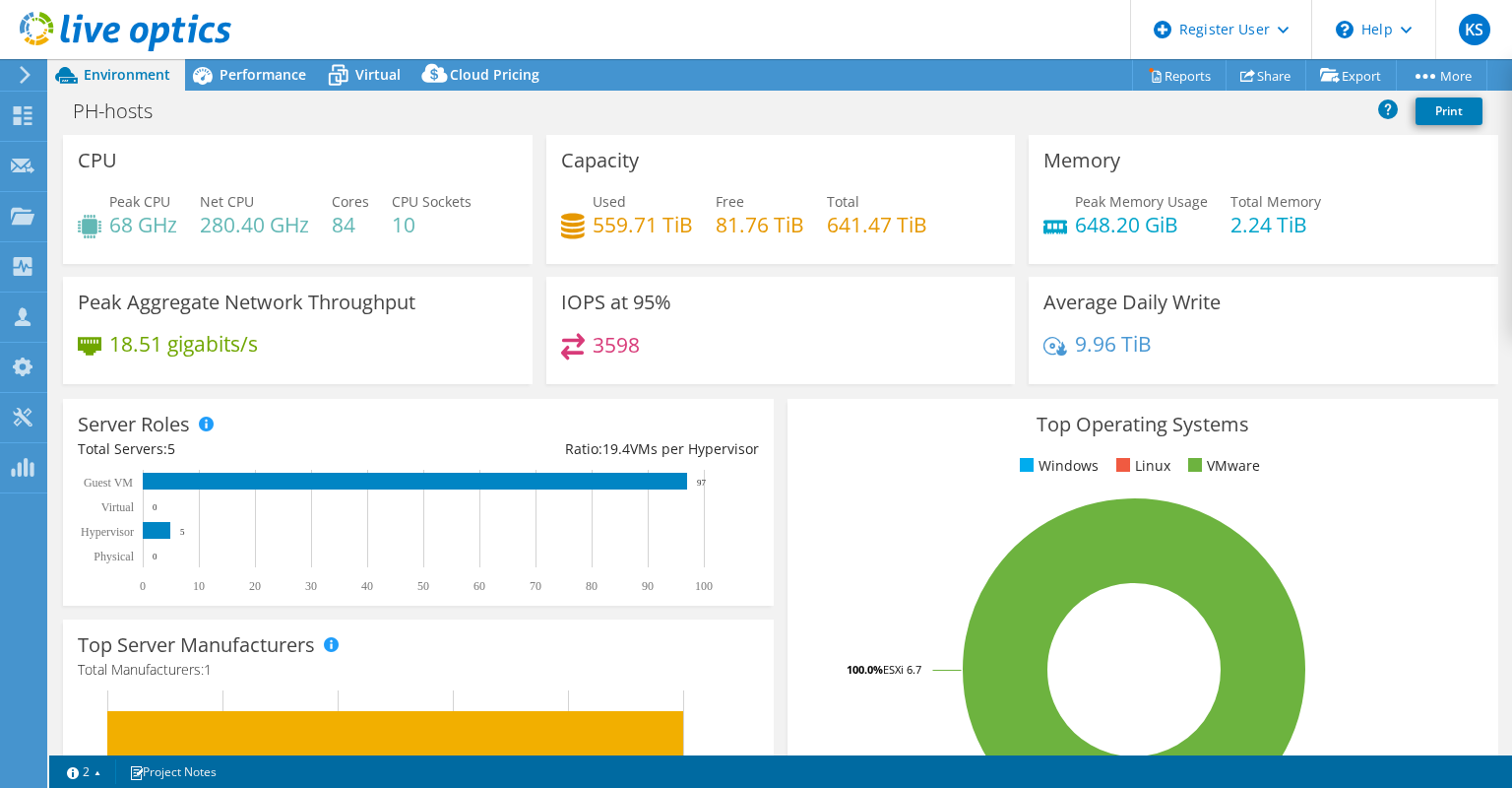 click on "Total
641.47 TiB" at bounding box center [877, 213] 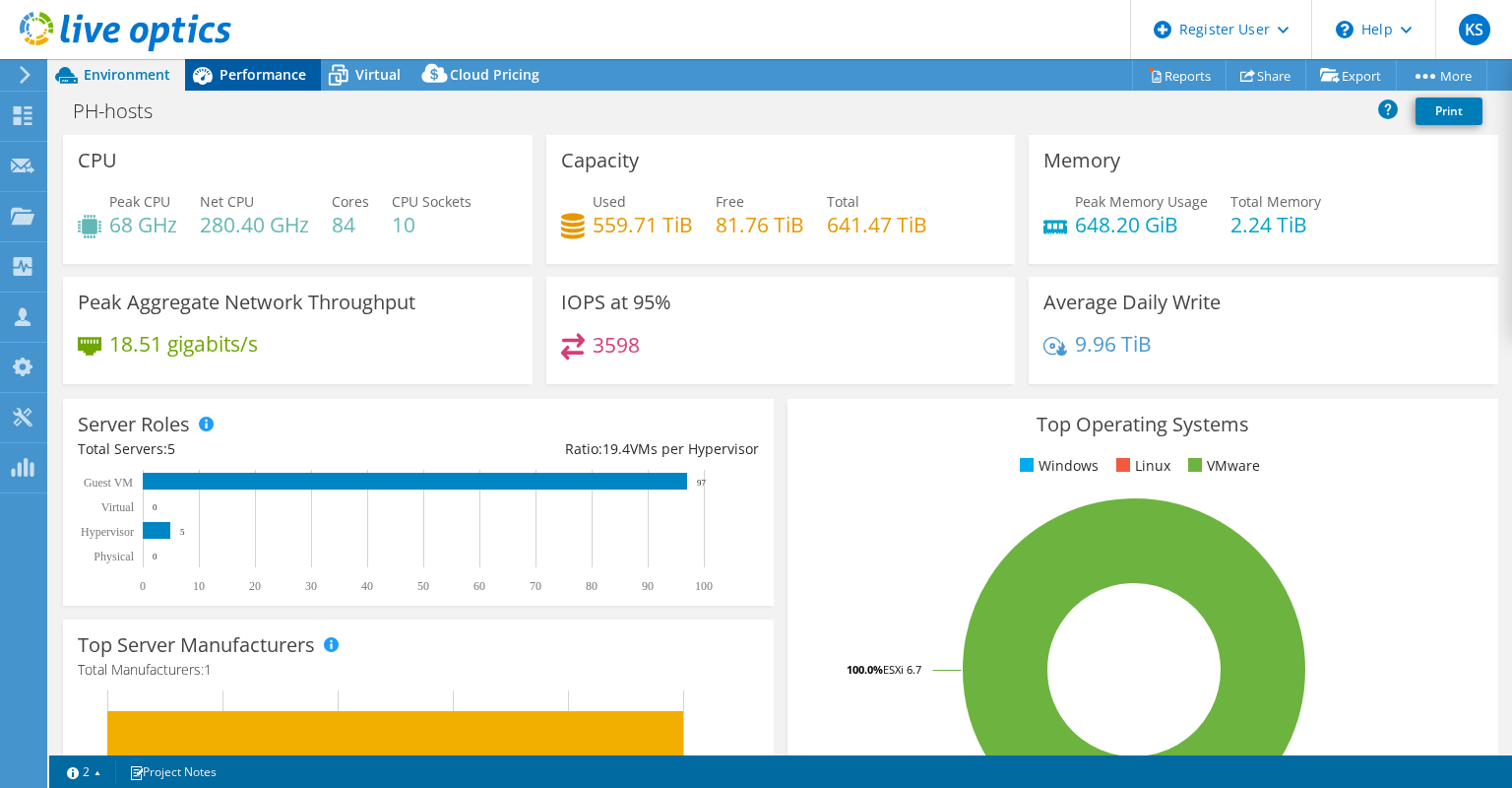 click on "Performance" at bounding box center [253, 75] 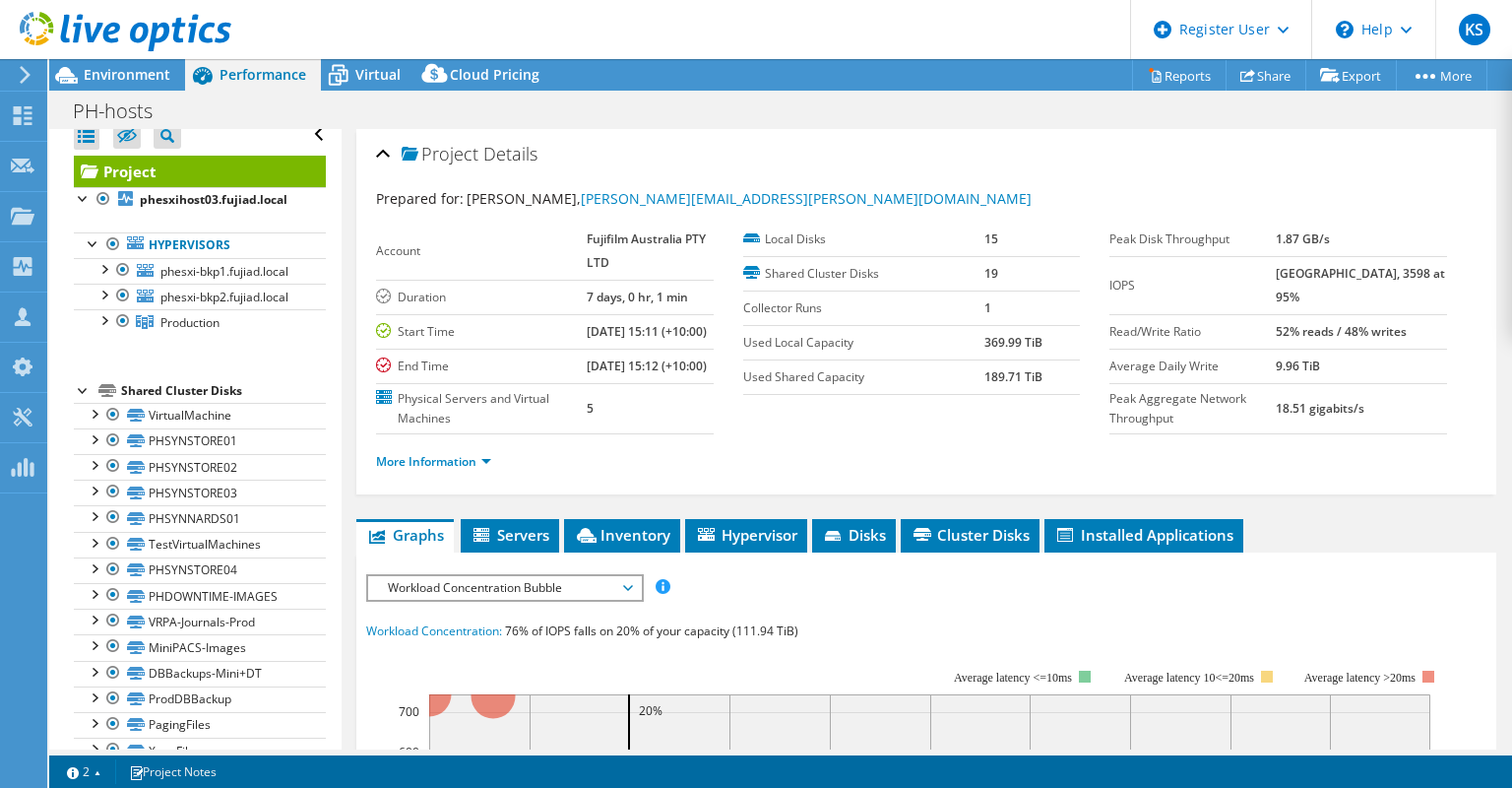 scroll, scrollTop: 14, scrollLeft: 0, axis: vertical 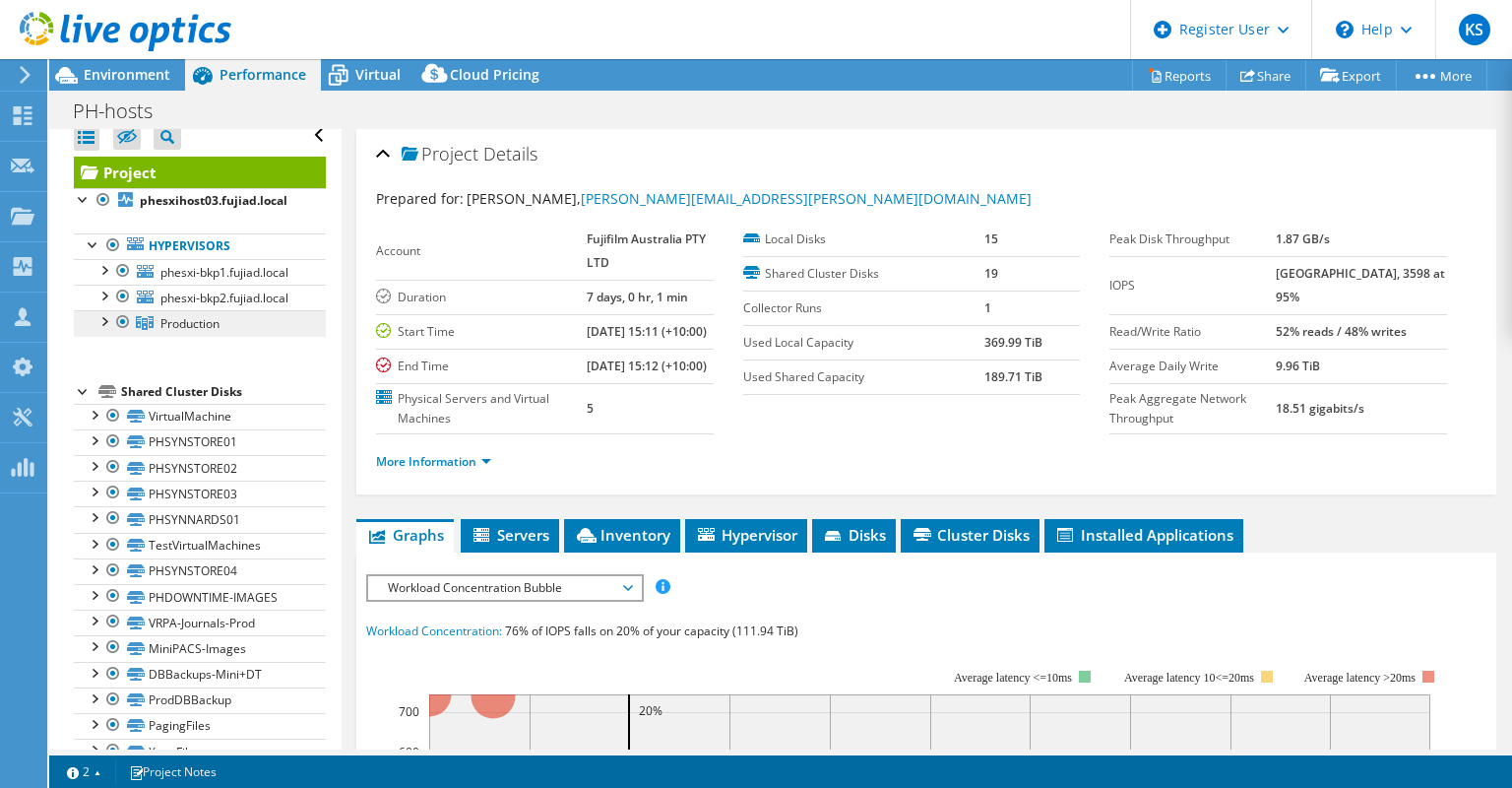 click on "Production" at bounding box center (190, 323) 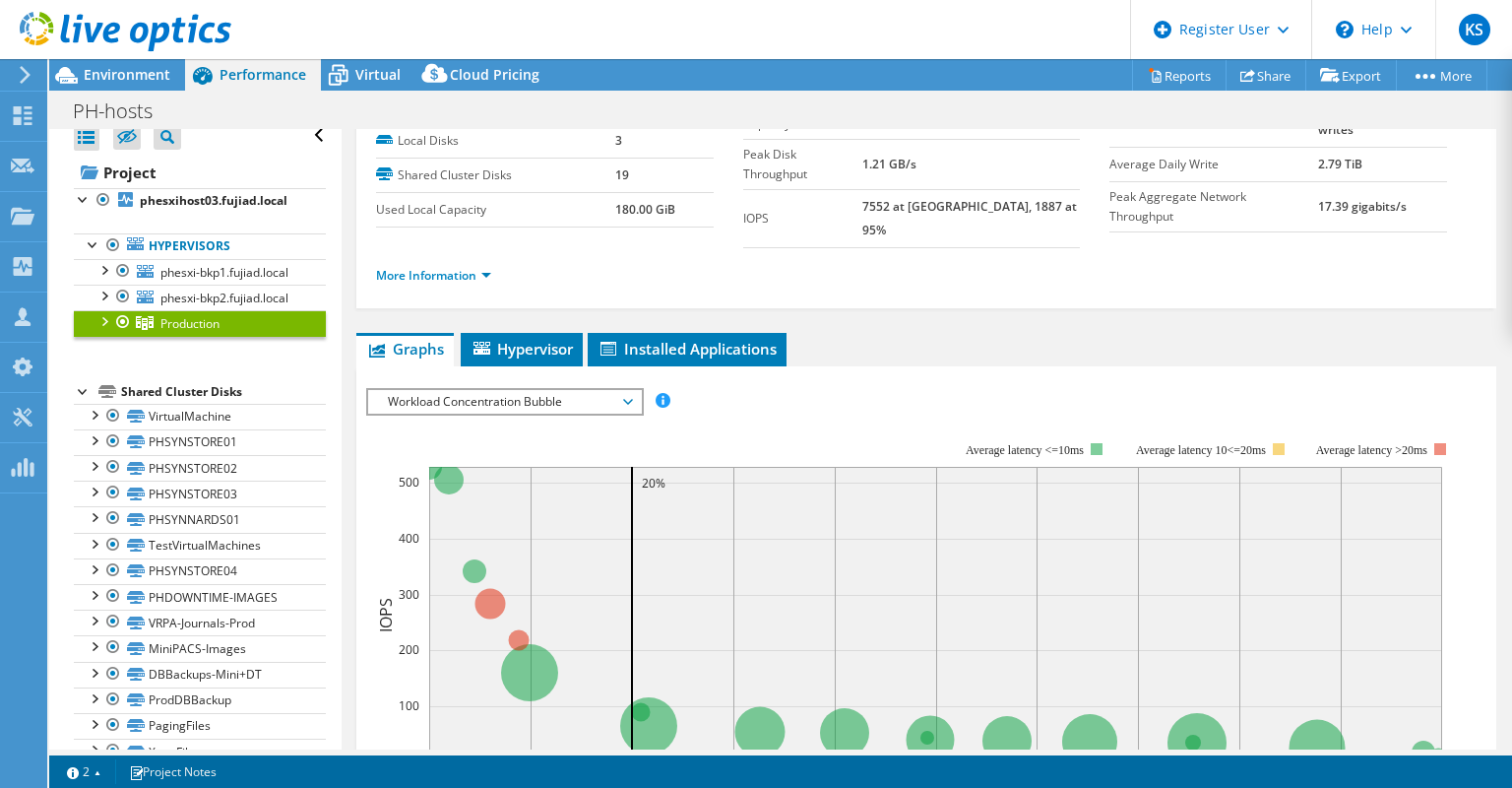 scroll, scrollTop: 0, scrollLeft: 0, axis: both 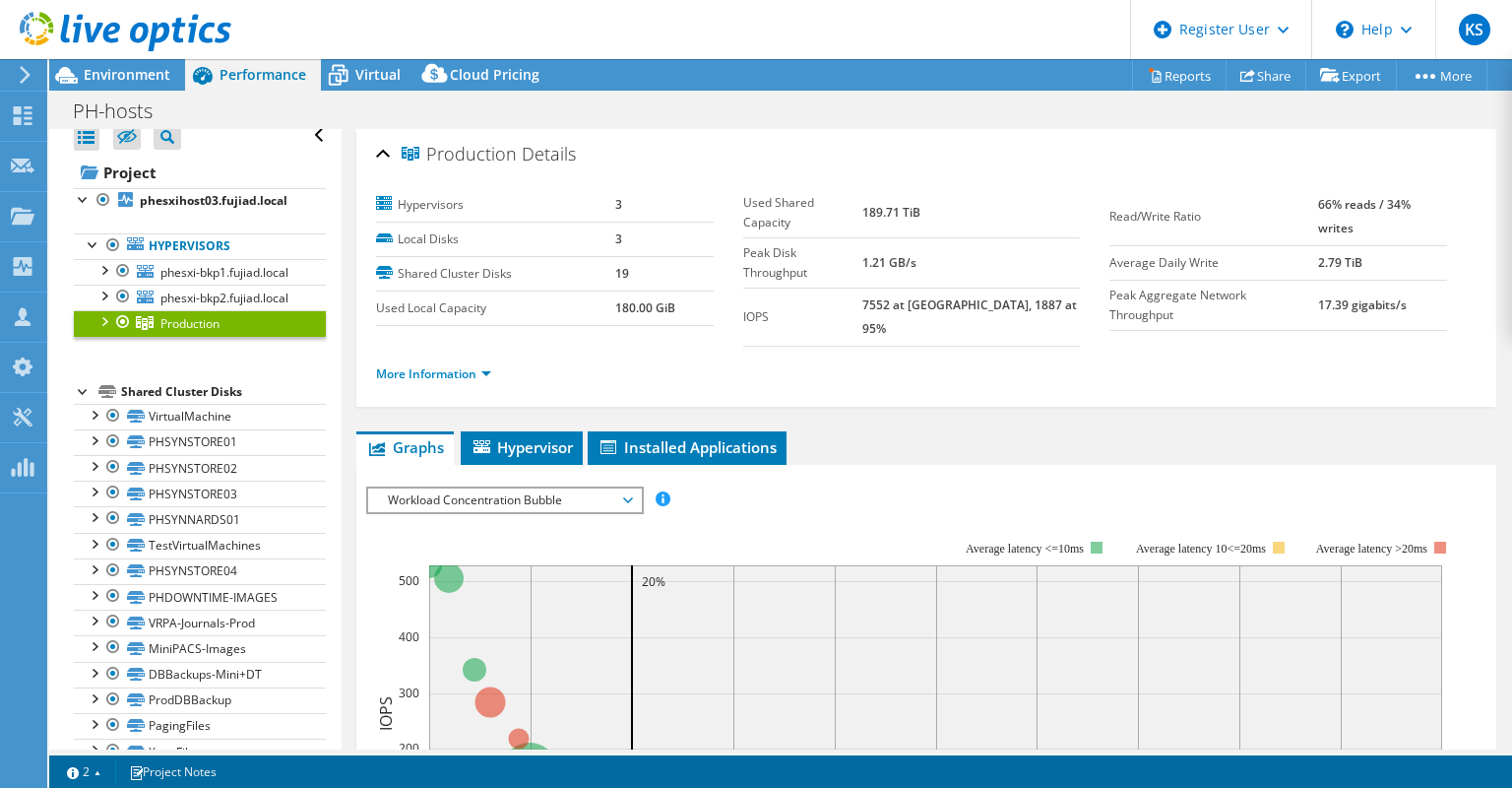 click at bounding box center (103, 320) 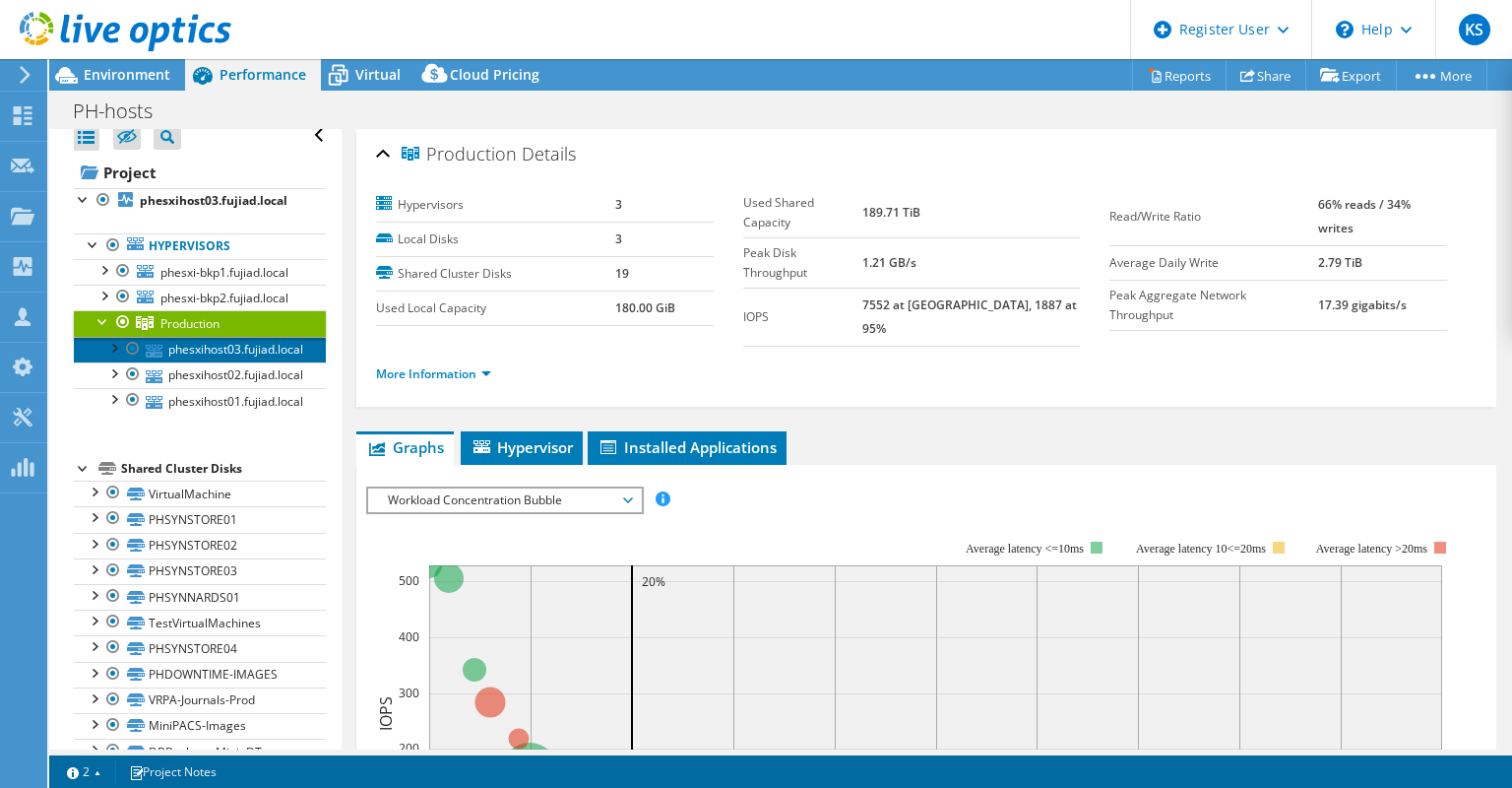 click on "phesxihost03.fujiad.local" at bounding box center (200, 350) 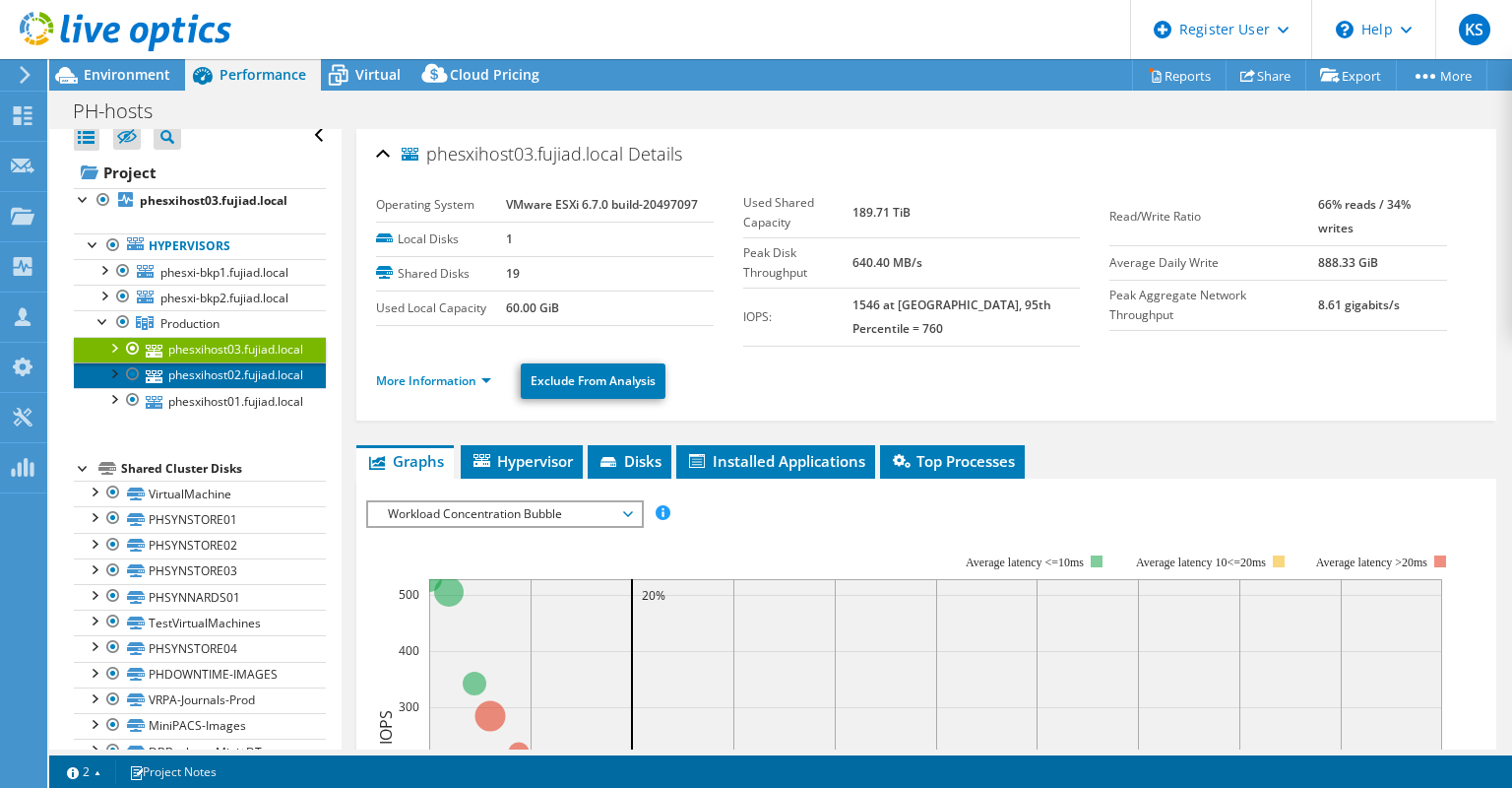 click on "phesxihost02.fujiad.local" at bounding box center [200, 375] 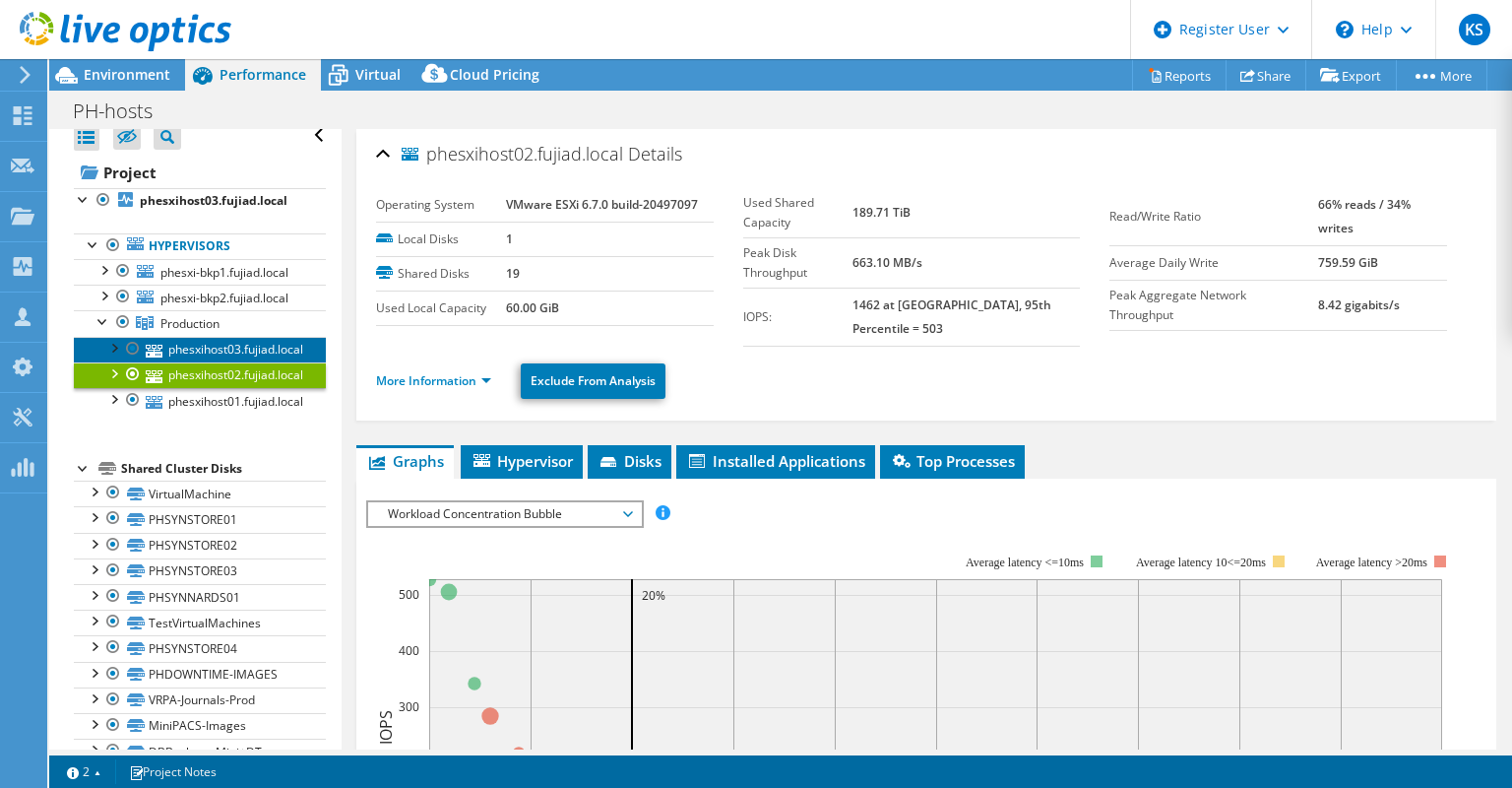 click on "phesxihost03.fujiad.local" at bounding box center [200, 350] 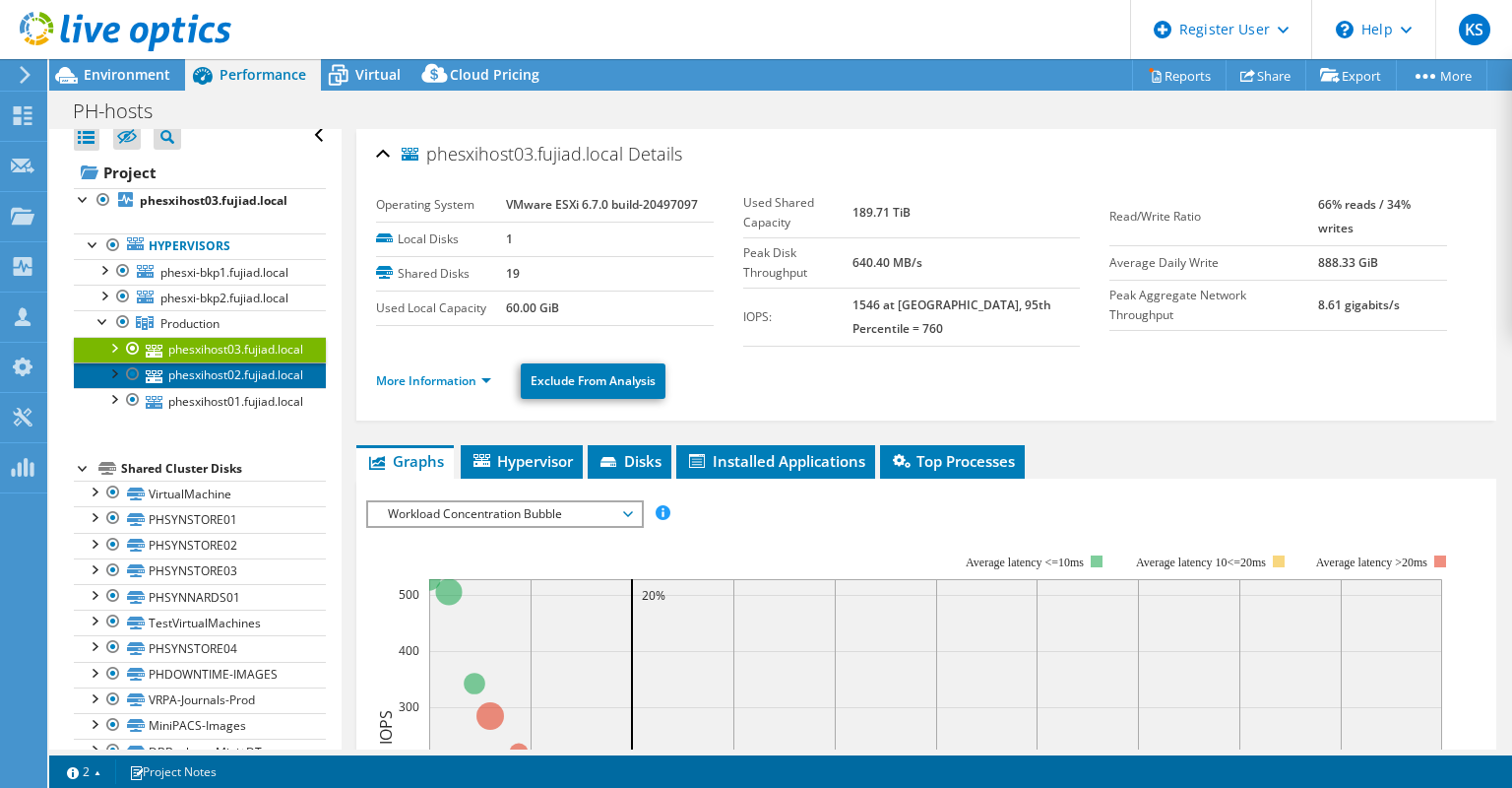 click on "phesxihost02.fujiad.local" at bounding box center (200, 375) 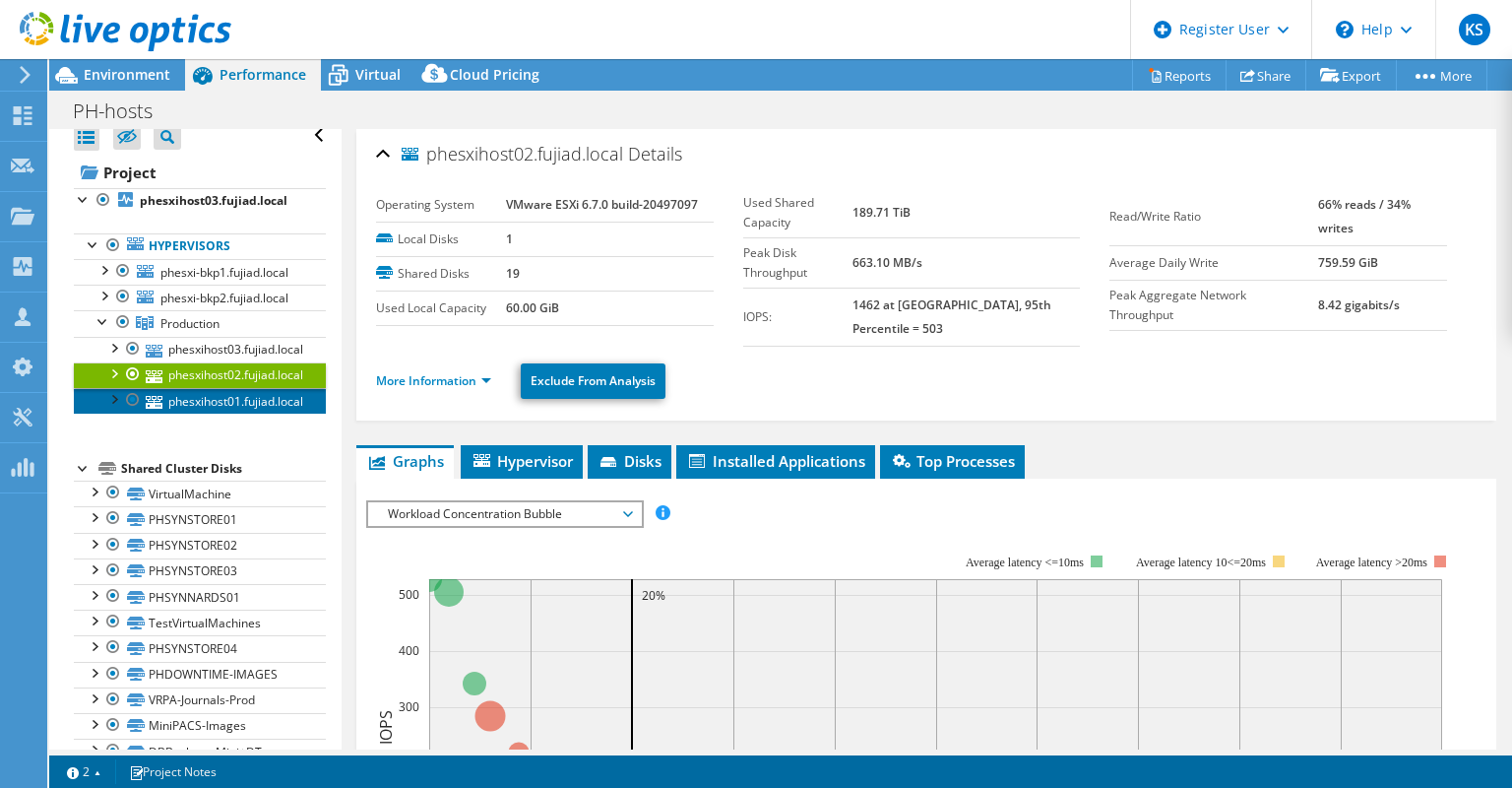 click on "phesxihost01.fujiad.local" at bounding box center (200, 401) 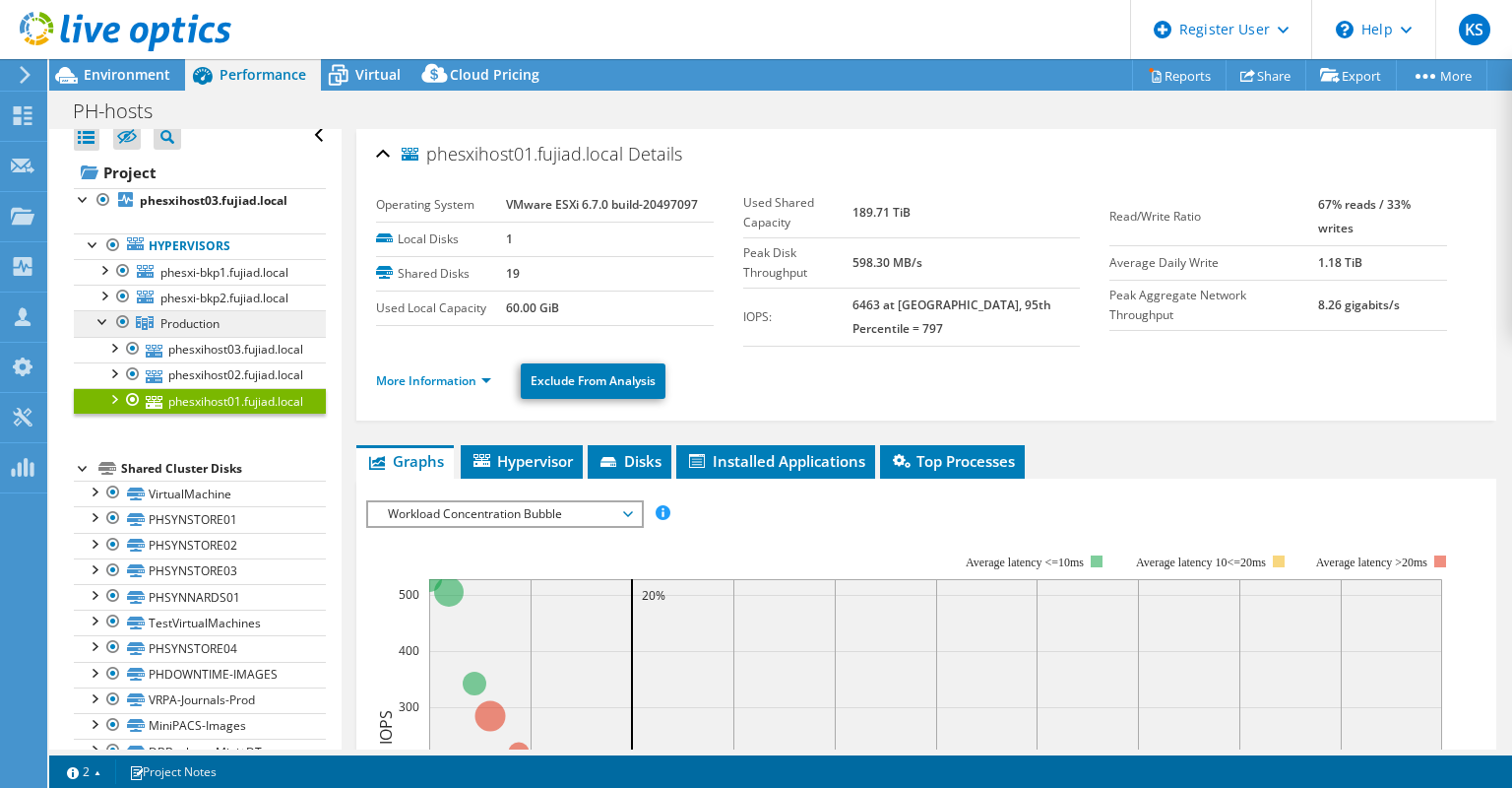 click on "Production" at bounding box center (190, 323) 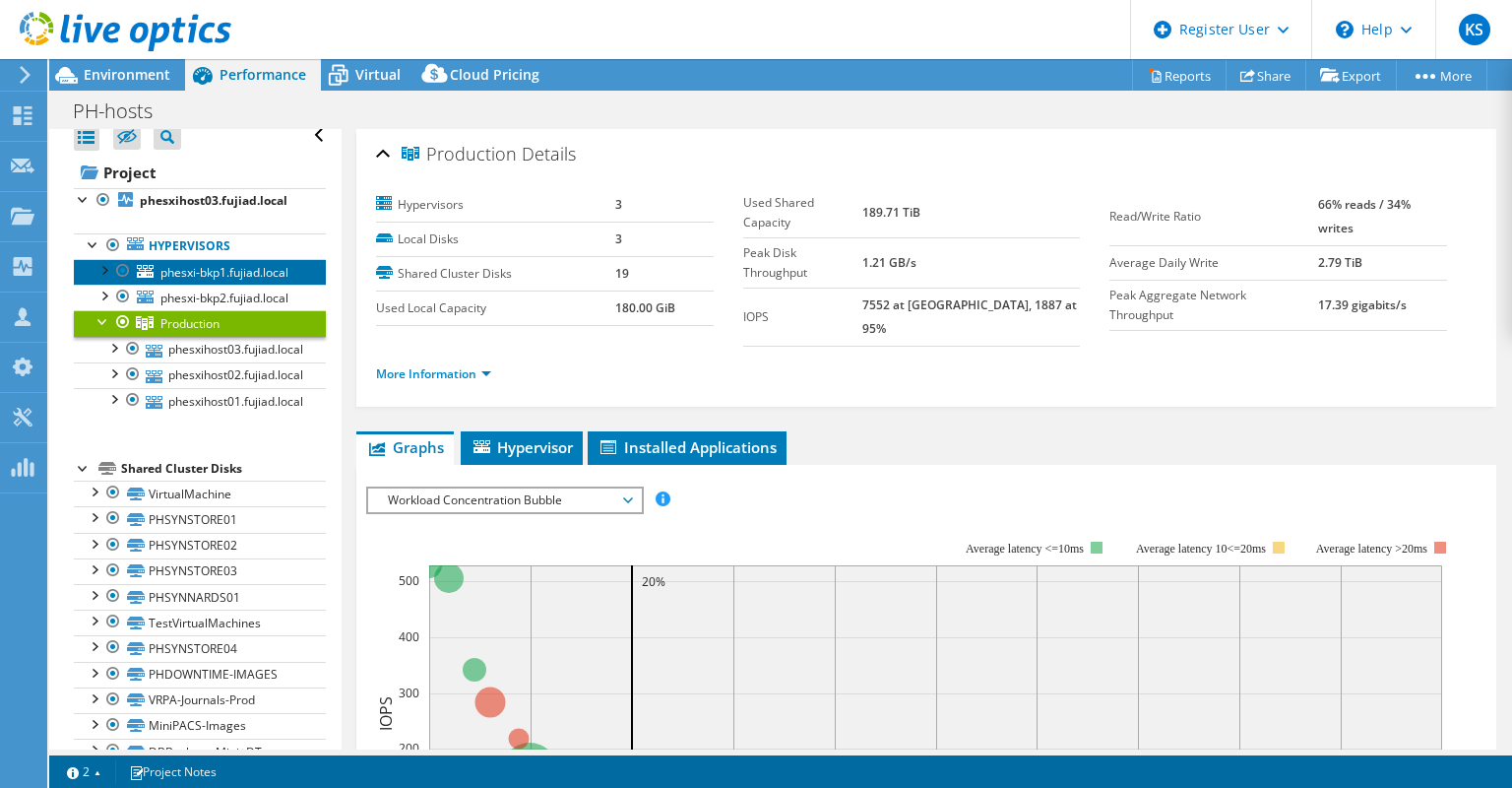 click on "phesxi-bkp1.fujiad.local" at bounding box center (224, 272) 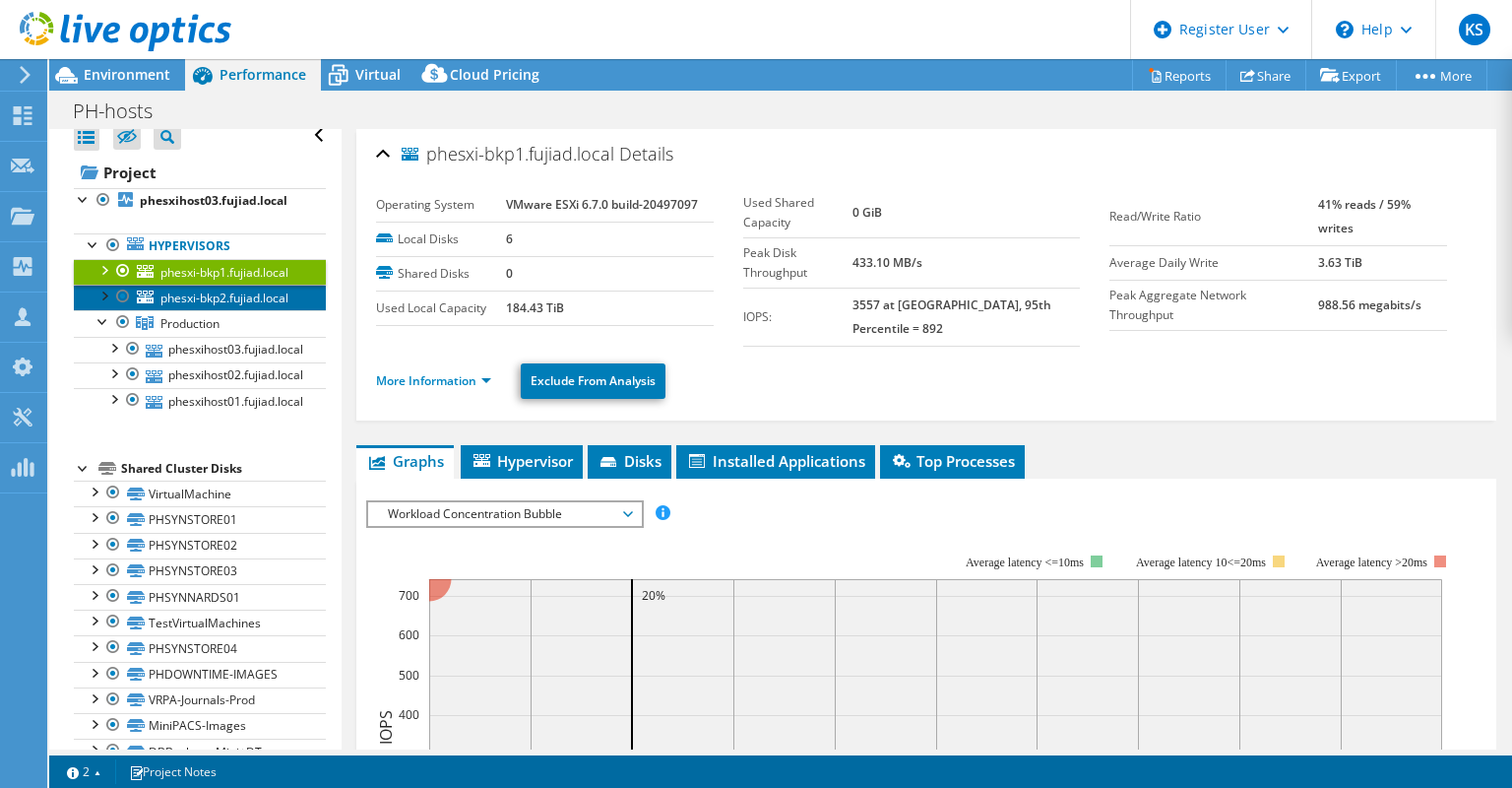 click on "phesxi-bkp2.fujiad.local" at bounding box center (224, 297) 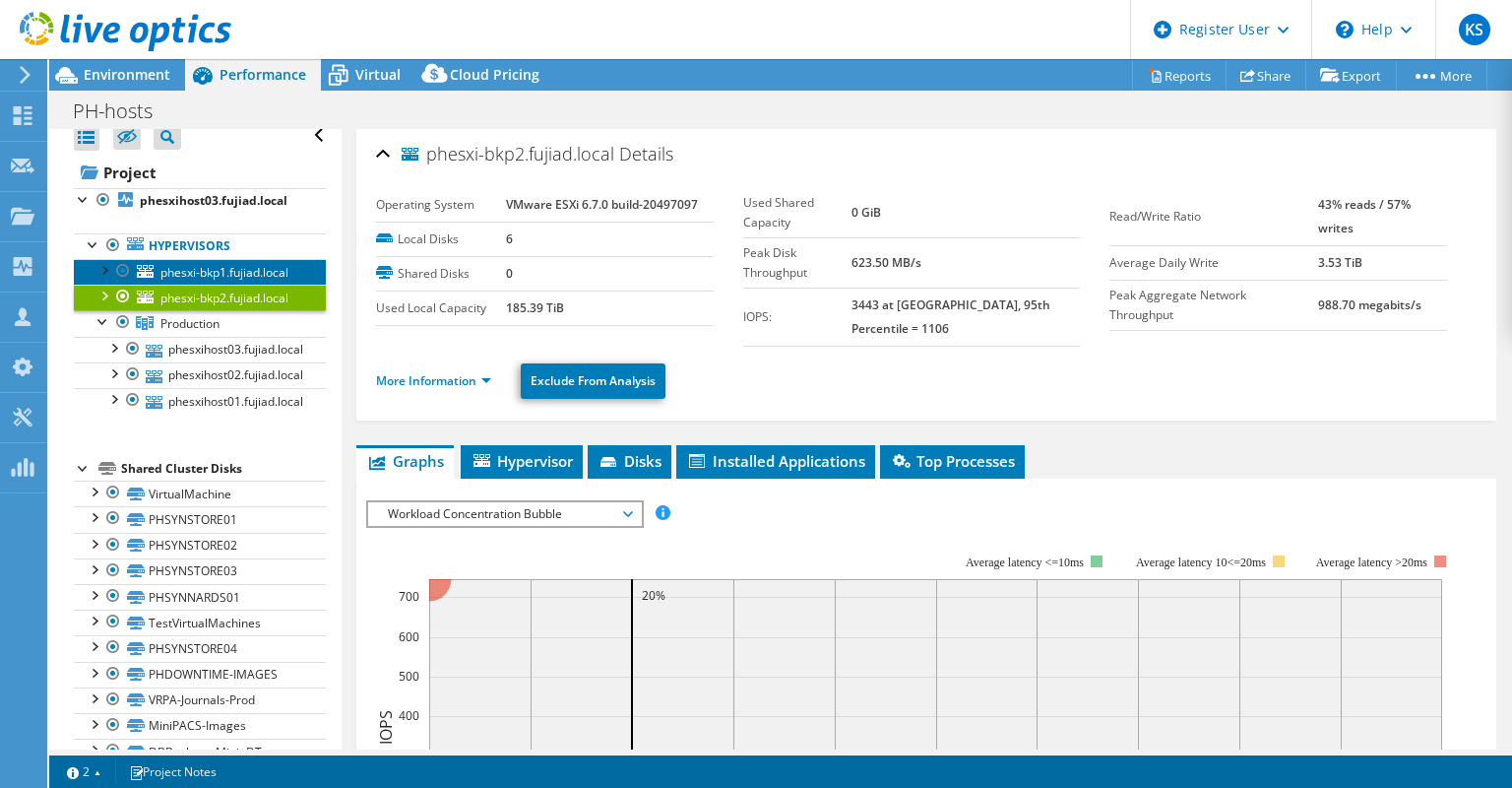click on "phesxi-bkp1.fujiad.local" at bounding box center [224, 272] 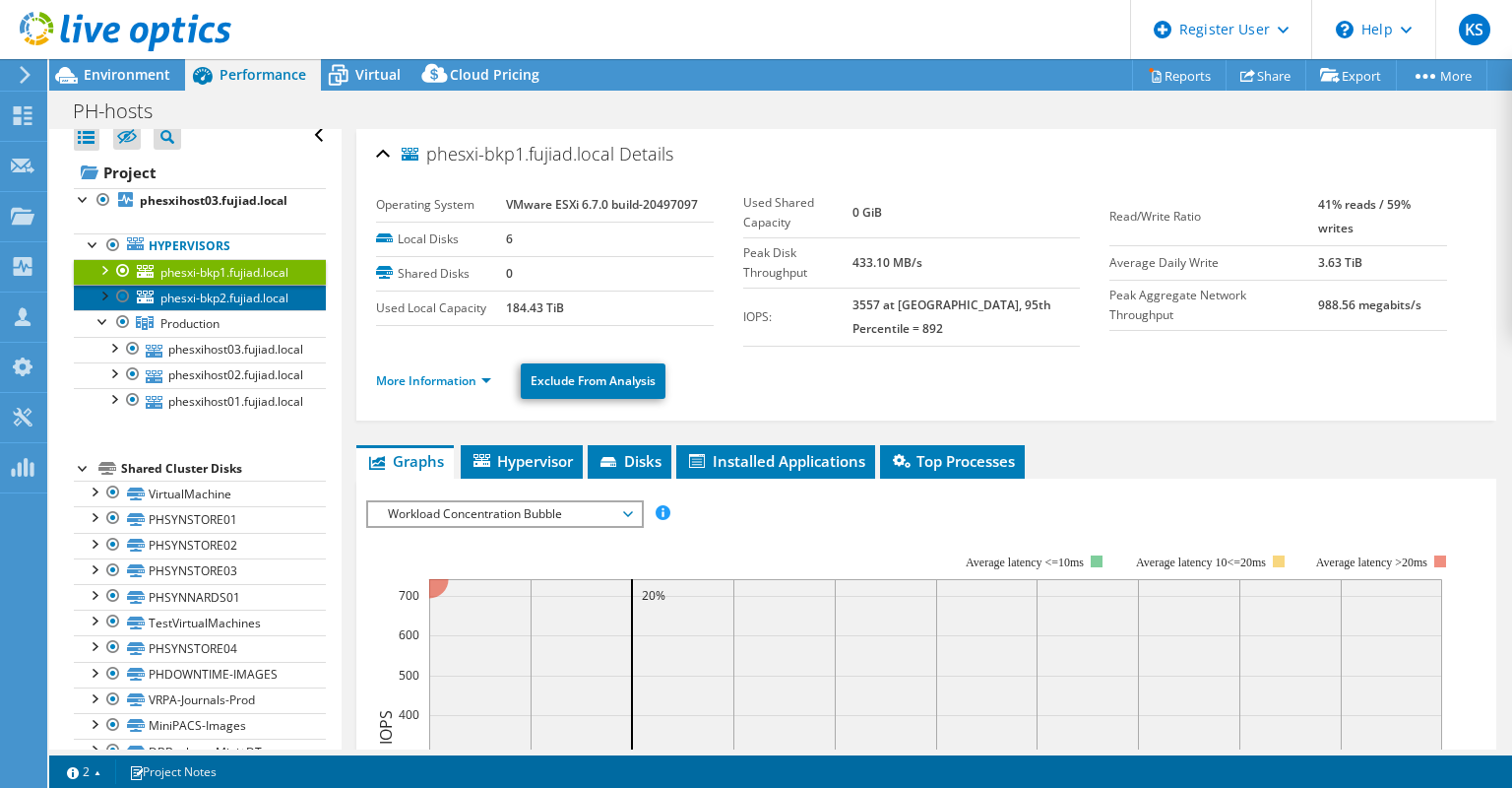 click on "phesxi-bkp2.fujiad.local" at bounding box center [224, 297] 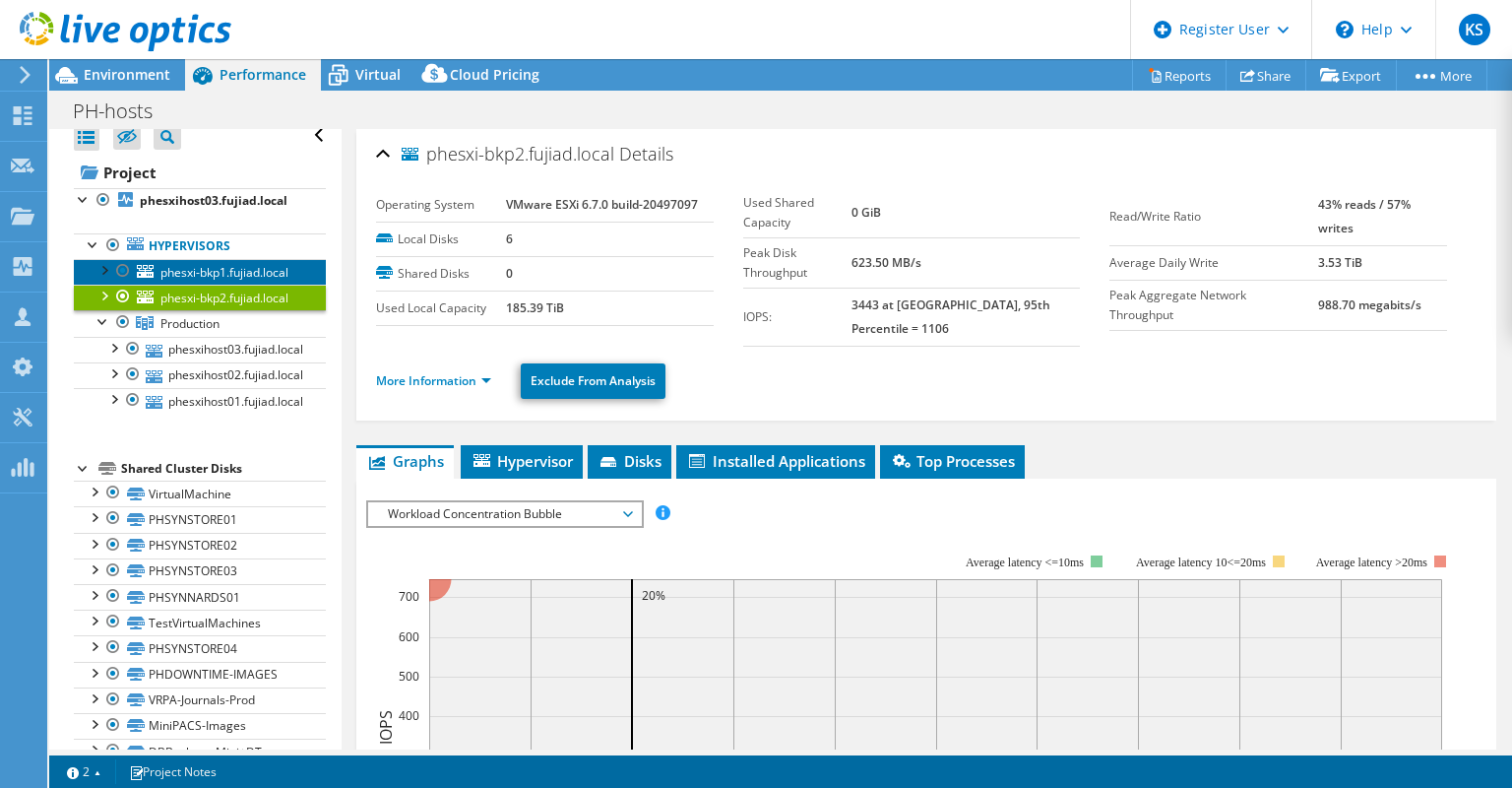 click on "phesxi-bkp1.fujiad.local" at bounding box center [224, 272] 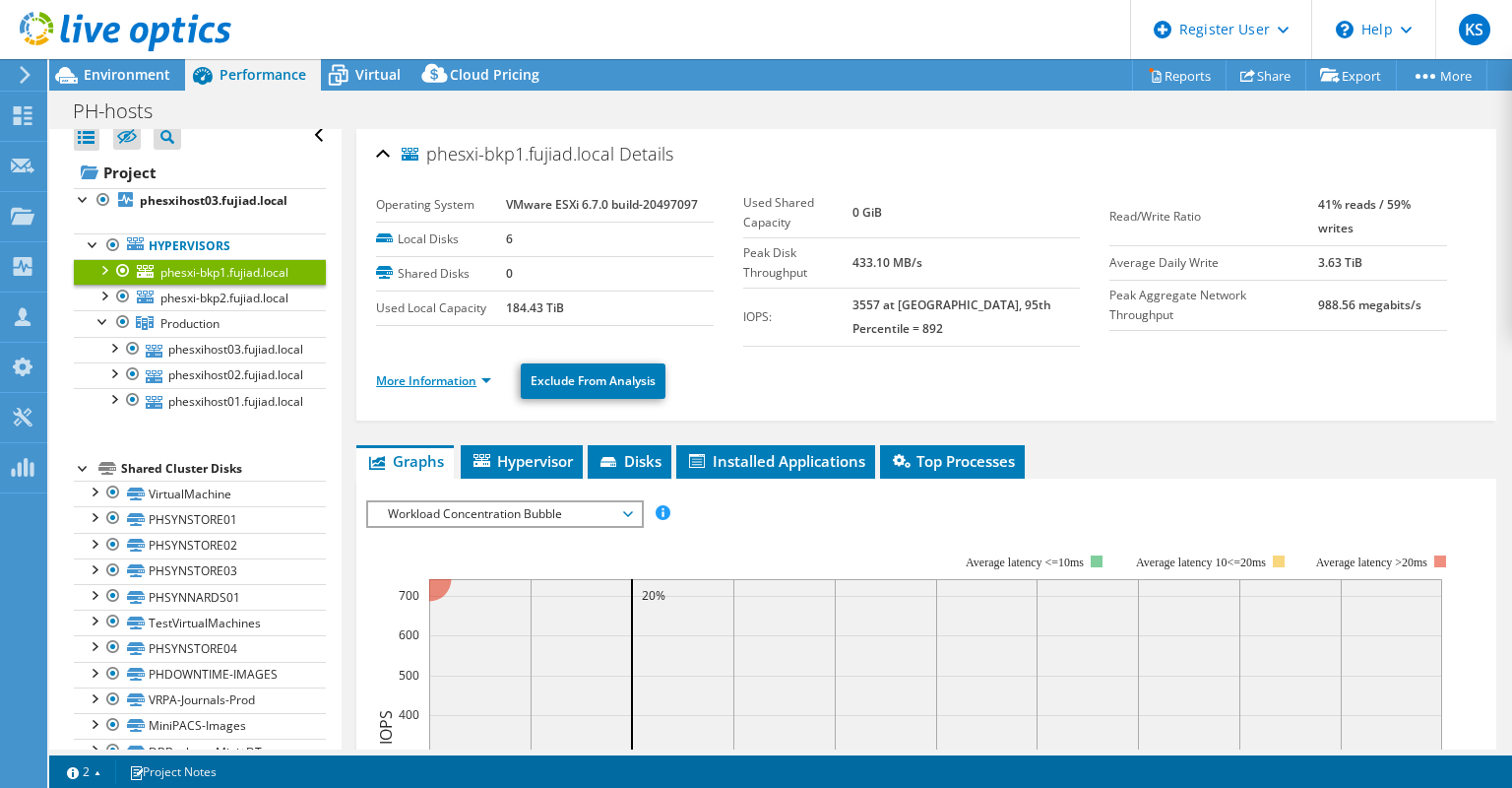 click on "More Information" at bounding box center [433, 380] 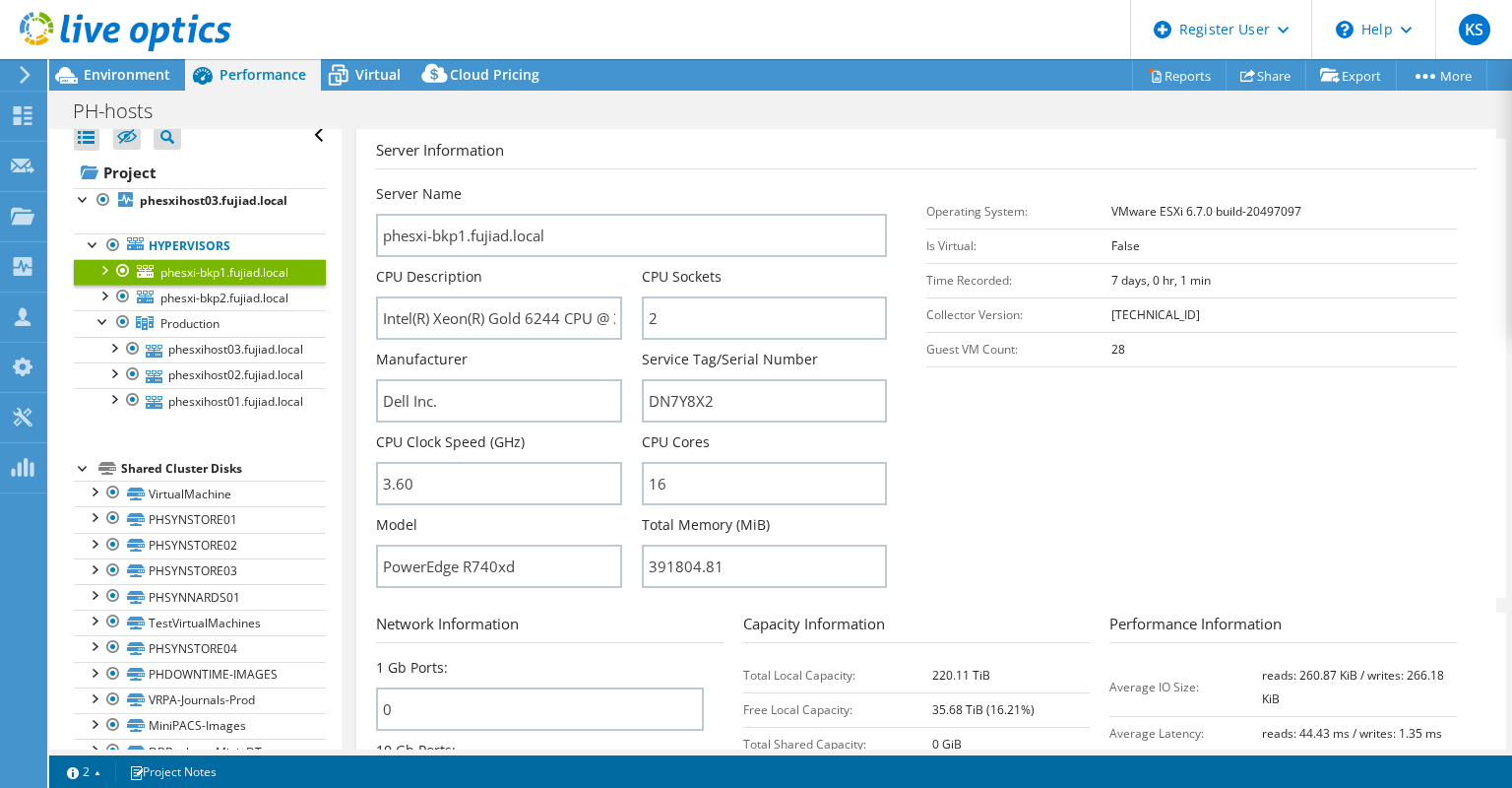 scroll, scrollTop: 296, scrollLeft: 0, axis: vertical 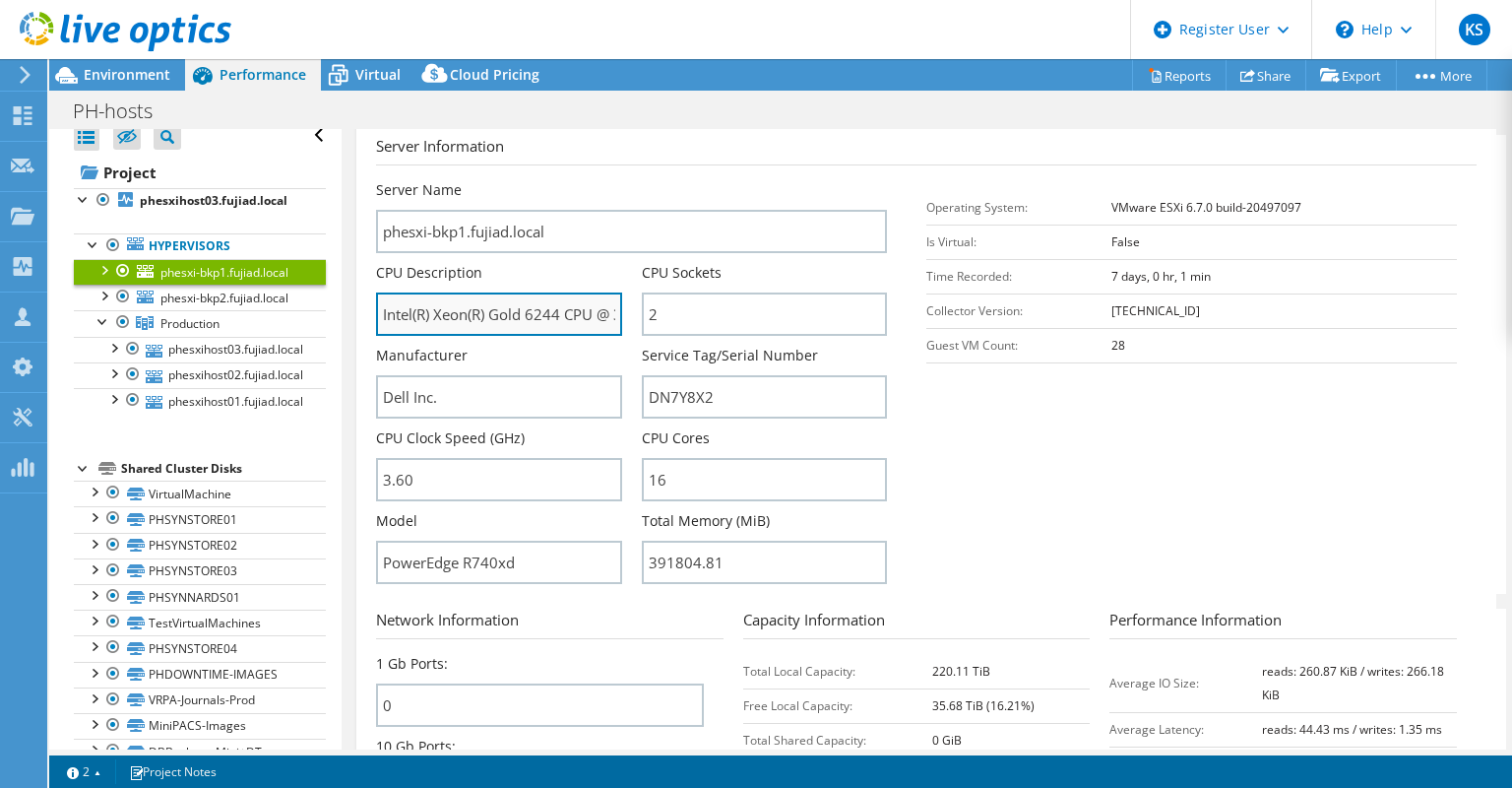 click on "Intel(R) Xeon(R) Gold 6244 CPU @ 3.60GHz 3.59 GHz" at bounding box center (498, 314) 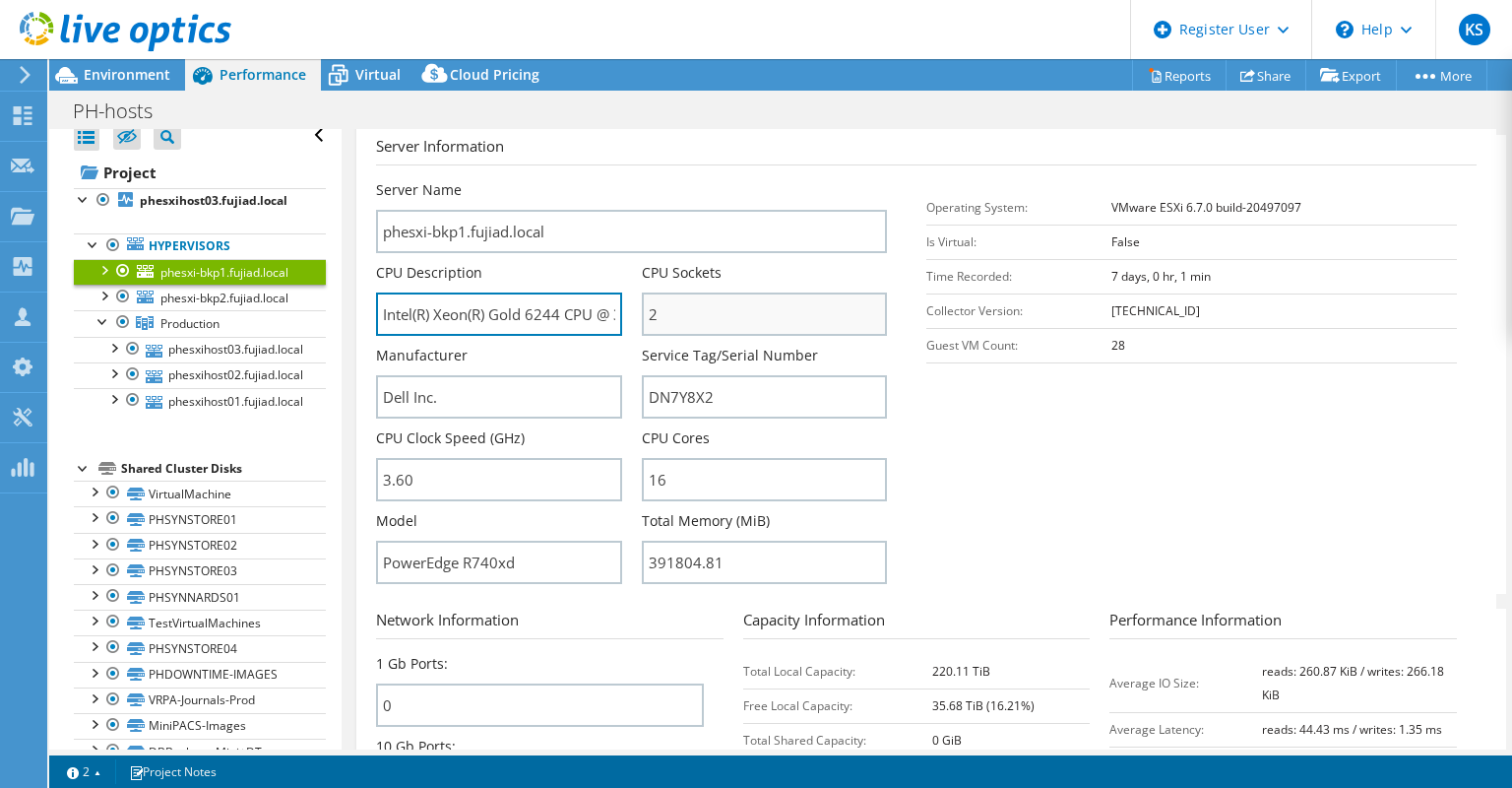 scroll, scrollTop: 0, scrollLeft: 135, axis: horizontal 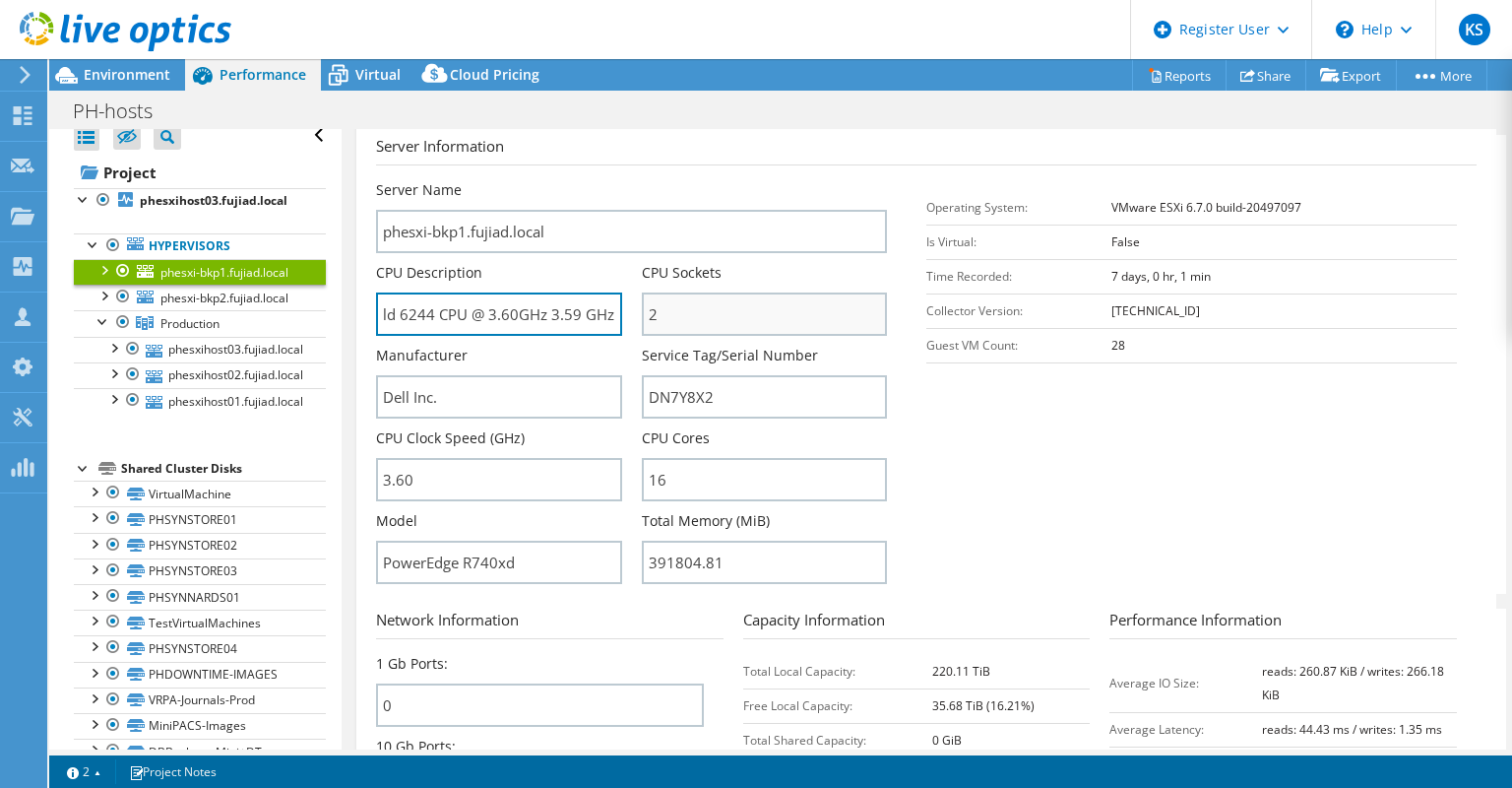 drag, startPoint x: 536, startPoint y: 292, endPoint x: 685, endPoint y: 292, distance: 149 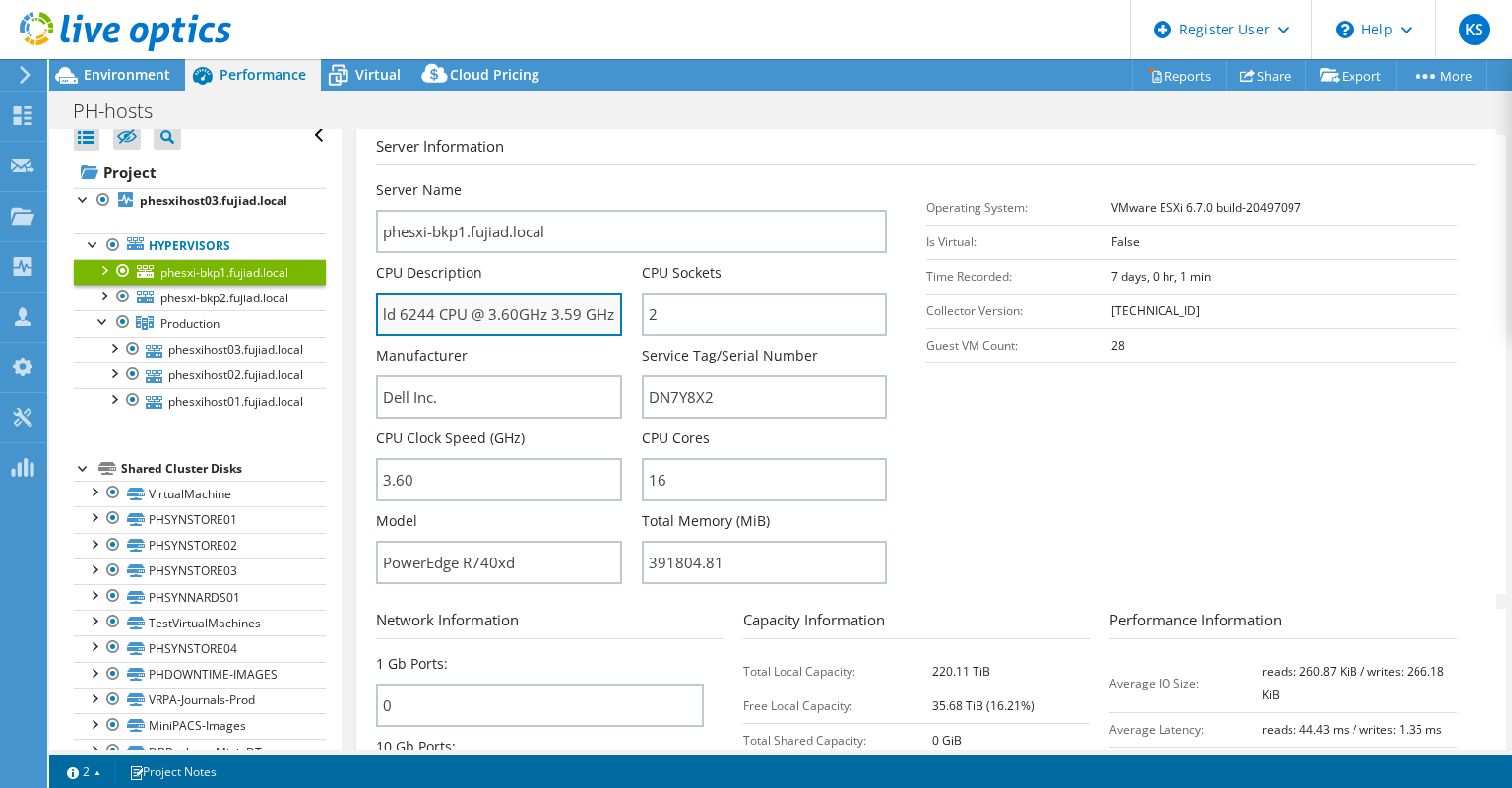 click on "Intel(R) Xeon(R) Gold 6244 CPU @ 3.60GHz 3.59 GHz" at bounding box center (498, 314) 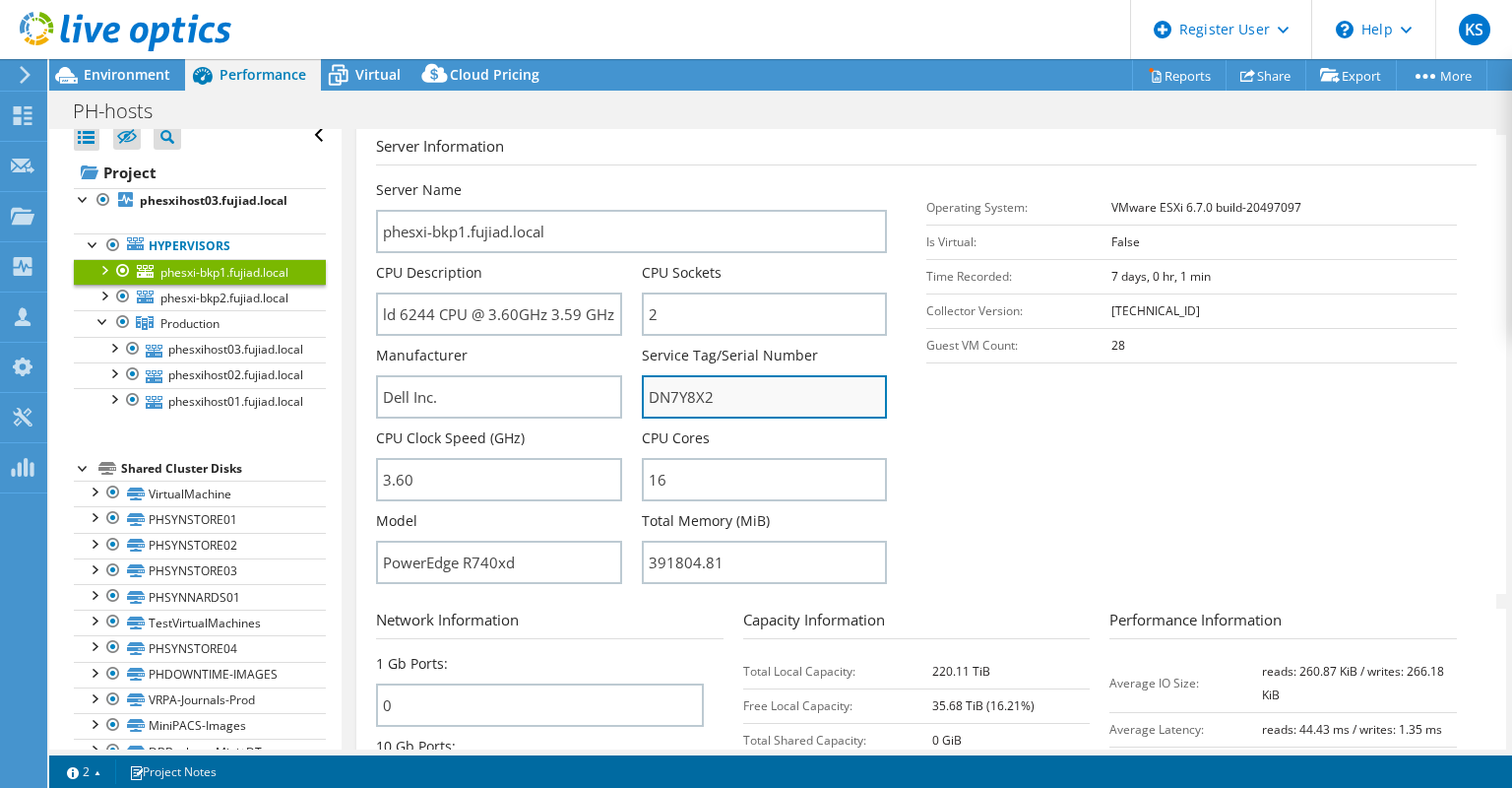 scroll, scrollTop: 0, scrollLeft: 0, axis: both 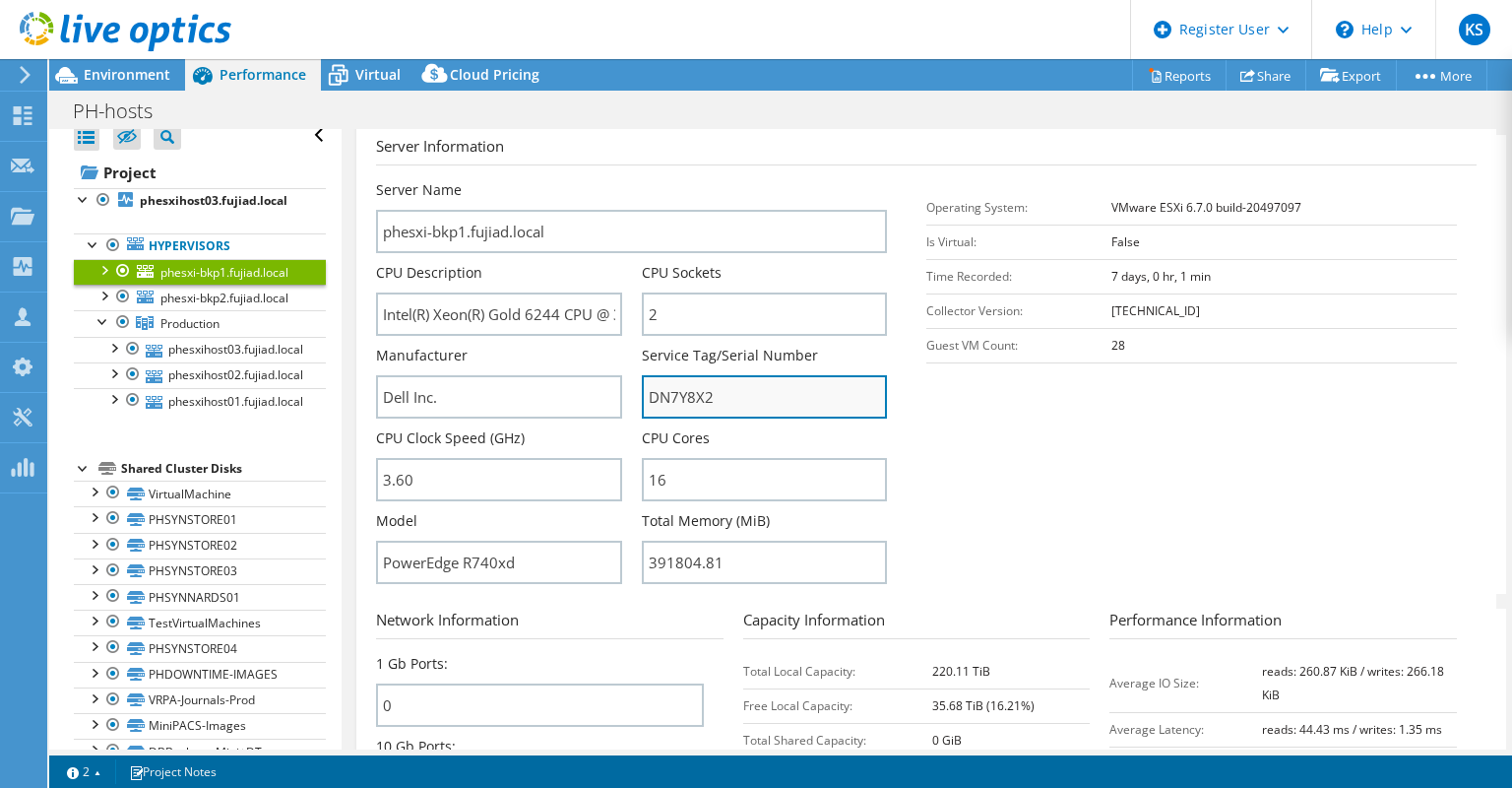 drag, startPoint x: 759, startPoint y: 363, endPoint x: 640, endPoint y: 361, distance: 119.016806 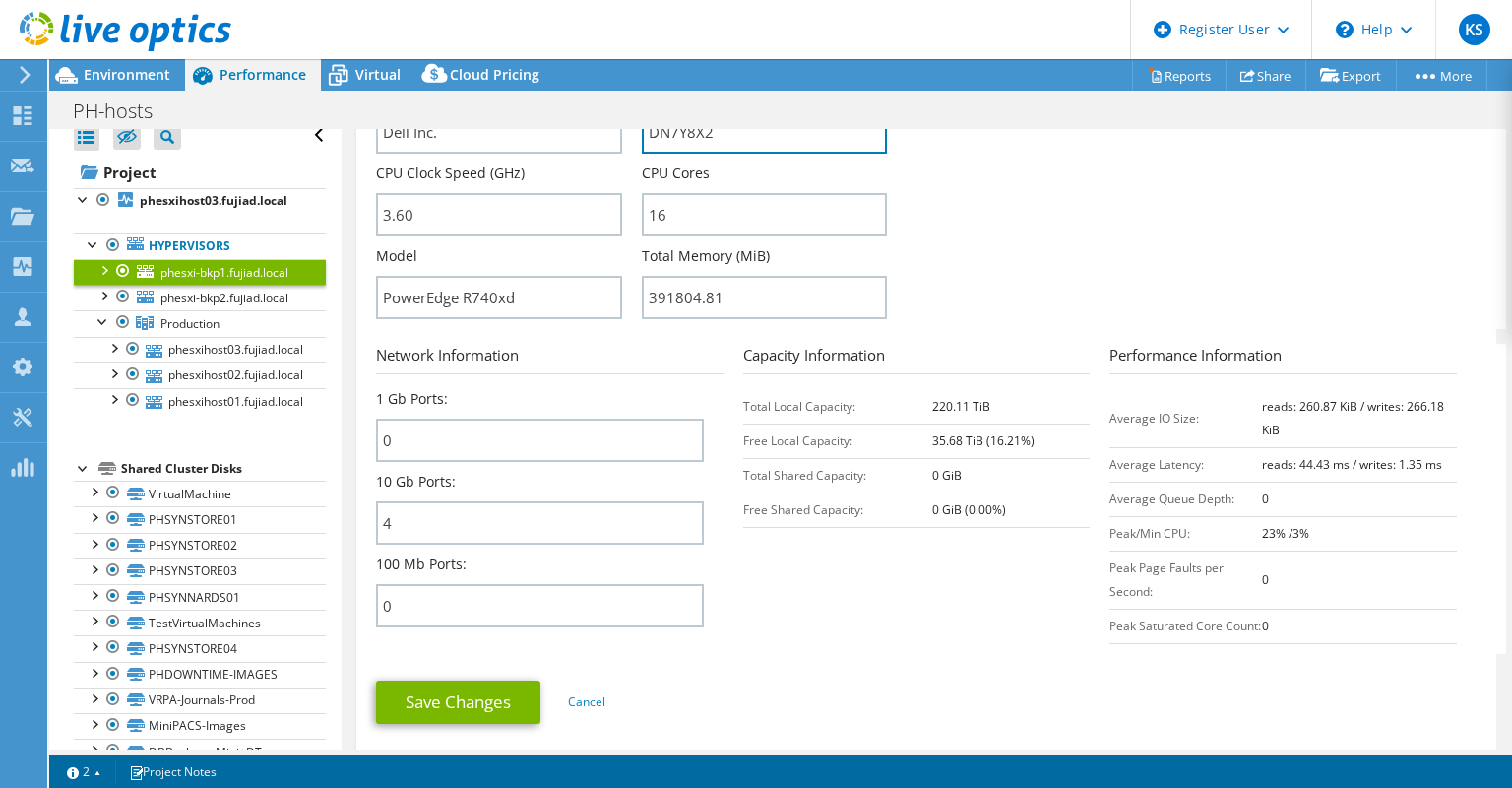 scroll, scrollTop: 591, scrollLeft: 0, axis: vertical 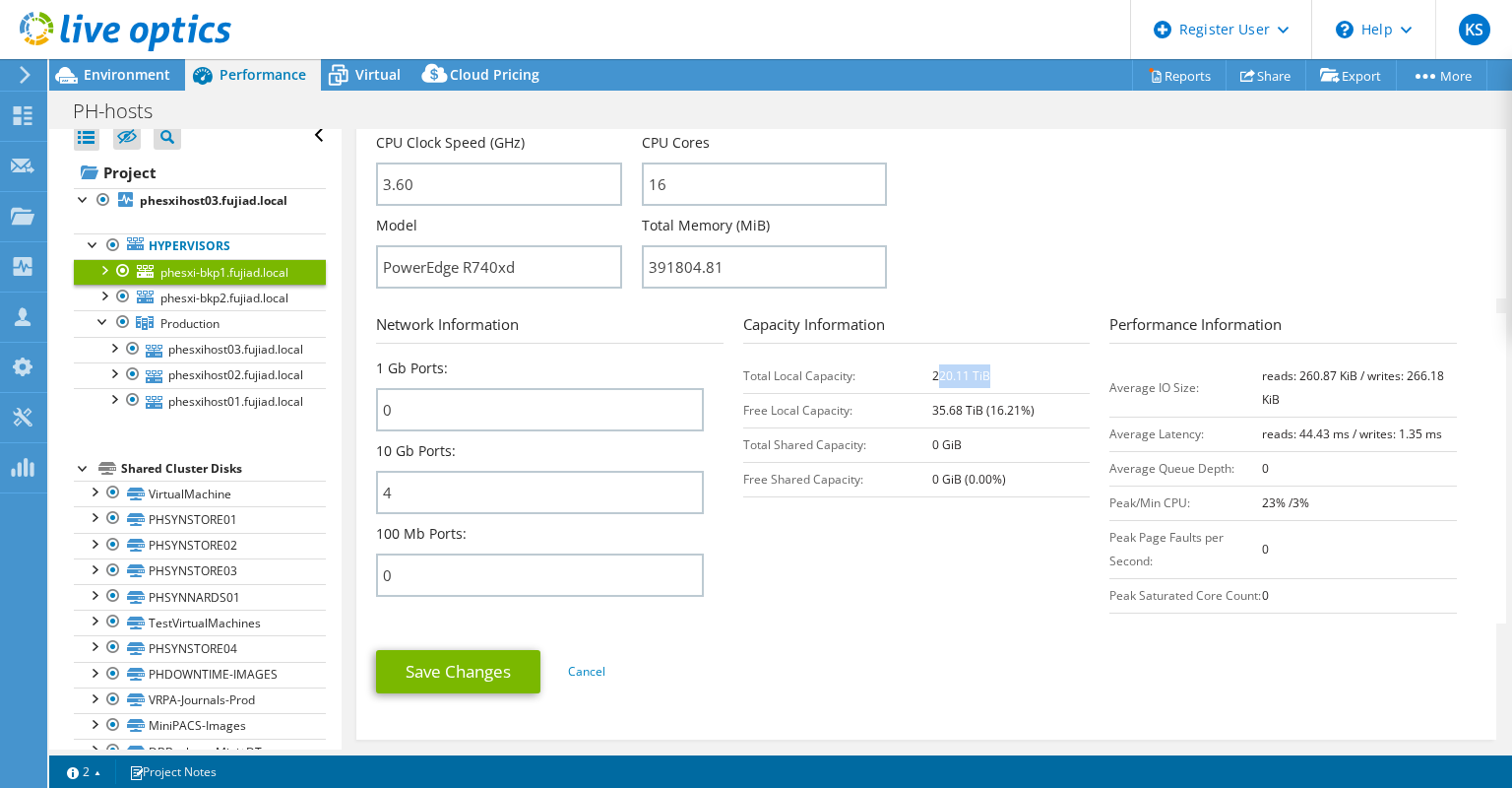 drag, startPoint x: 931, startPoint y: 339, endPoint x: 1006, endPoint y: 339, distance: 75 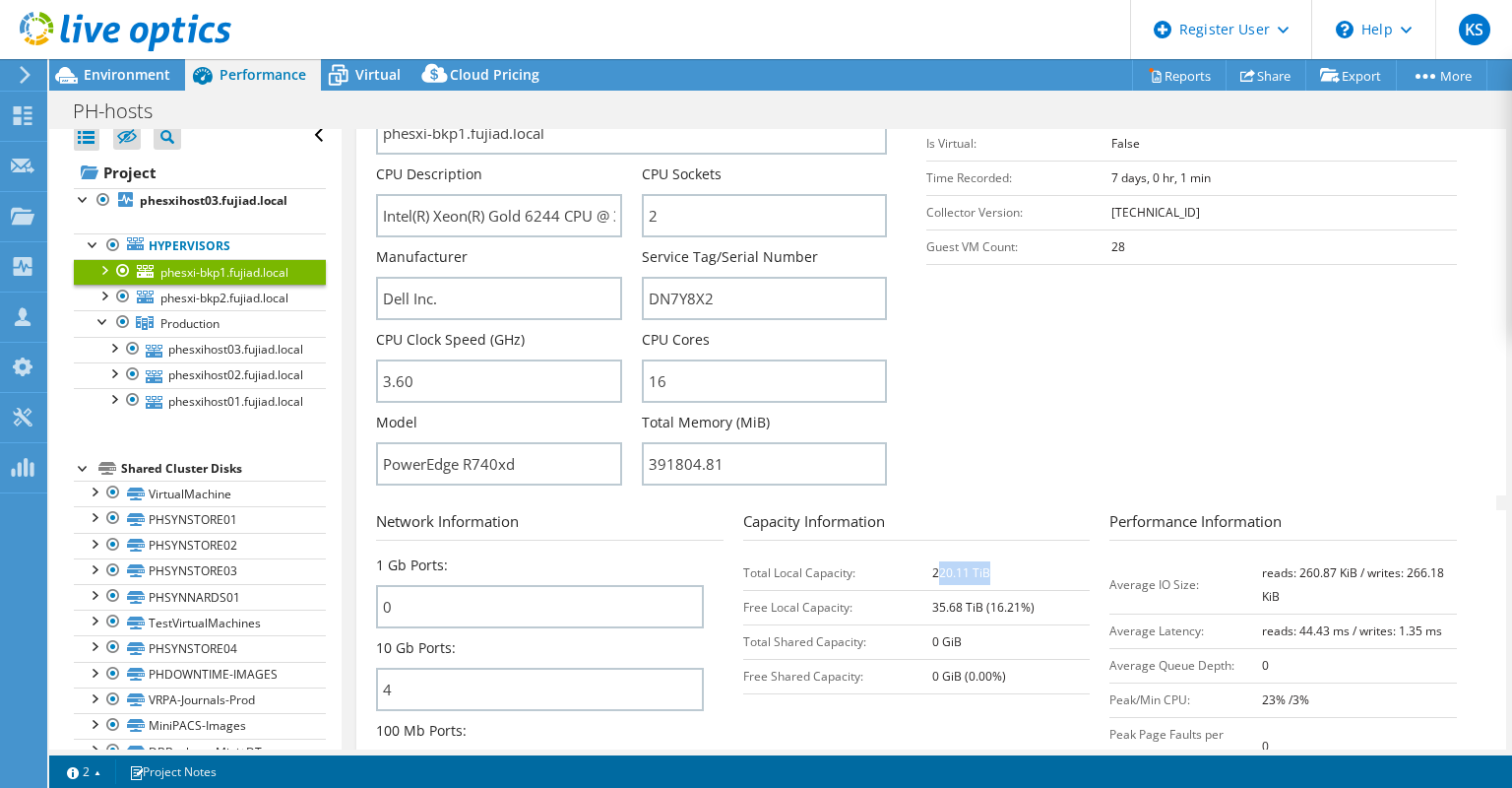 scroll, scrollTop: 197, scrollLeft: 0, axis: vertical 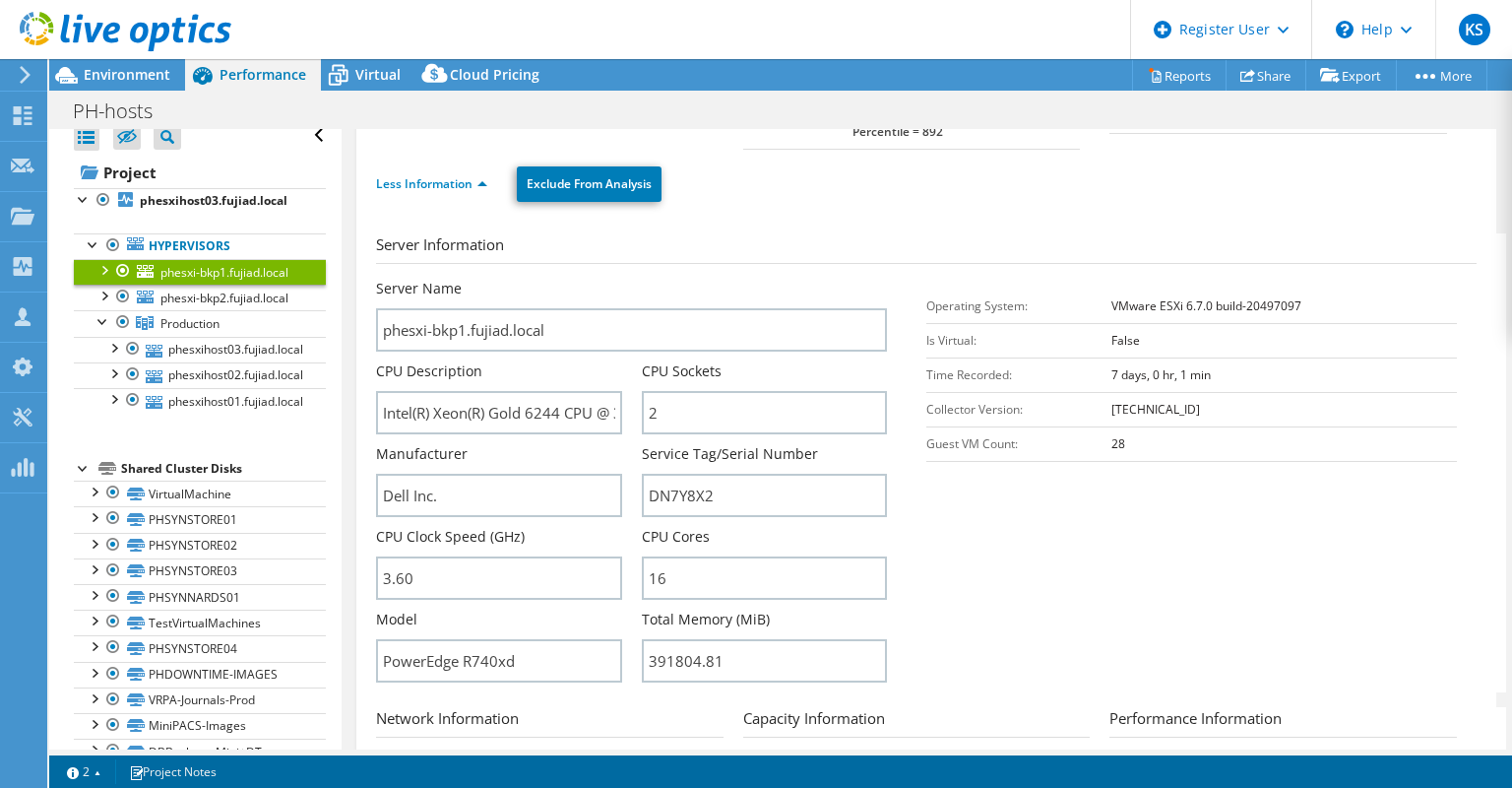 click on "Server Information
Server Name
phesxi-bkp1.fujiad.local
CPU Description
Intel(R) Xeon(R) Gold 6244 CPU @ 3.60GHz 3.59 GHz
CPU Sockets
2
Manufacturer" at bounding box center (931, 463) 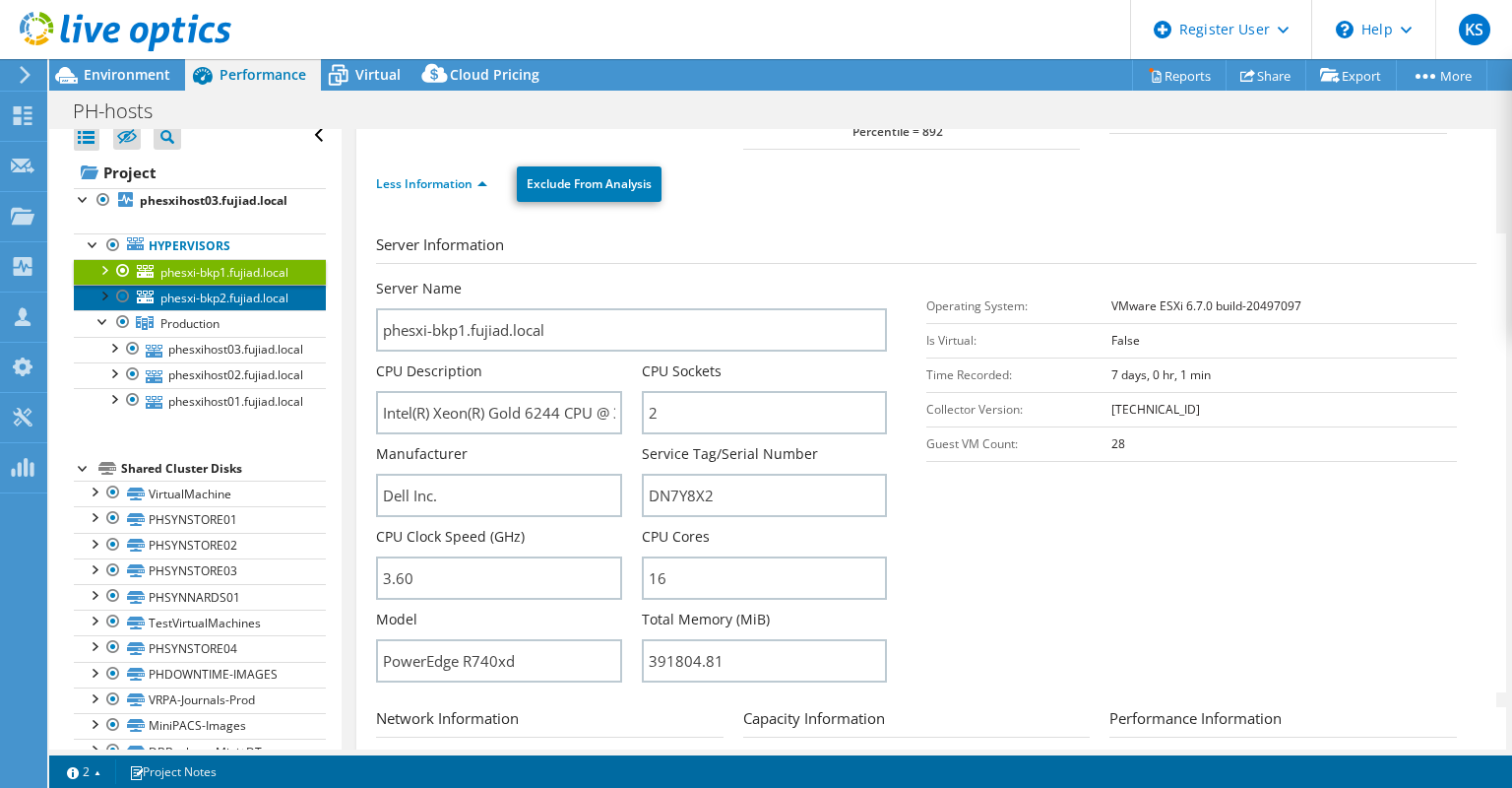 click on "phesxi-bkp2.fujiad.local" at bounding box center (224, 297) 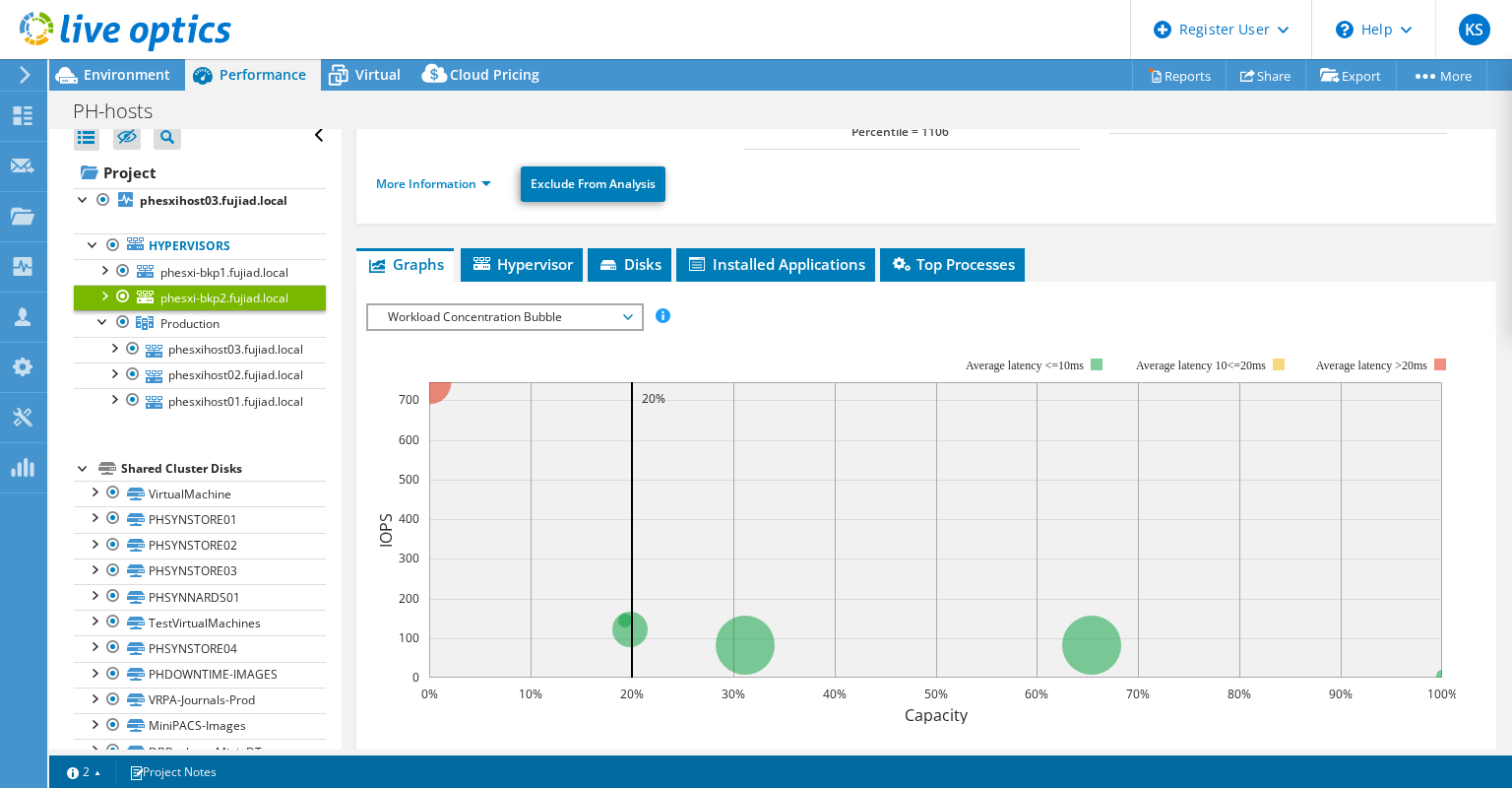 click on "More Information" at bounding box center (439, 184) 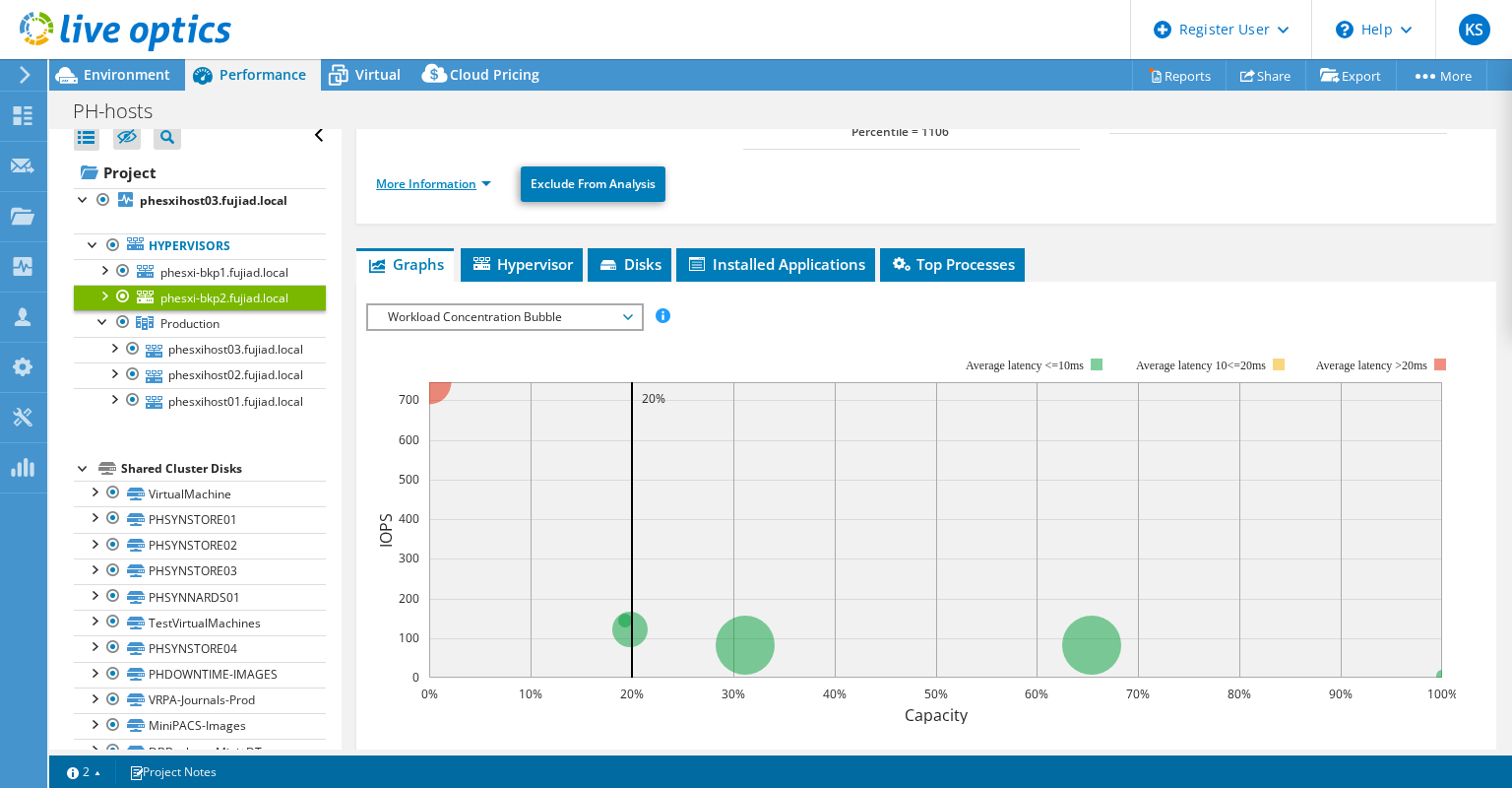click on "More Information" at bounding box center (433, 183) 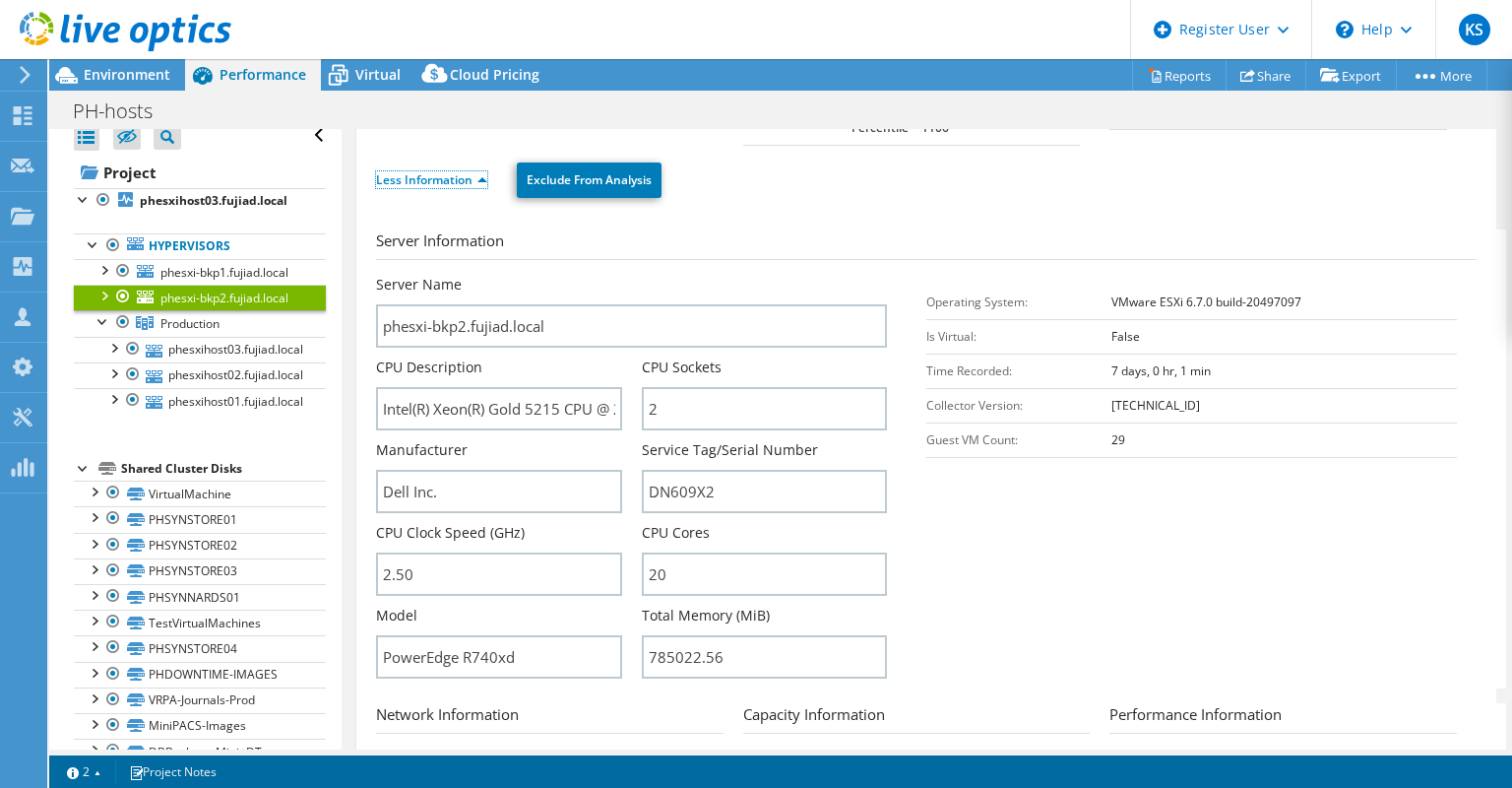 scroll, scrollTop: 197, scrollLeft: 0, axis: vertical 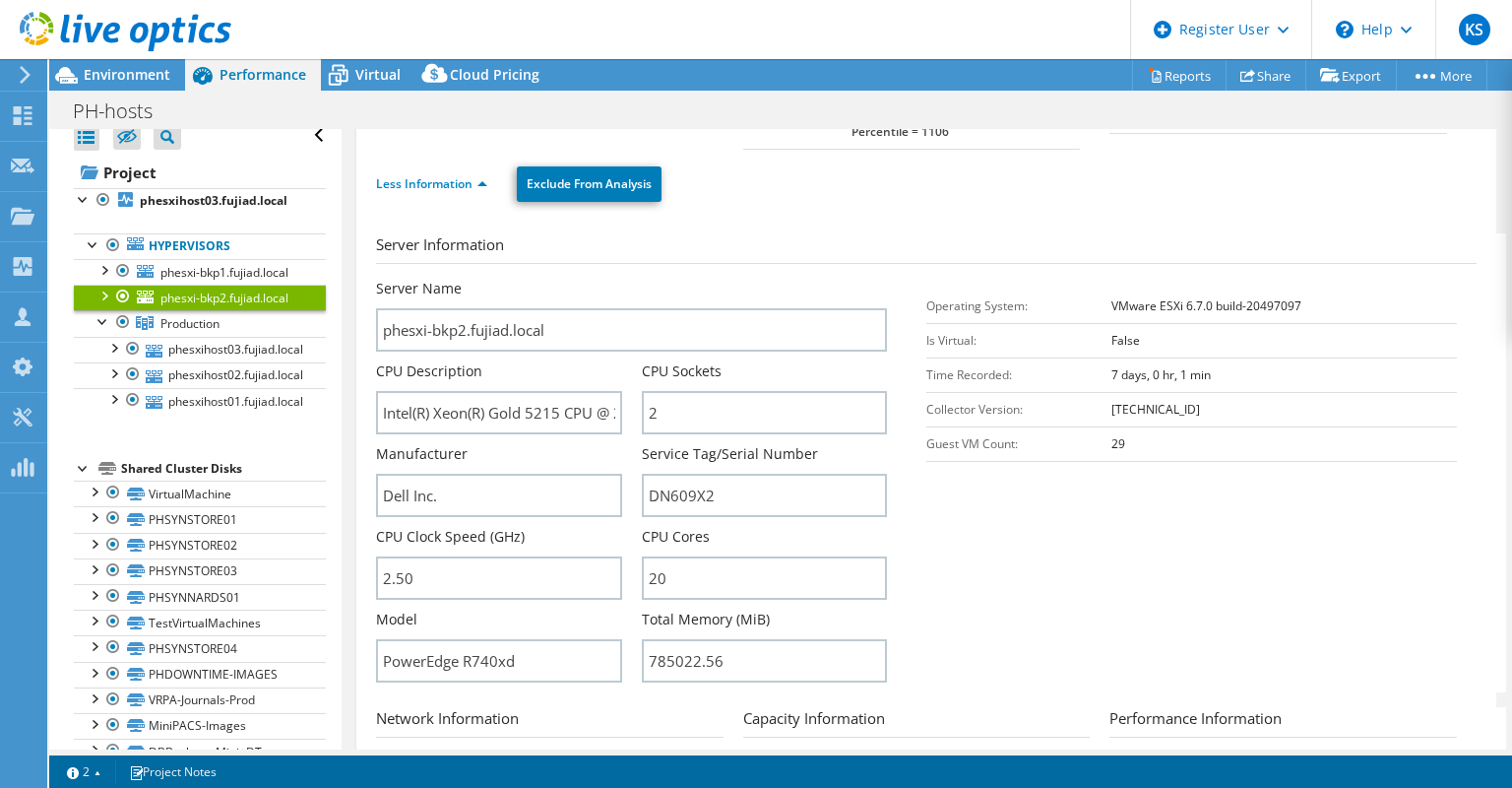 click at bounding box center (103, 295) 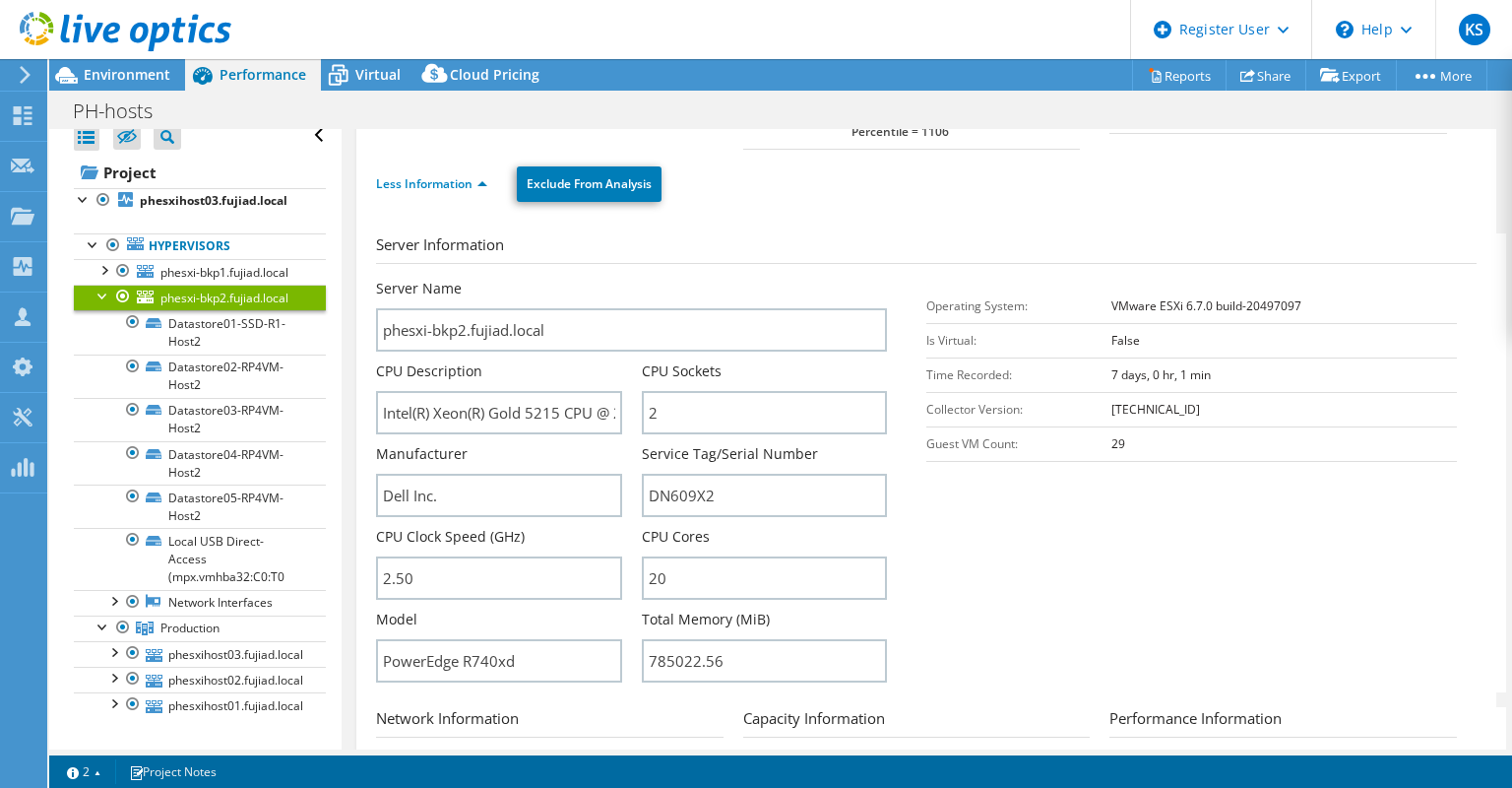 click at bounding box center (103, 295) 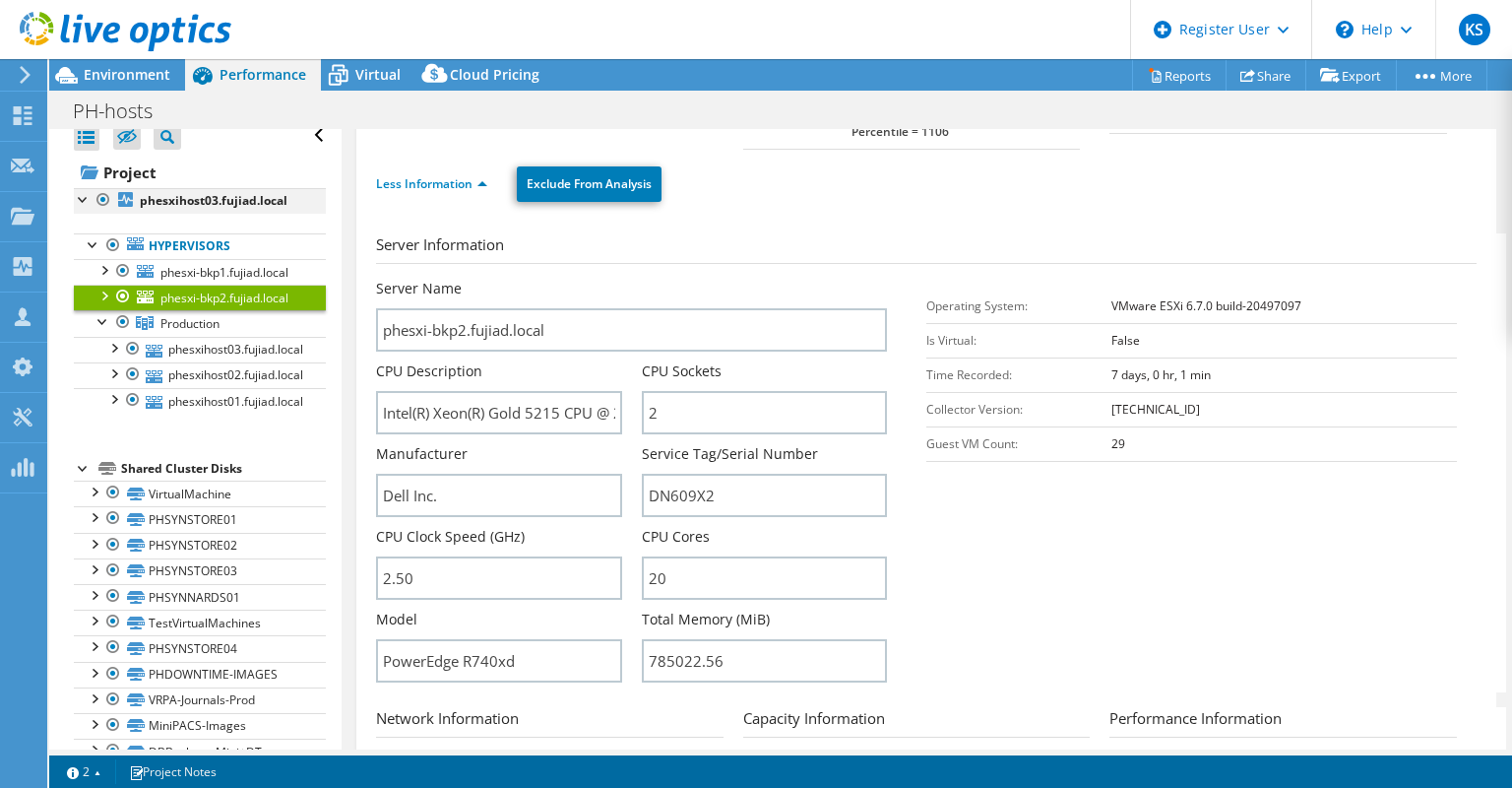 click at bounding box center (103, 200) 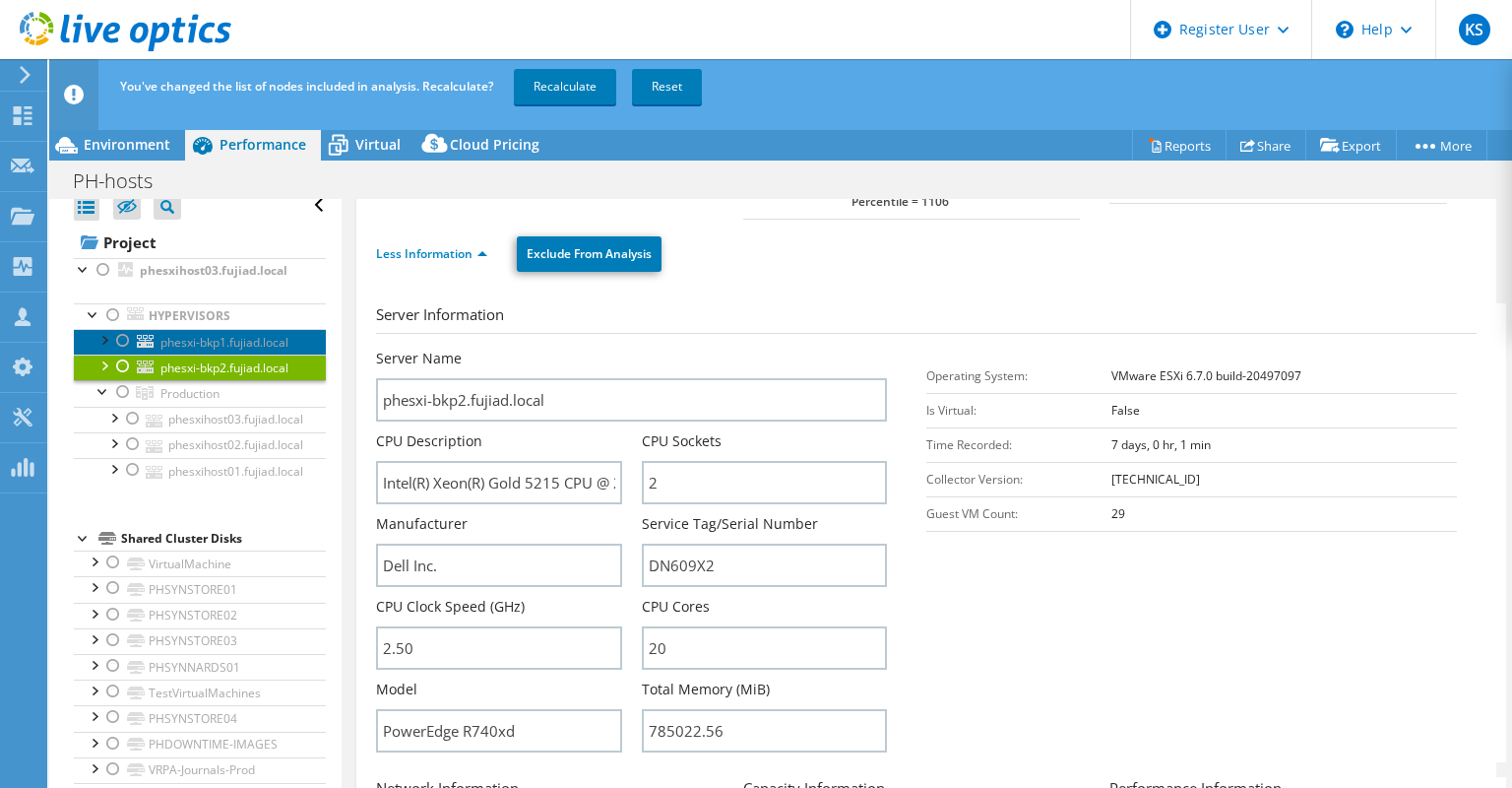 click 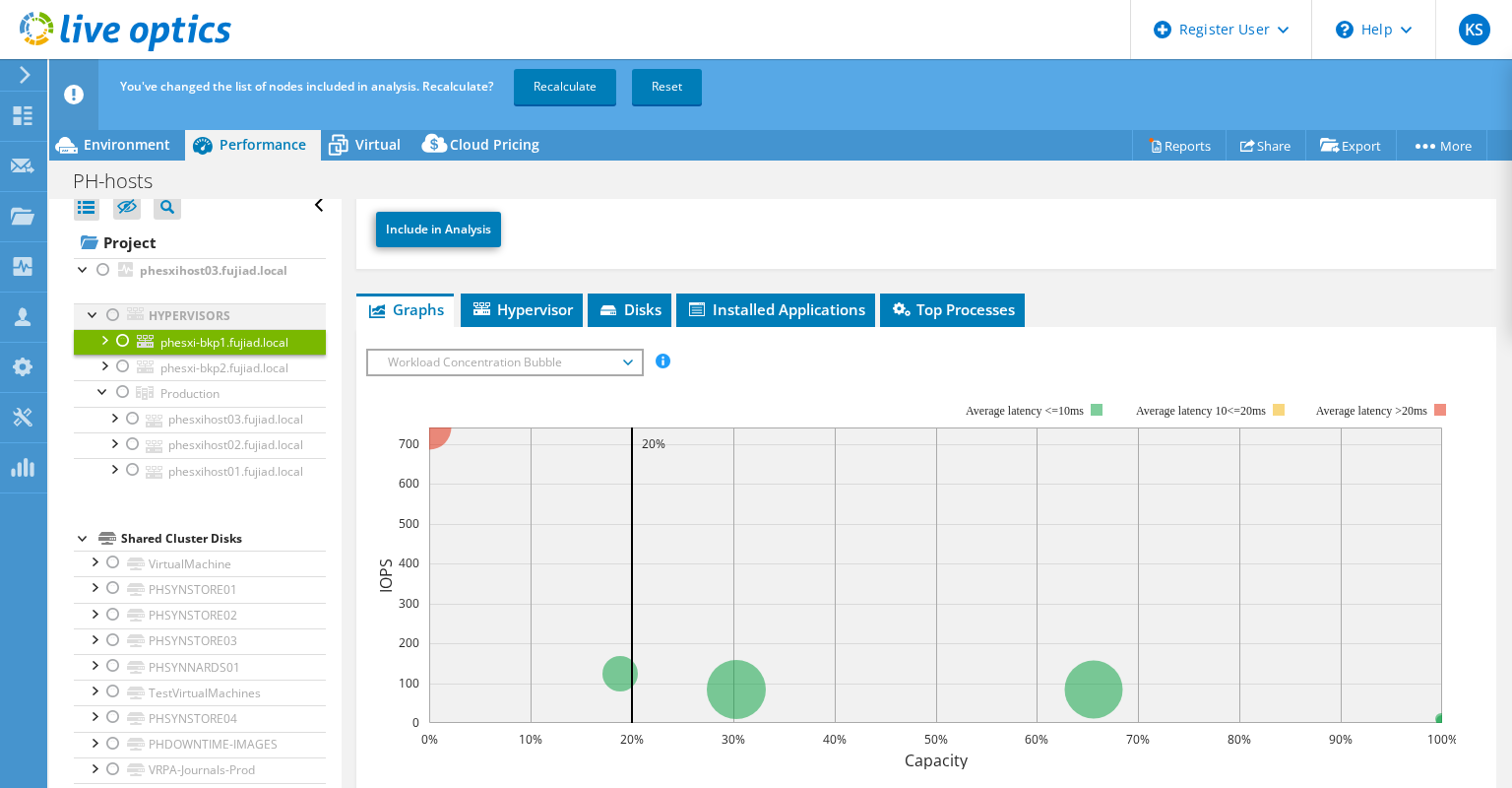 click at bounding box center (113, 315) 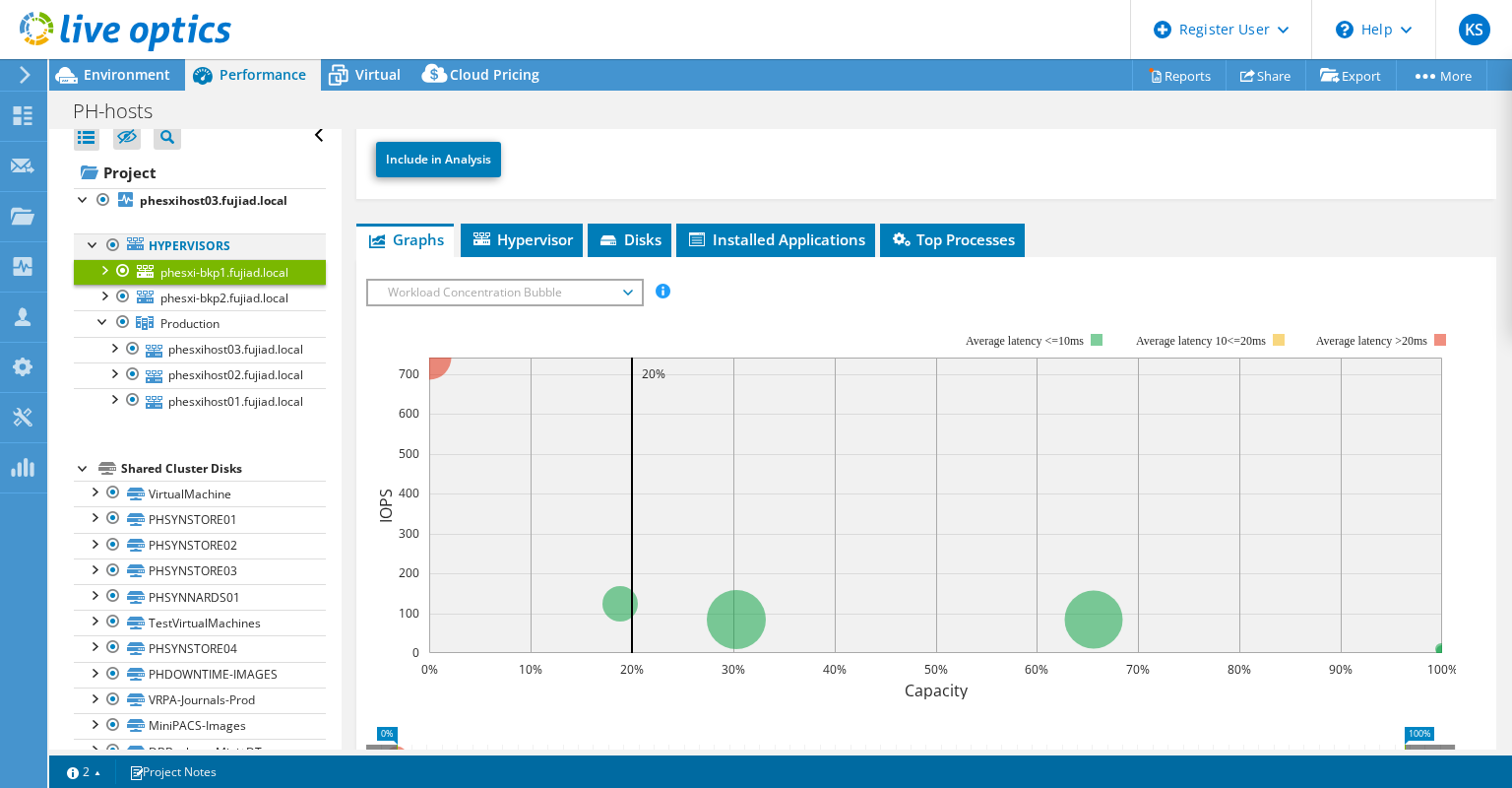 click at bounding box center (113, 245) 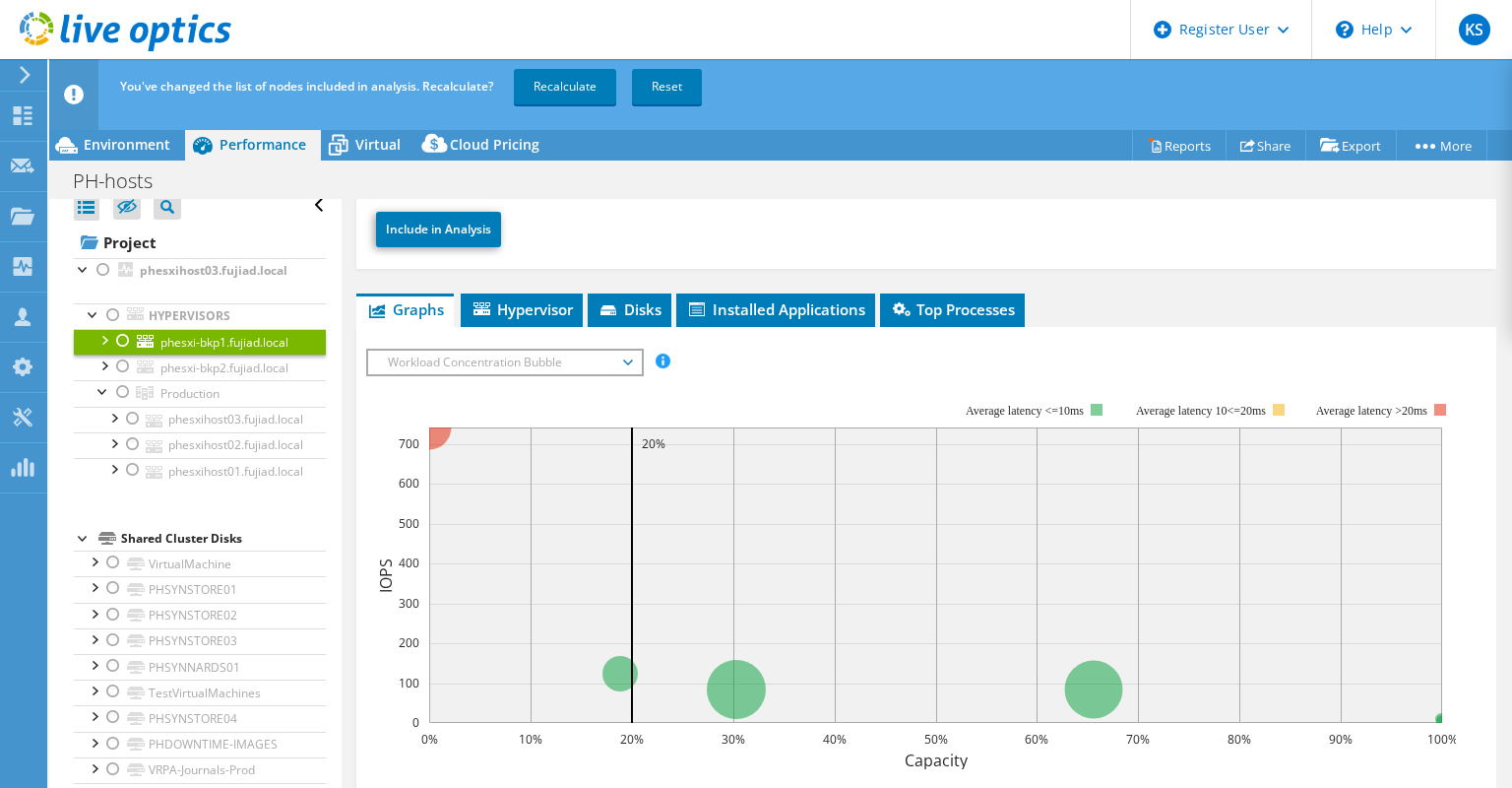 click at bounding box center [123, 341] 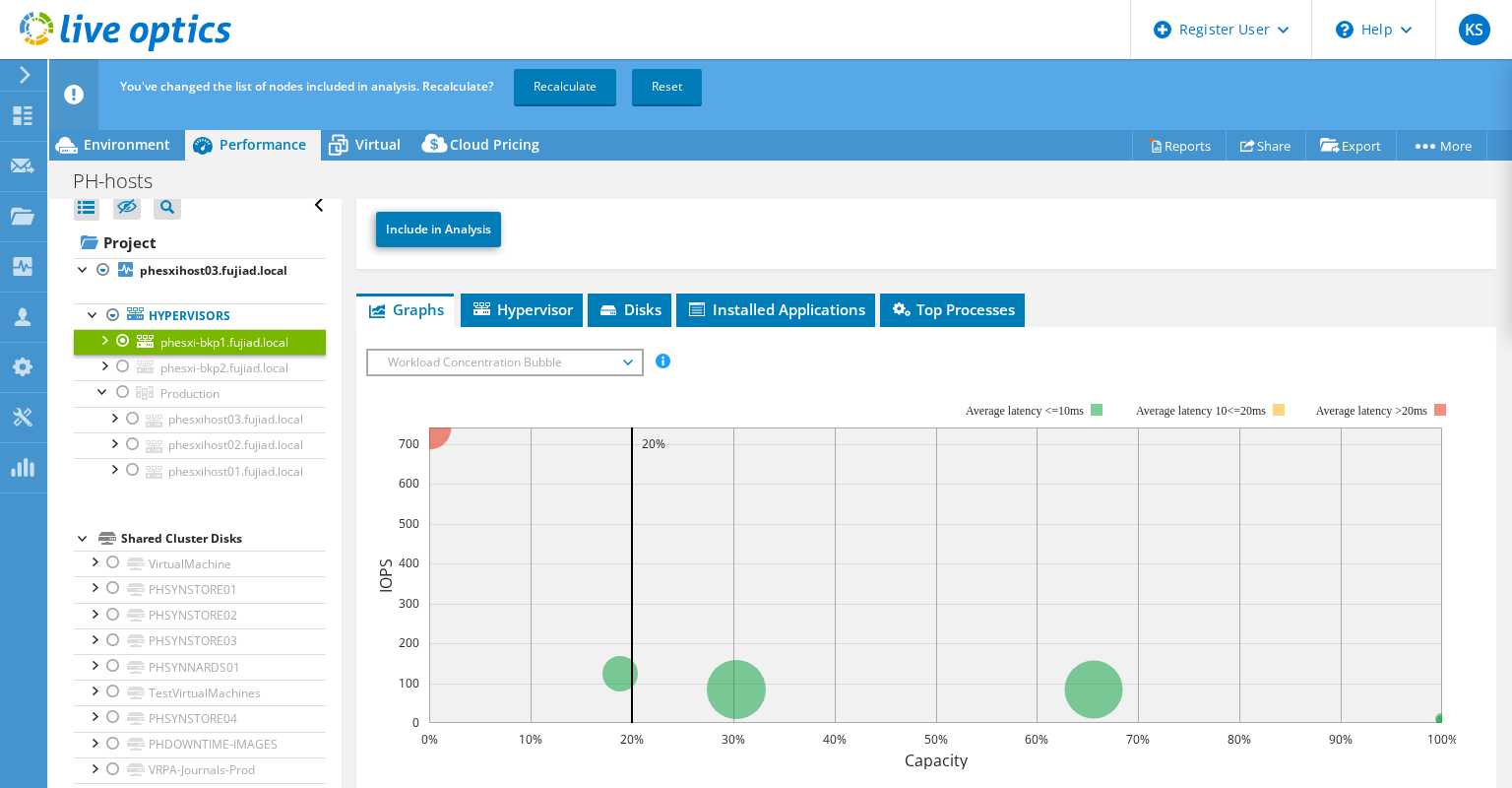 click on "Include in Analysis" at bounding box center (926, 230) 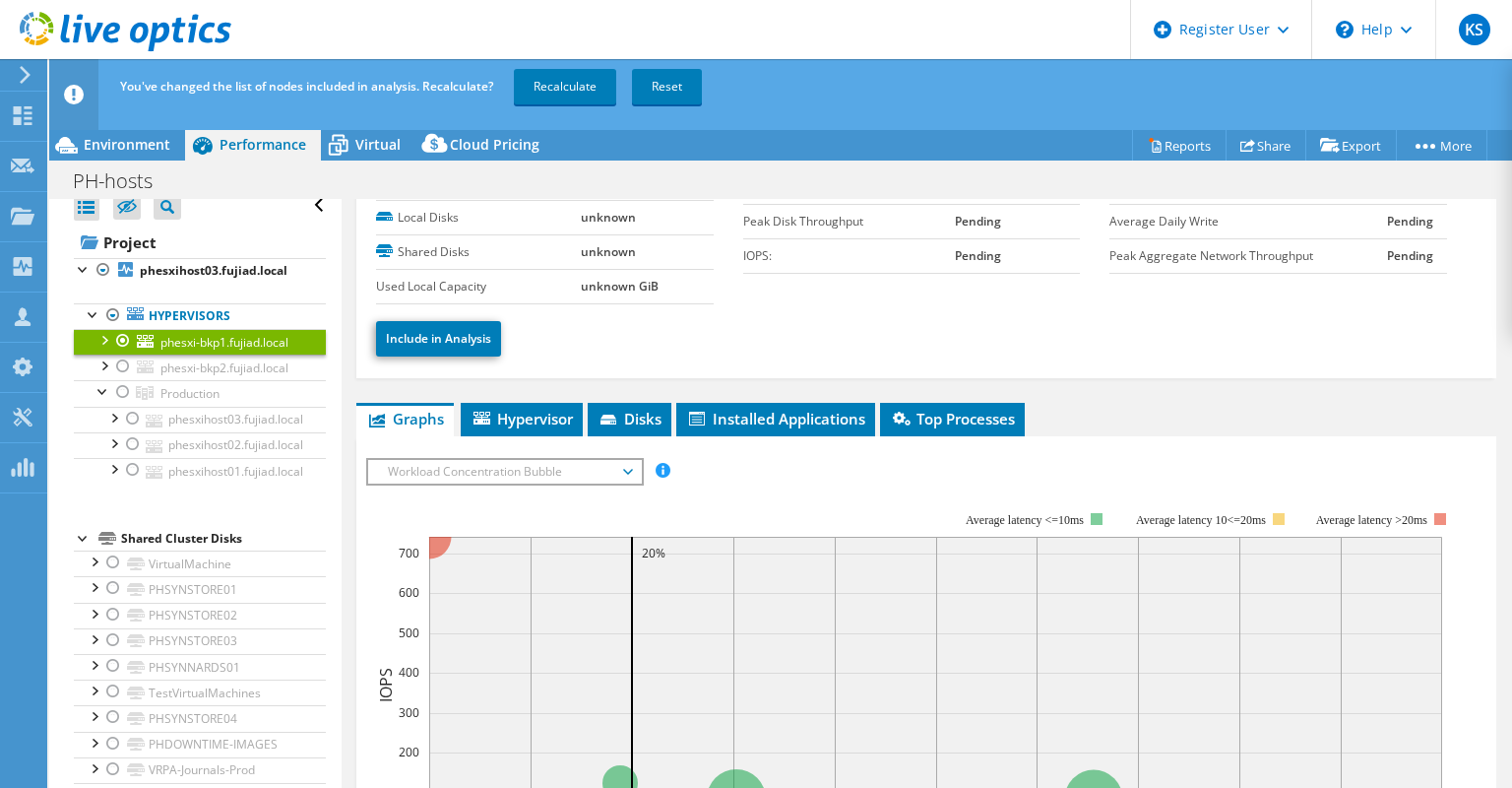 scroll, scrollTop: 0, scrollLeft: 0, axis: both 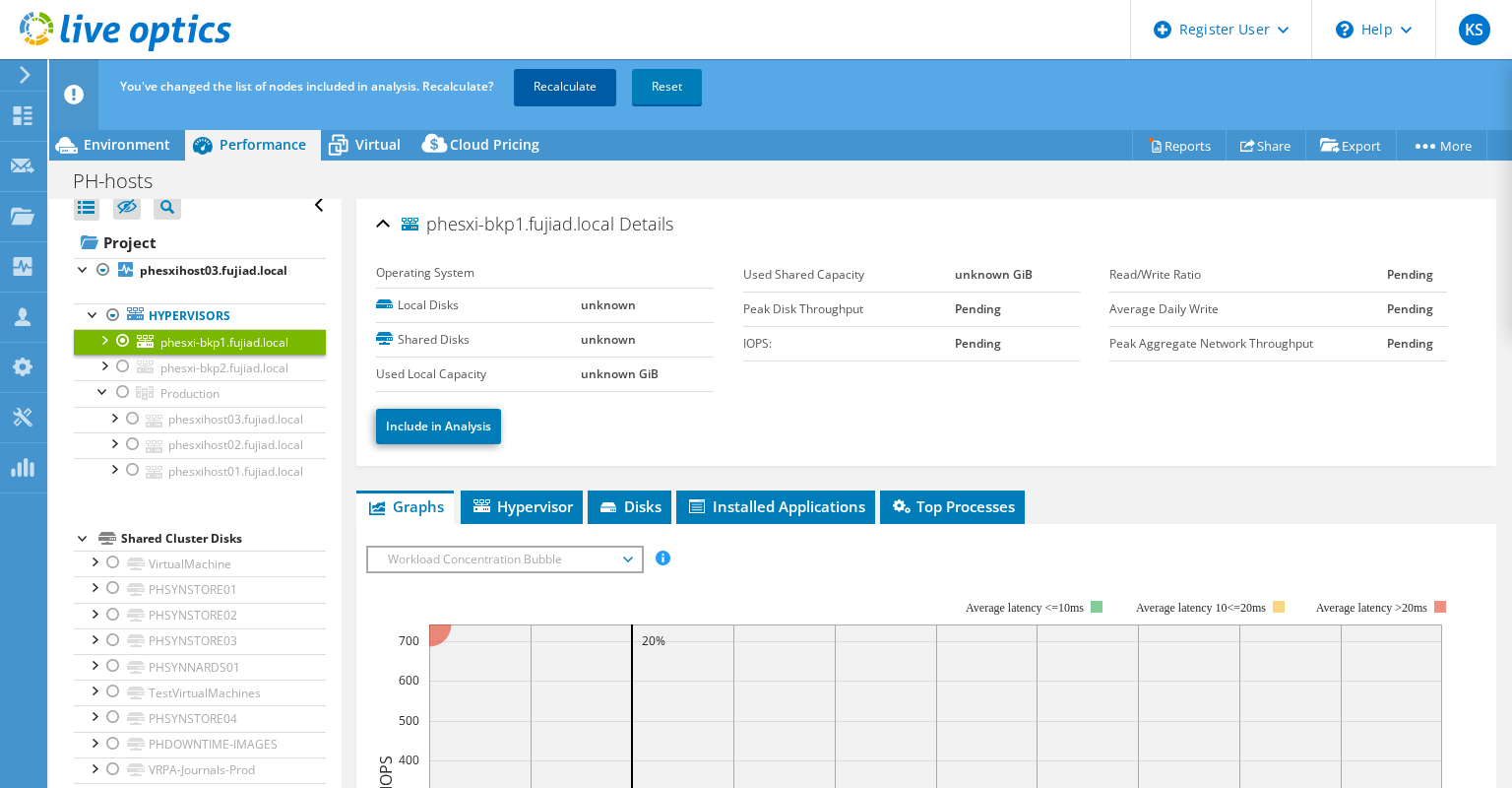 click on "Recalculate" at bounding box center (565, 87) 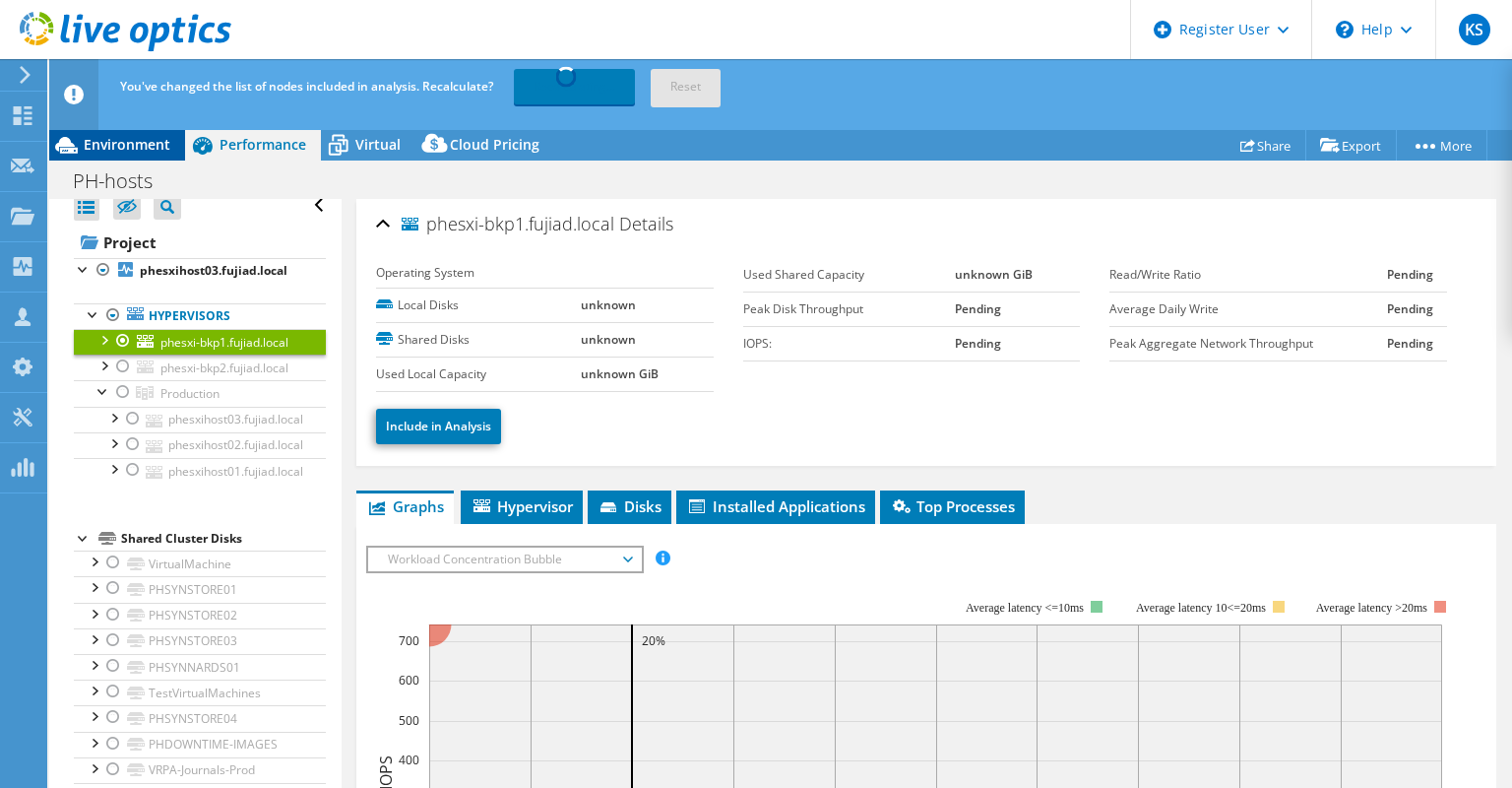 click on "Environment" at bounding box center [117, 145] 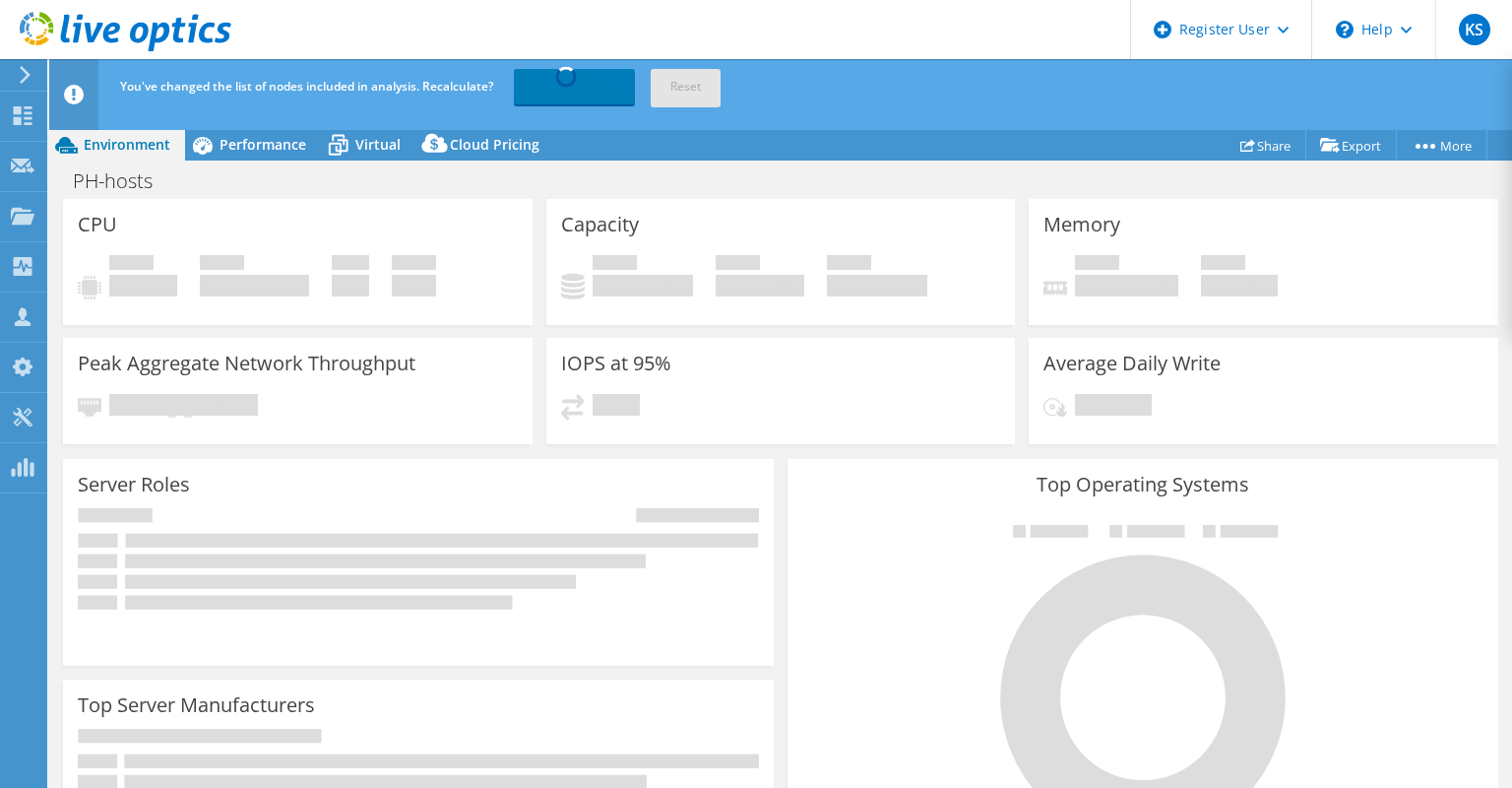 click on "KS
Dell User
Keith Sum
Keith.Sum@dell.com
Dell
My Profile
Log Out
\n
Help
Explore Helpful Articles
Contact Support" at bounding box center (756, 30) 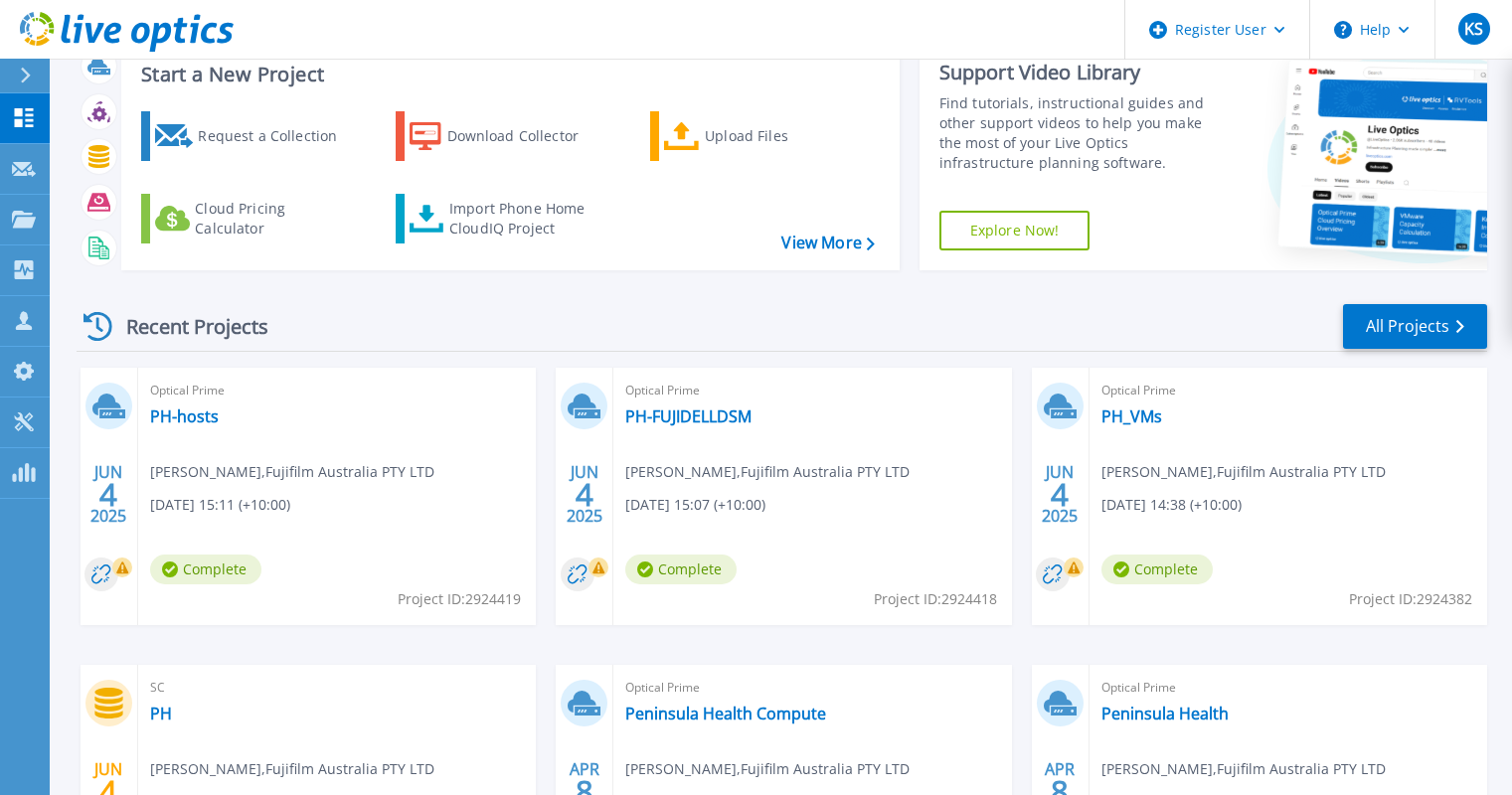 scroll, scrollTop: 99, scrollLeft: 0, axis: vertical 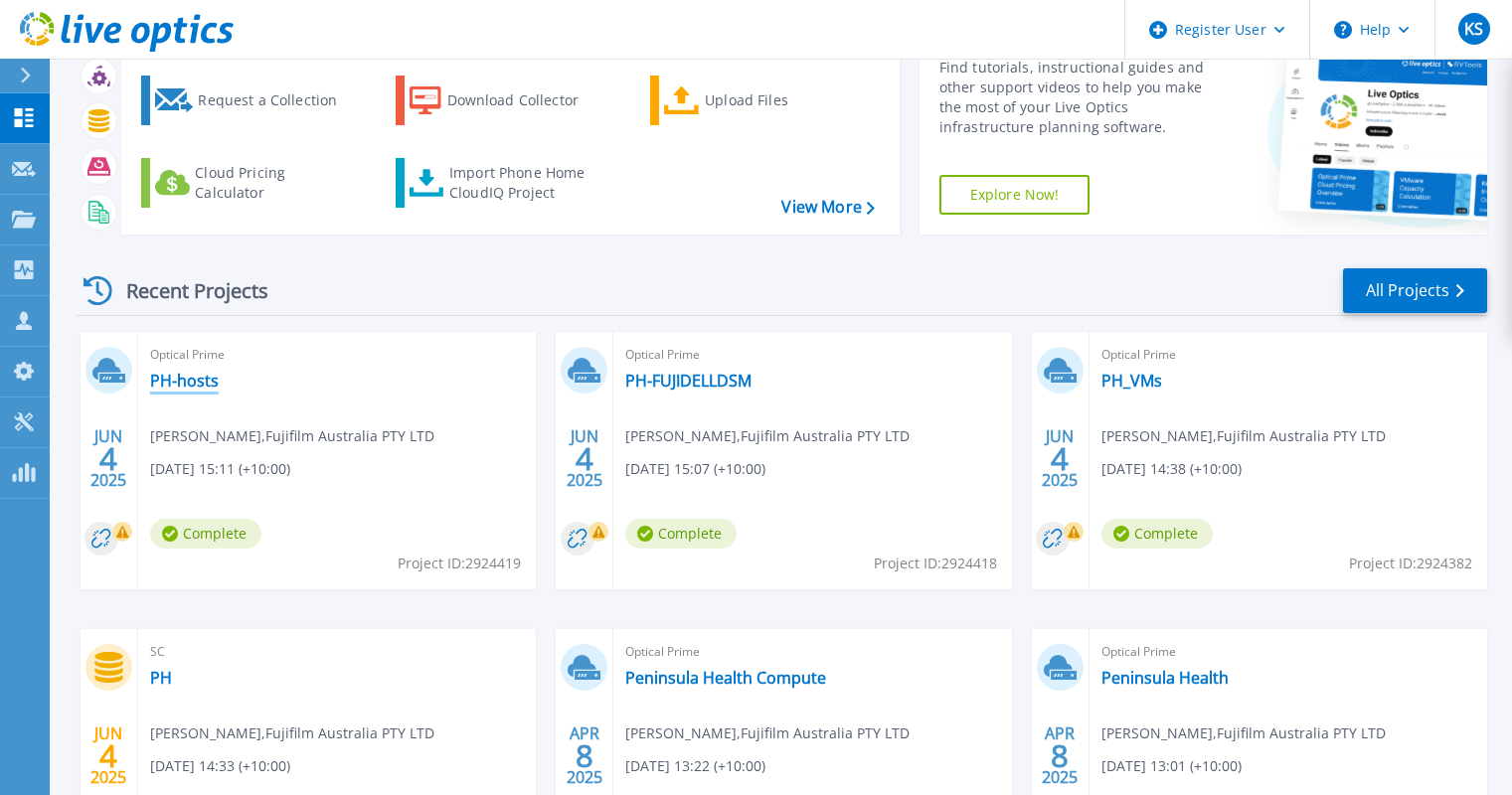 click on "PH-hosts" at bounding box center (184, 381) 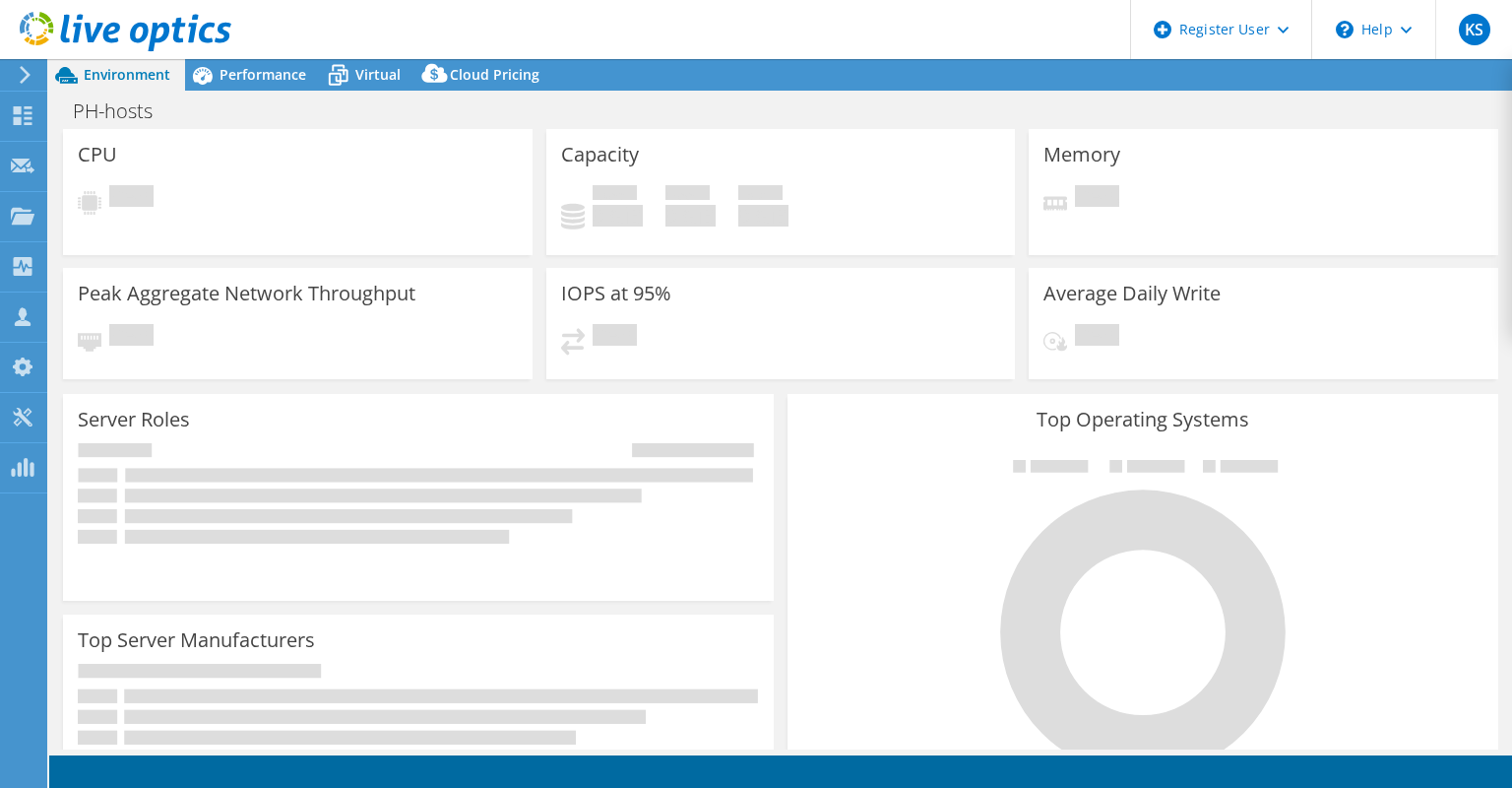 select on "[GEOGRAPHIC_DATA]" 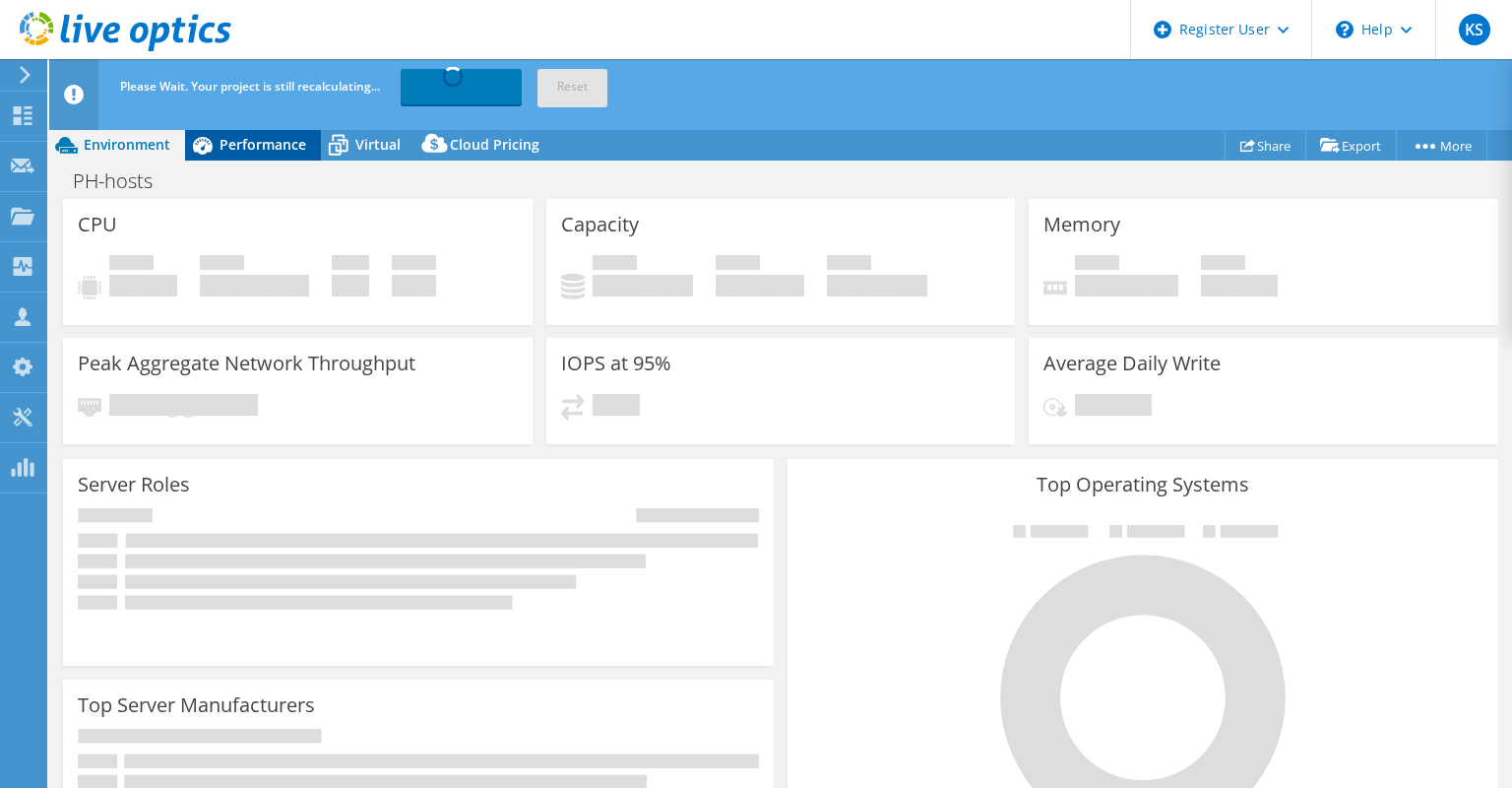 click on "Performance" at bounding box center (263, 144) 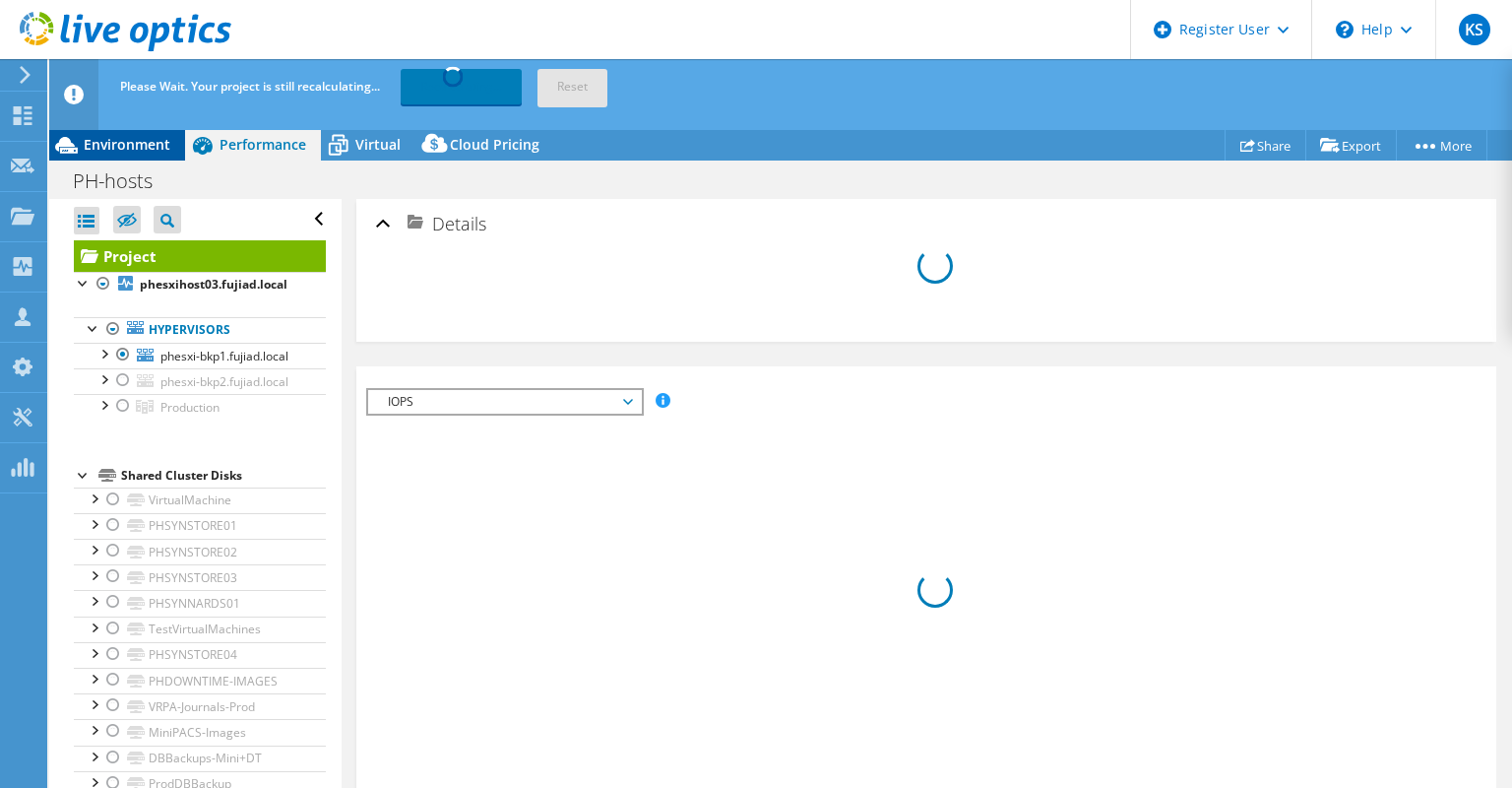 click 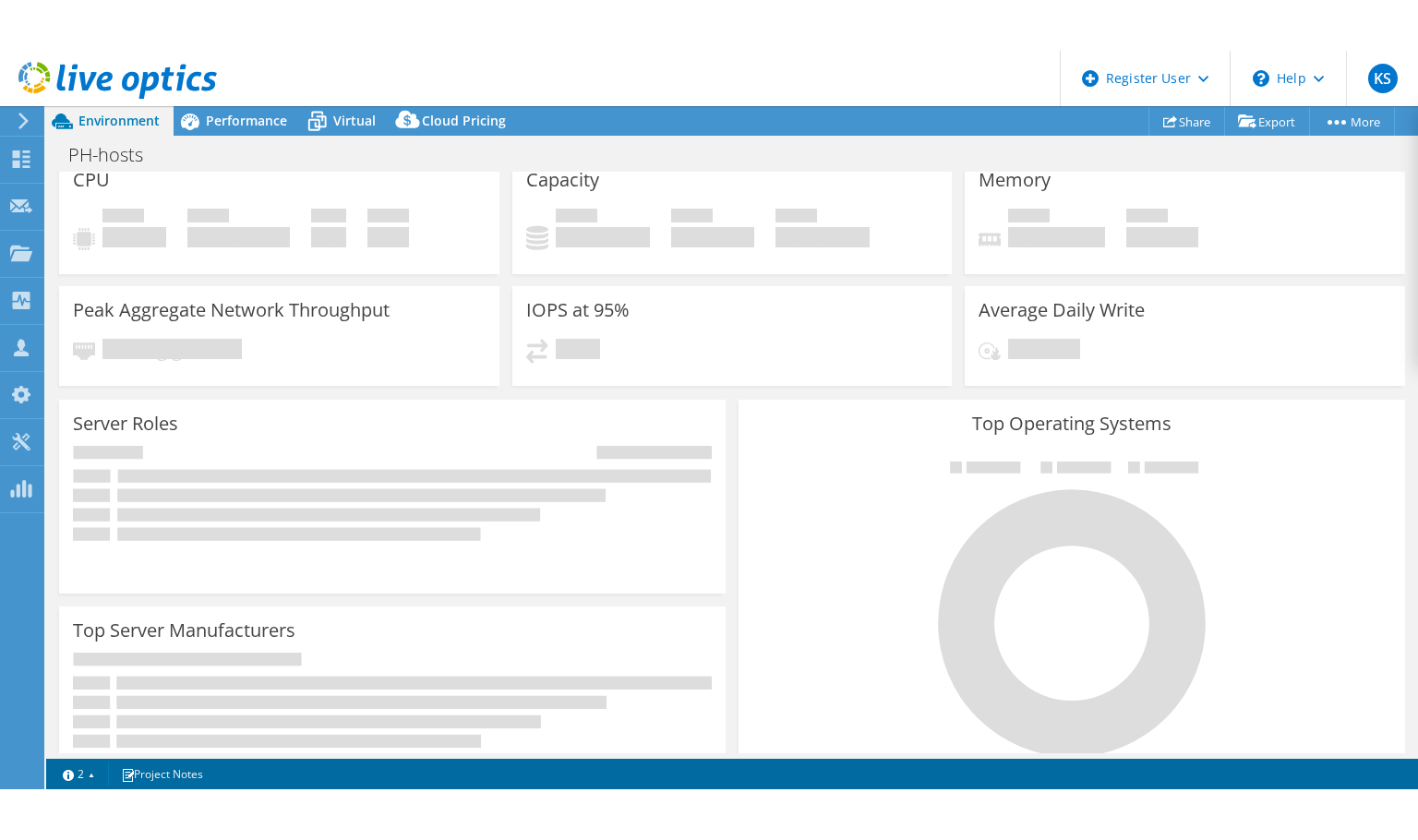 scroll, scrollTop: 0, scrollLeft: 0, axis: both 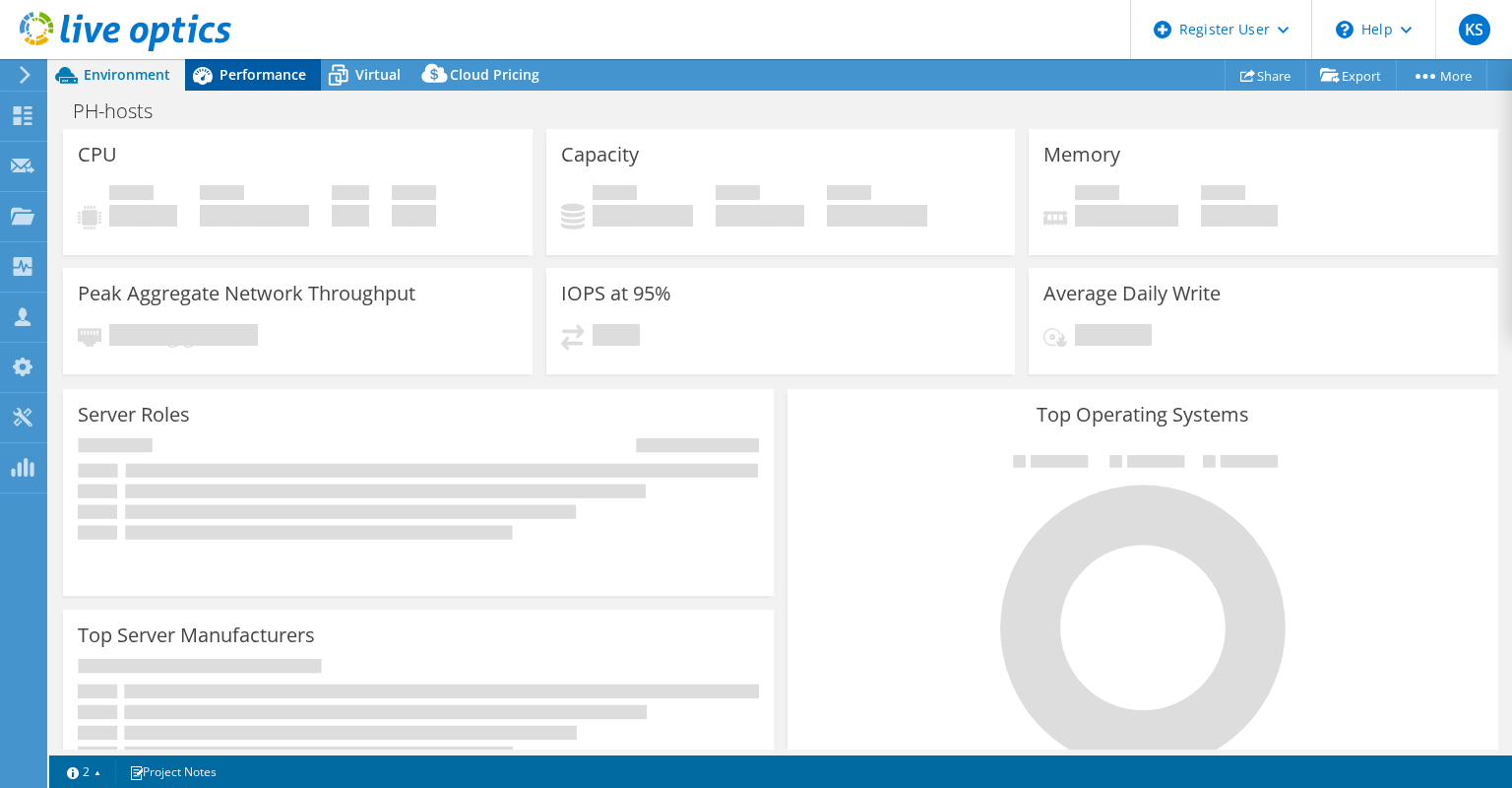click on "Performance" at bounding box center (263, 74) 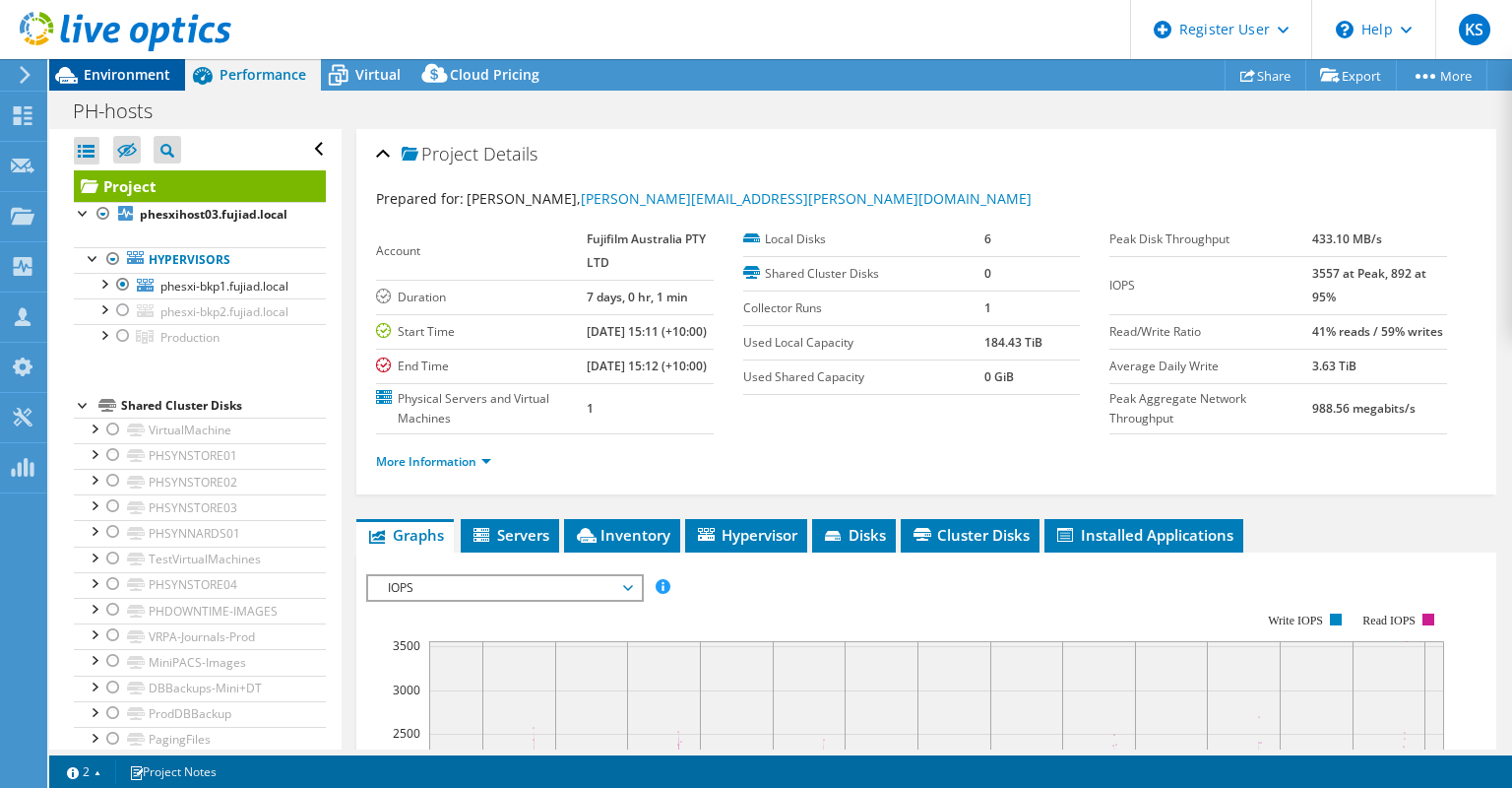 click on "Environment" at bounding box center (127, 74) 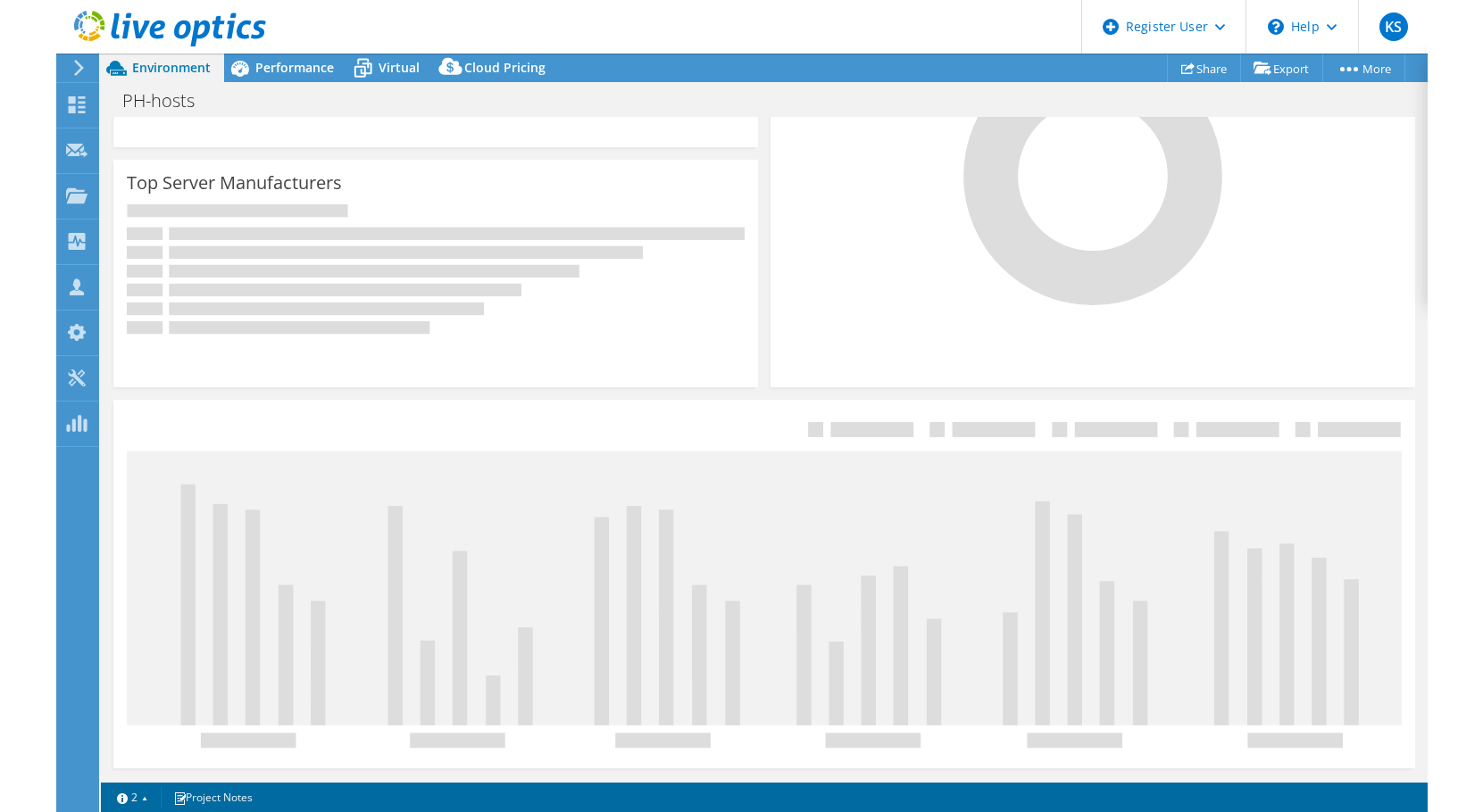 scroll, scrollTop: 0, scrollLeft: 0, axis: both 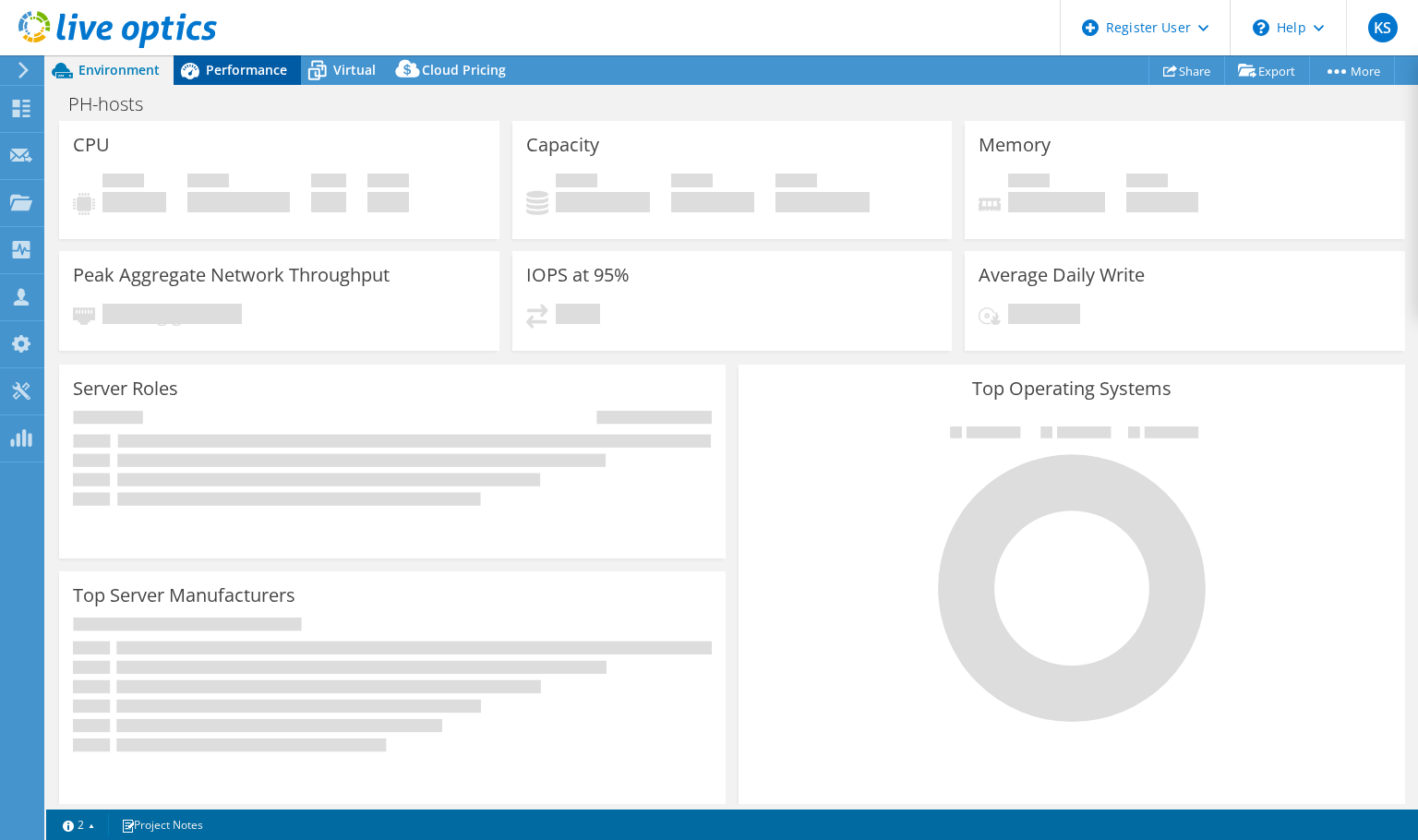 click 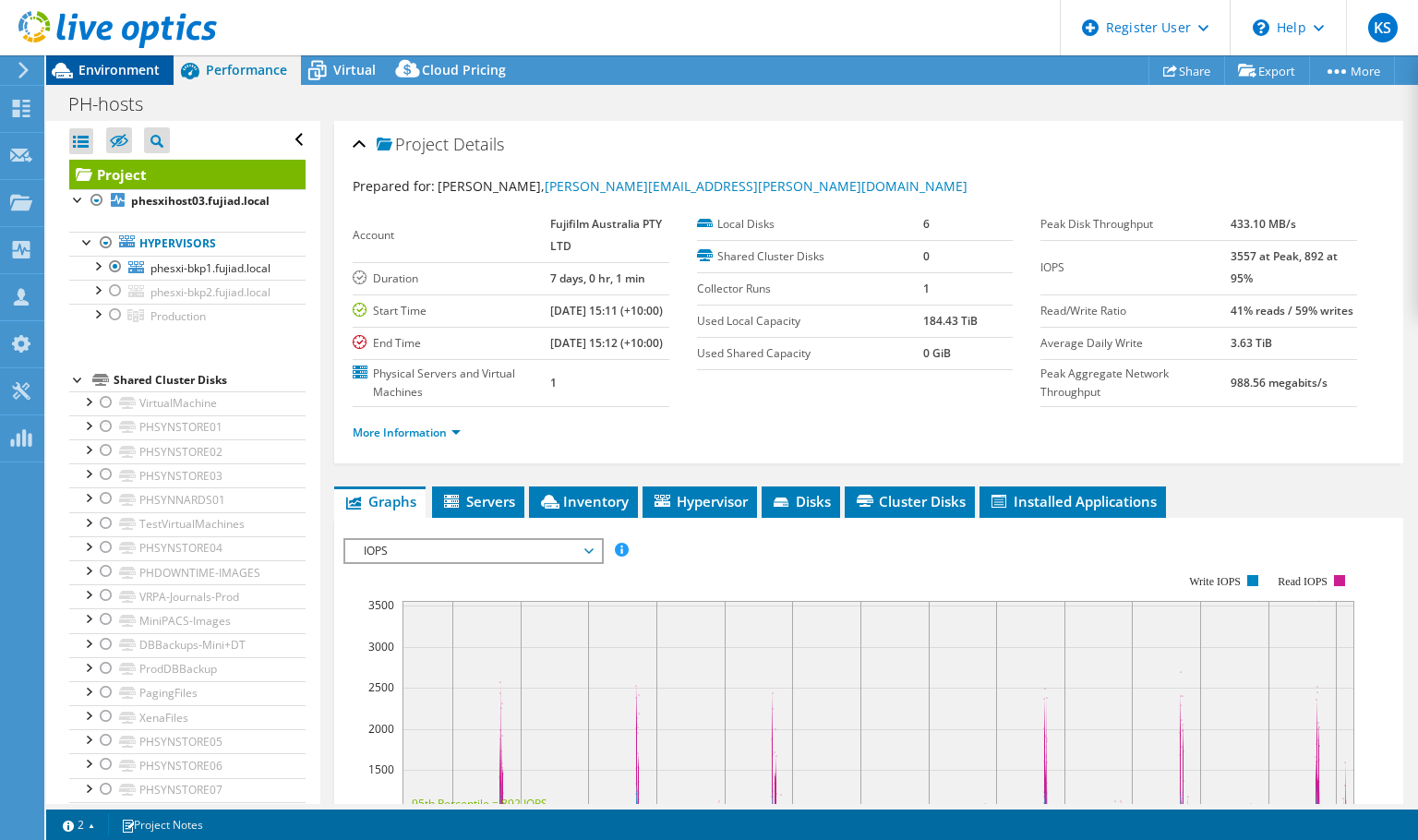 click on "Environment" at bounding box center [119, 69] 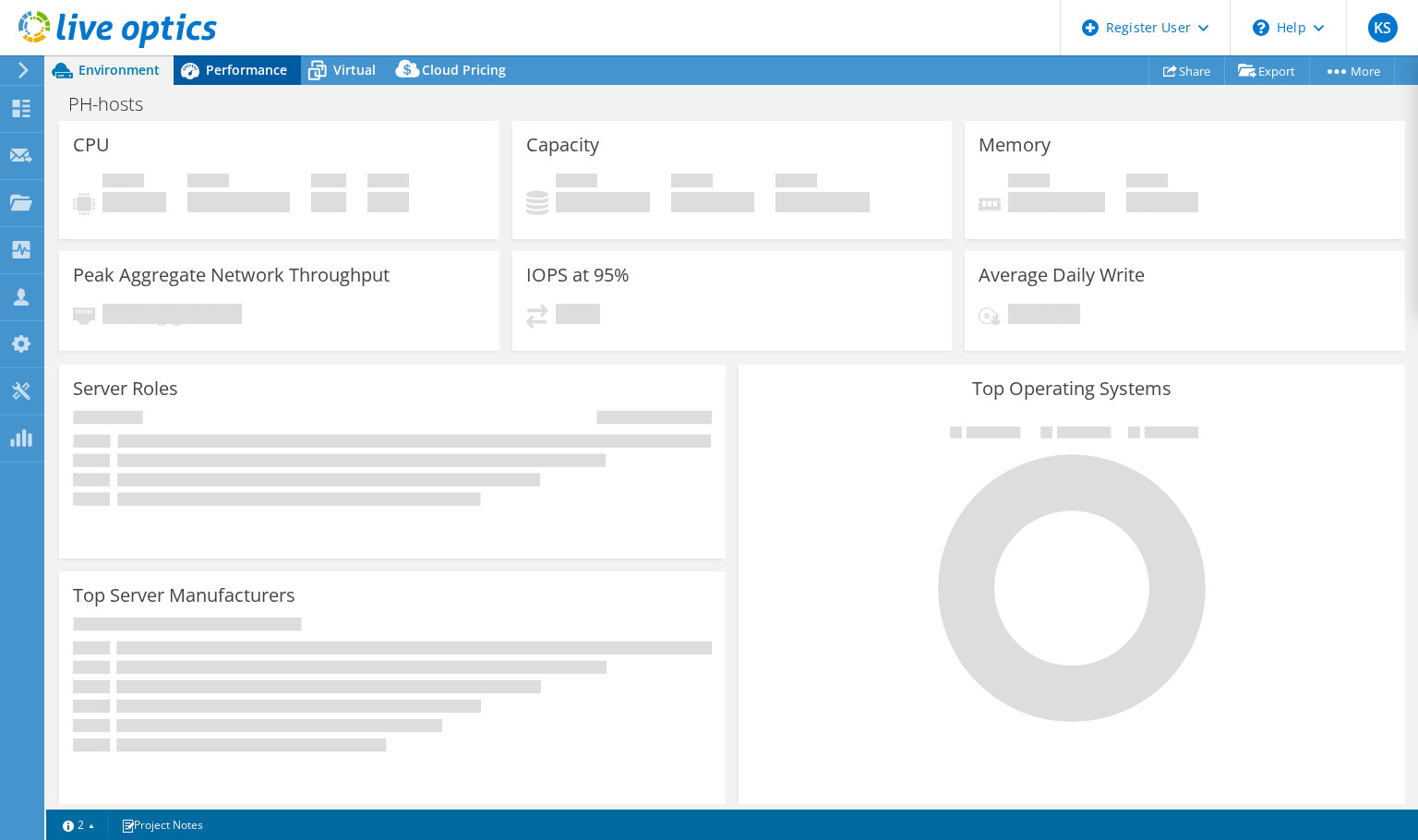 click on "Performance" at bounding box center (246, 69) 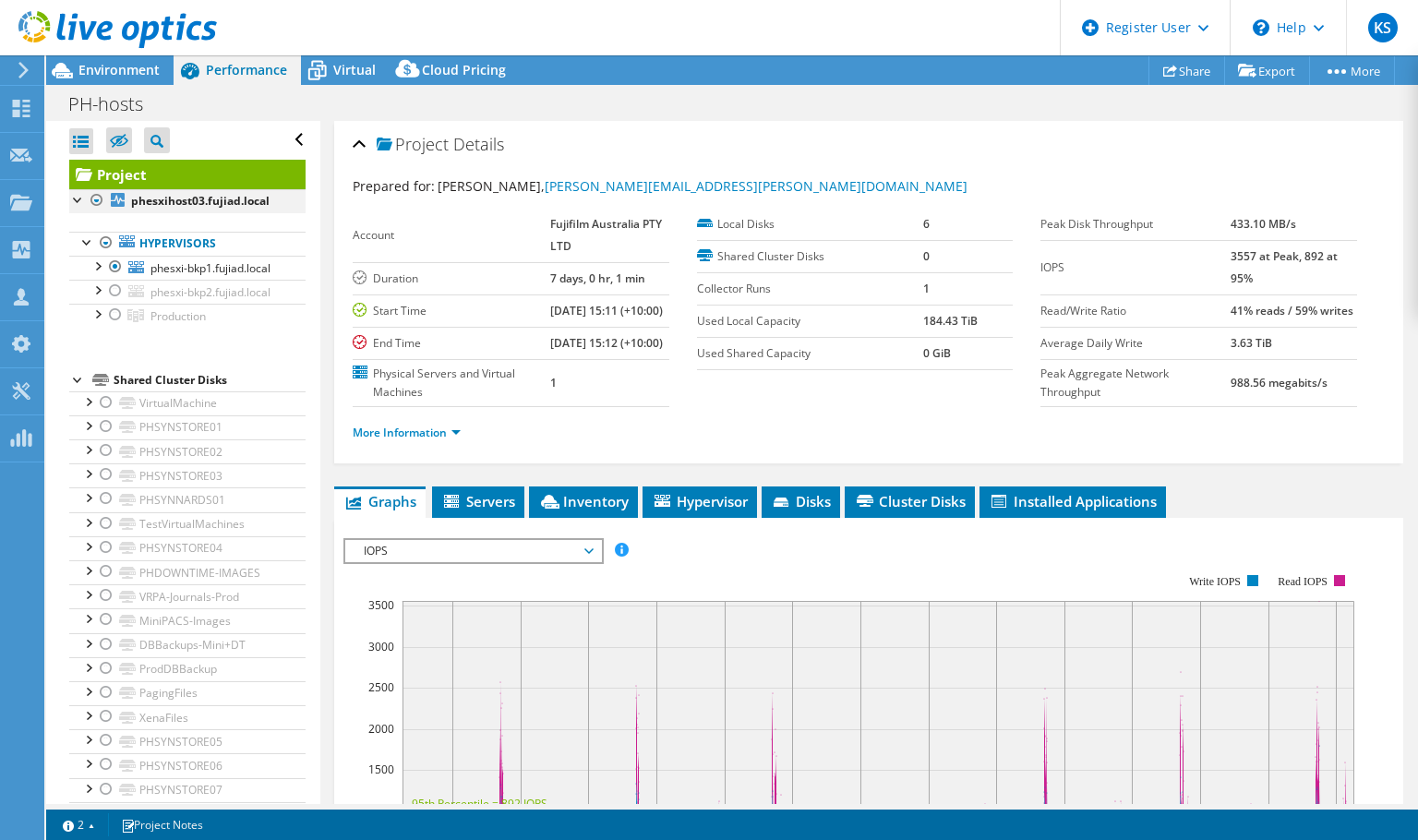 click at bounding box center (97, 200) 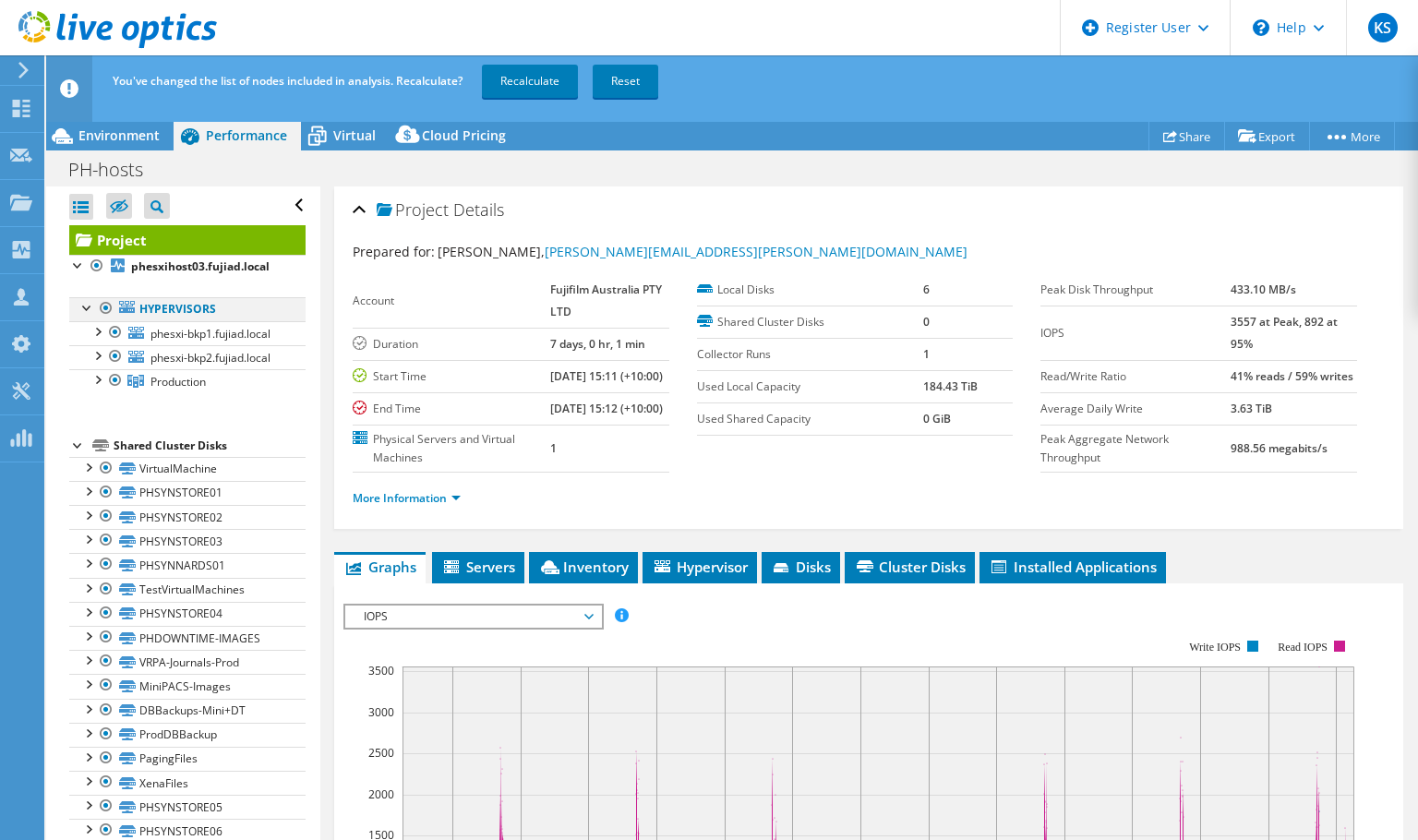 click at bounding box center (106, 308) 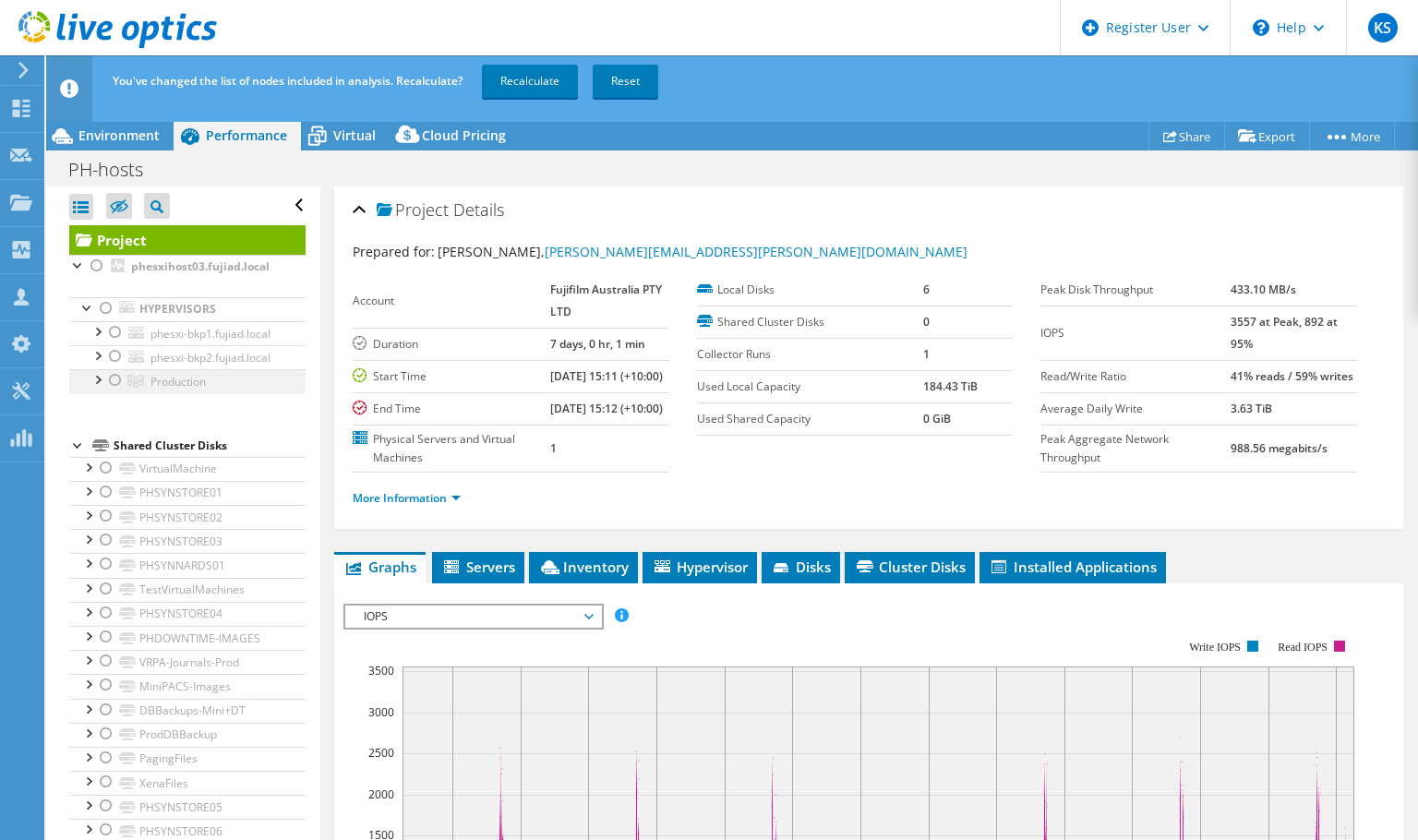 click at bounding box center (97, 378) 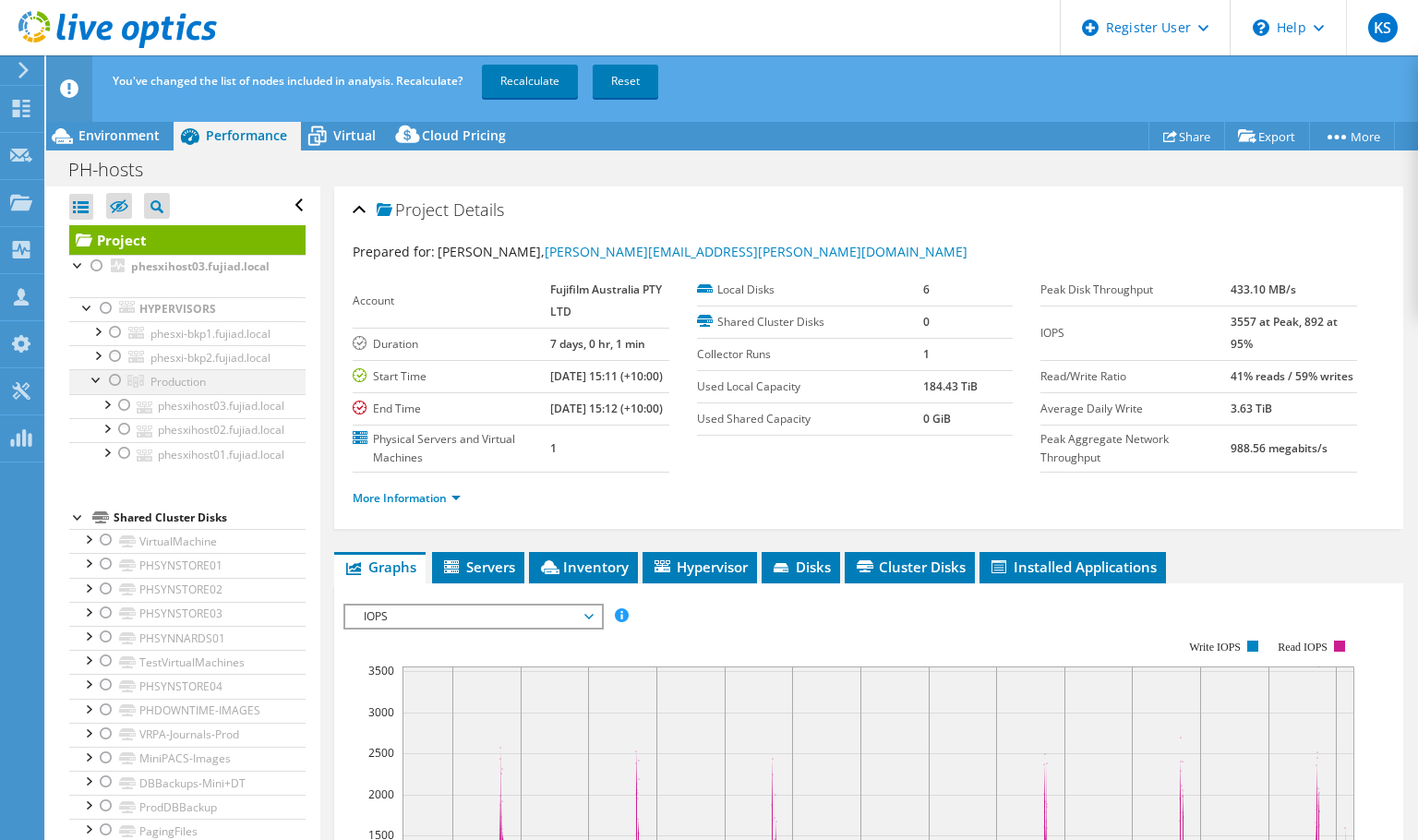 click at bounding box center (115, 380) 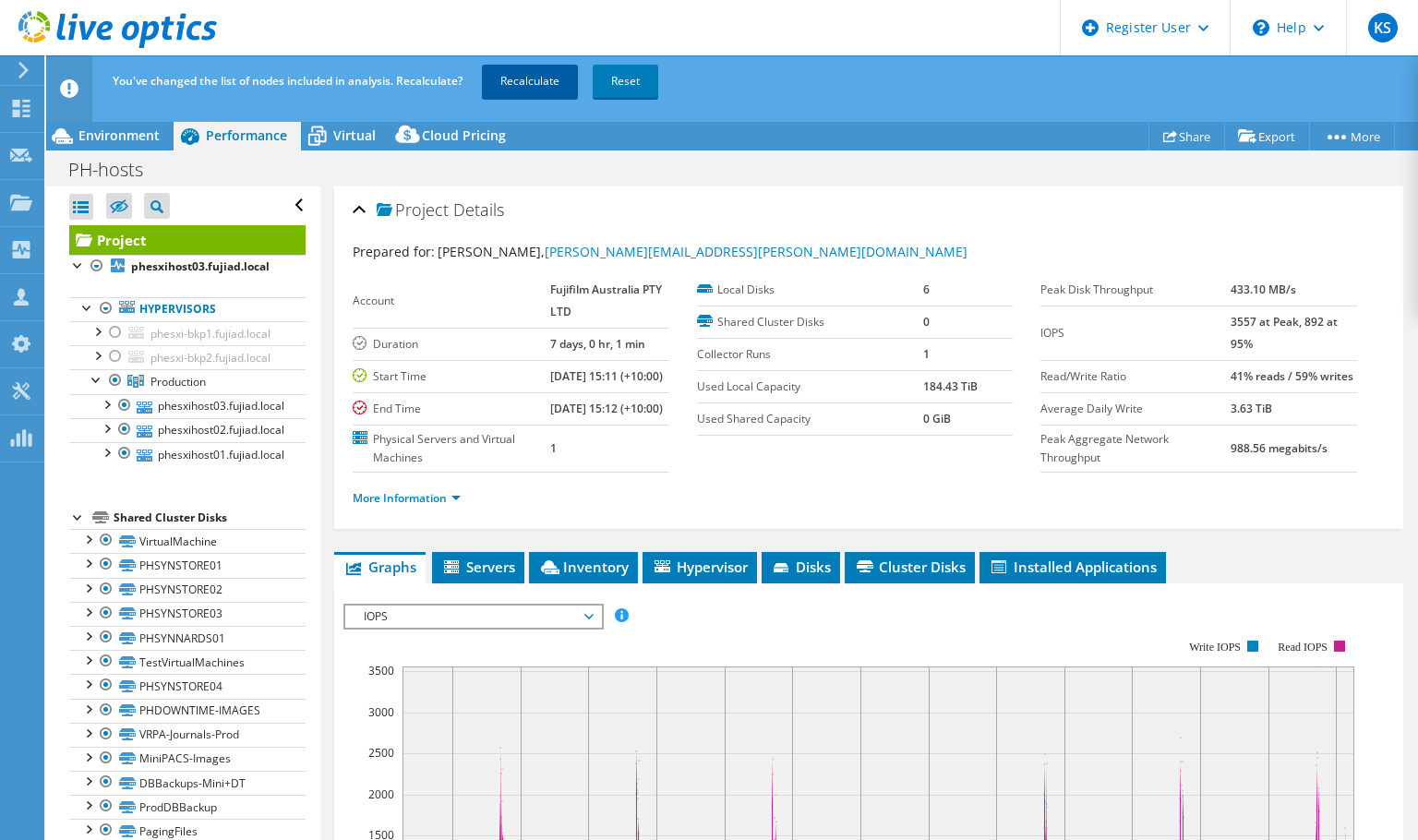 click on "Recalculate" at bounding box center (530, 81) 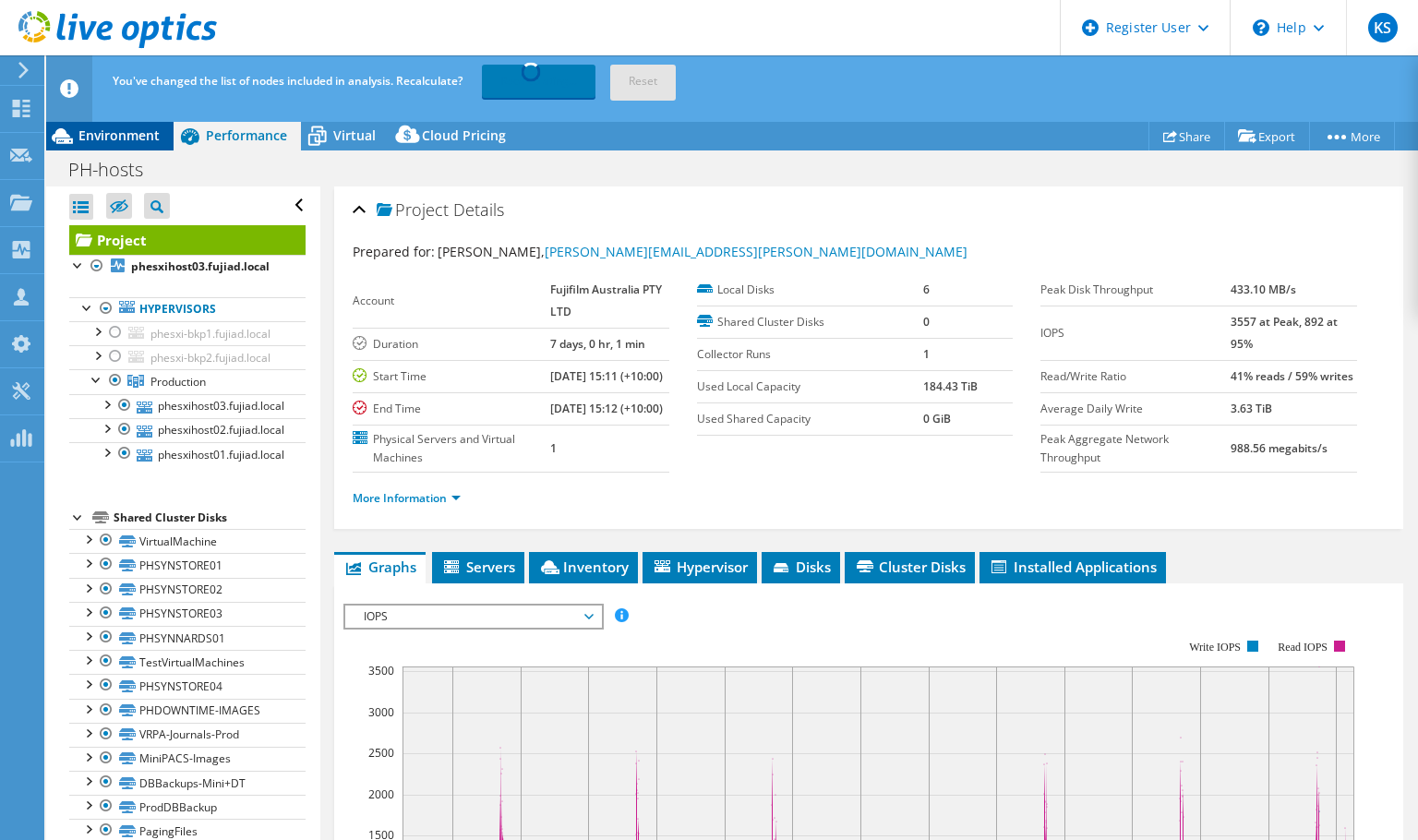 click on "Environment" at bounding box center (119, 135) 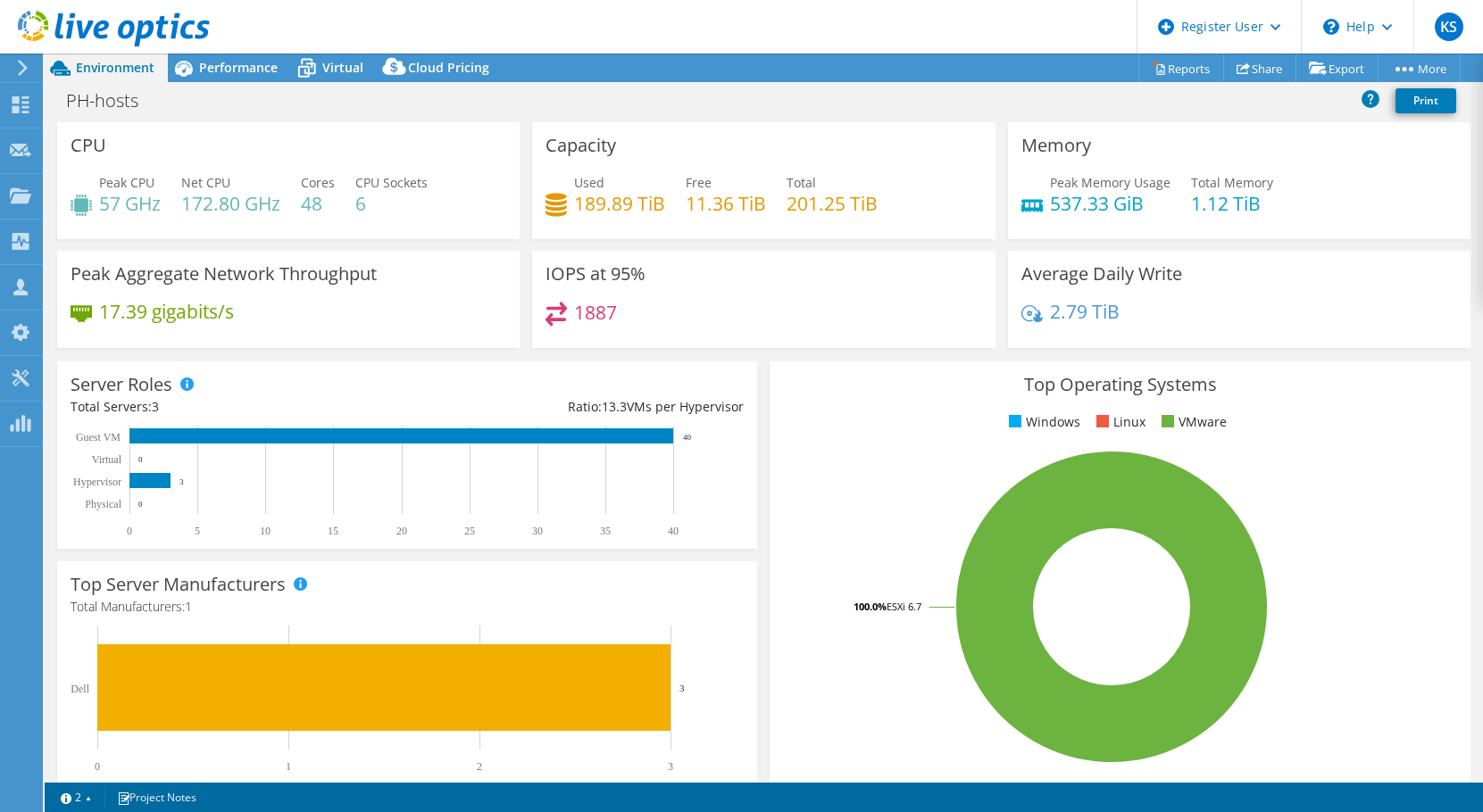 click on "Dashboard
Request Capture
Projects
Search Projects
Upload SIOKIT & Files
Optical Prime Collector Runs" at bounding box center [-59, 433] 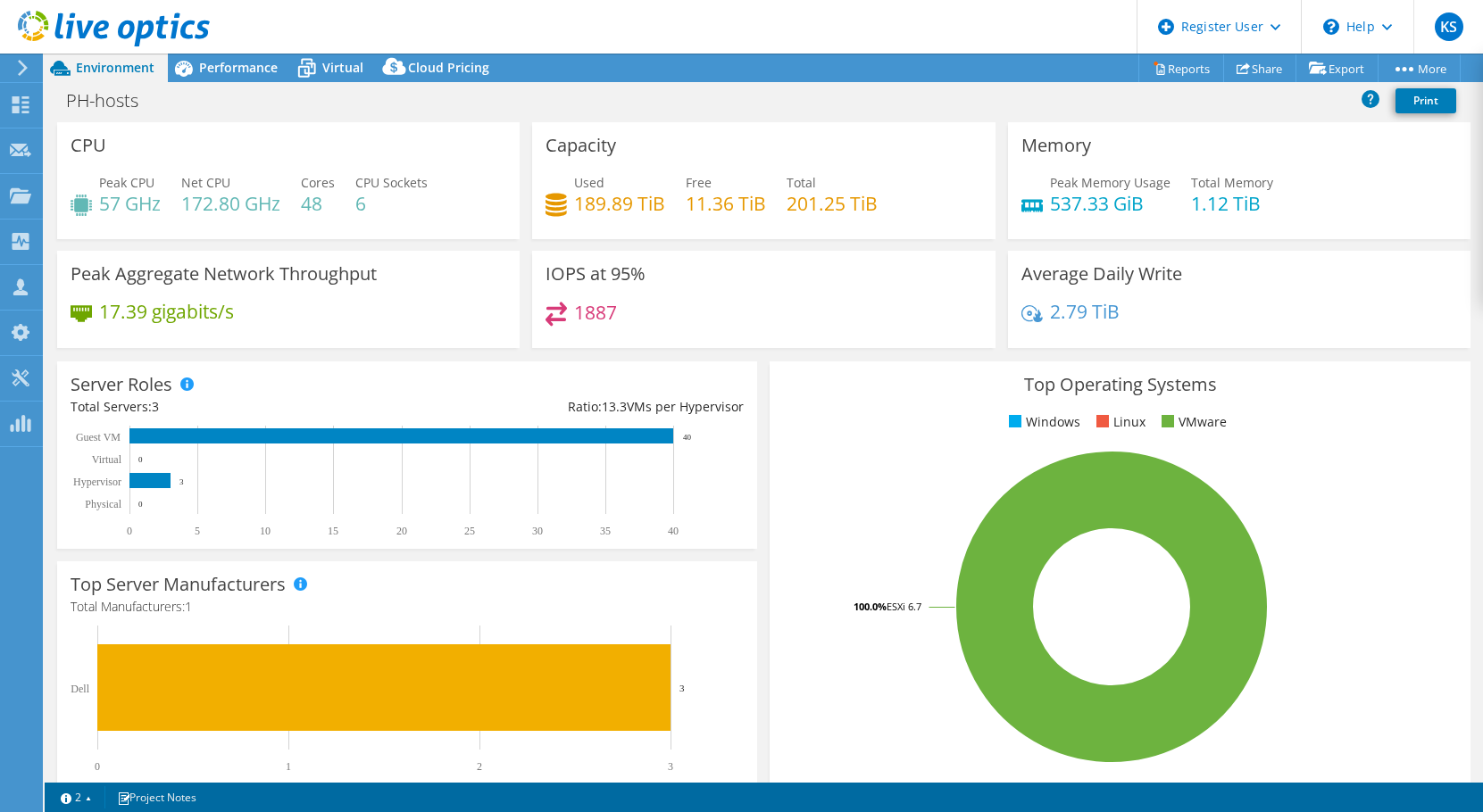 click on "PH-hosts
Print" at bounding box center [763, 102] 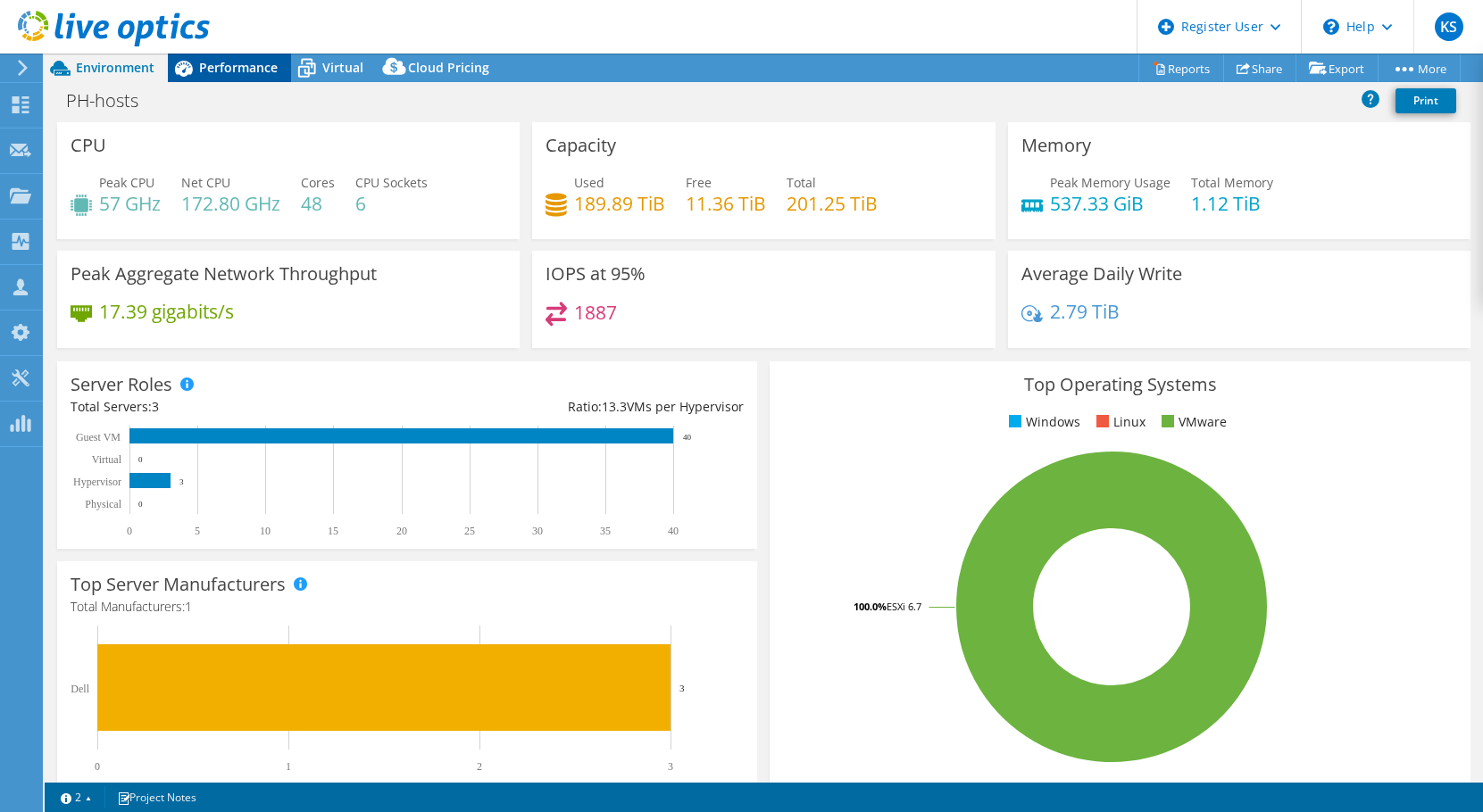 click on "Performance" at bounding box center (238, 67) 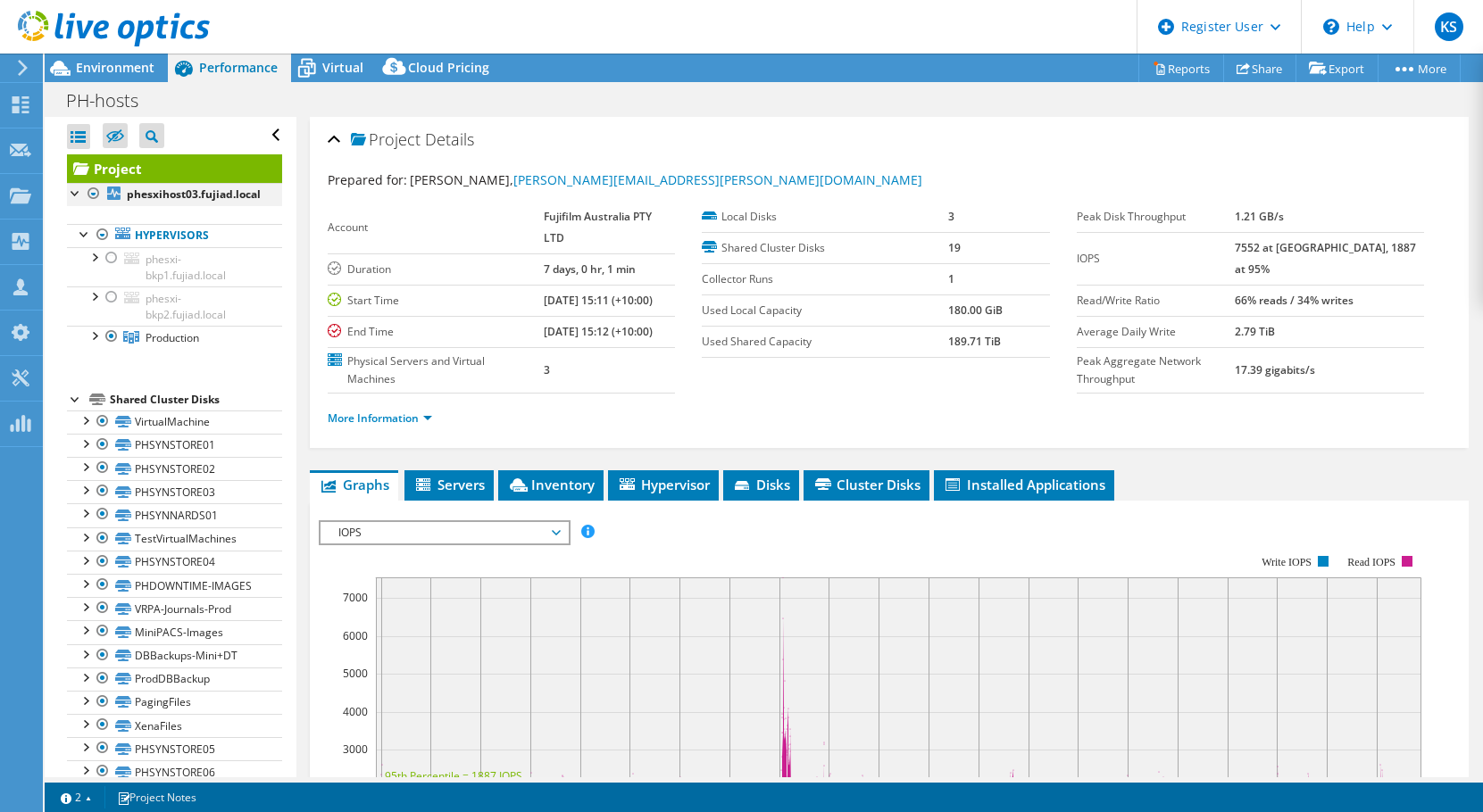 click at bounding box center (94, 194) 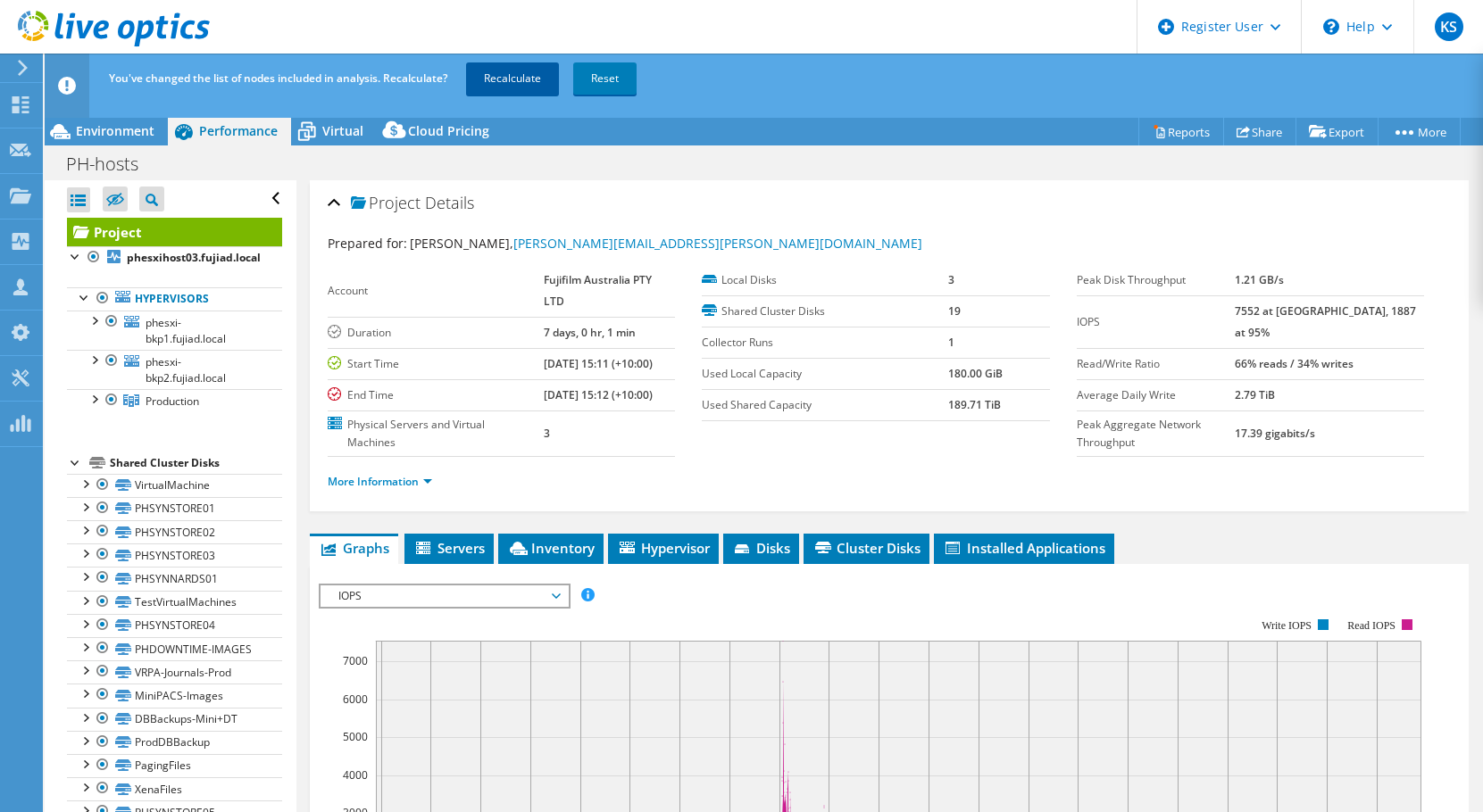 click on "Recalculate" at bounding box center [512, 79] 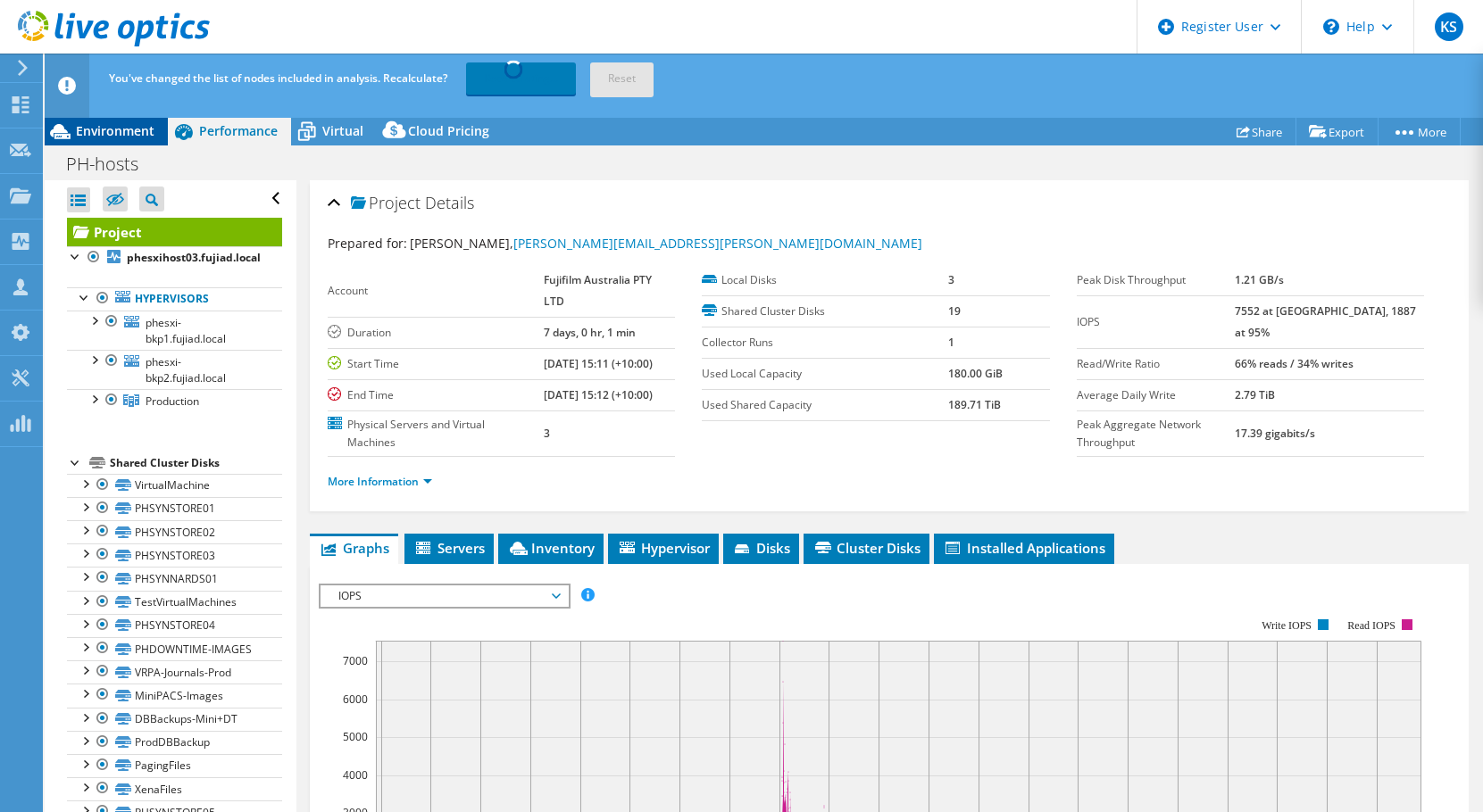 click on "Environment" at bounding box center (115, 130) 